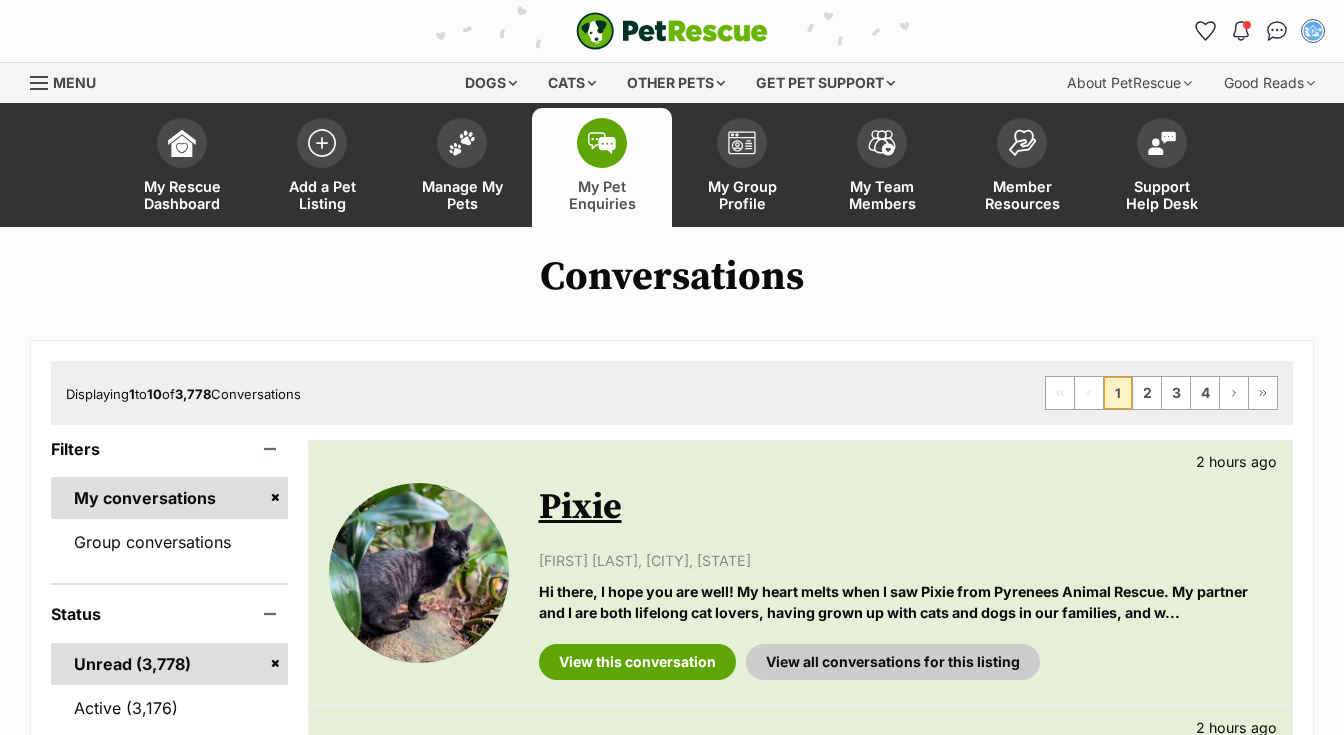 scroll, scrollTop: 284, scrollLeft: 0, axis: vertical 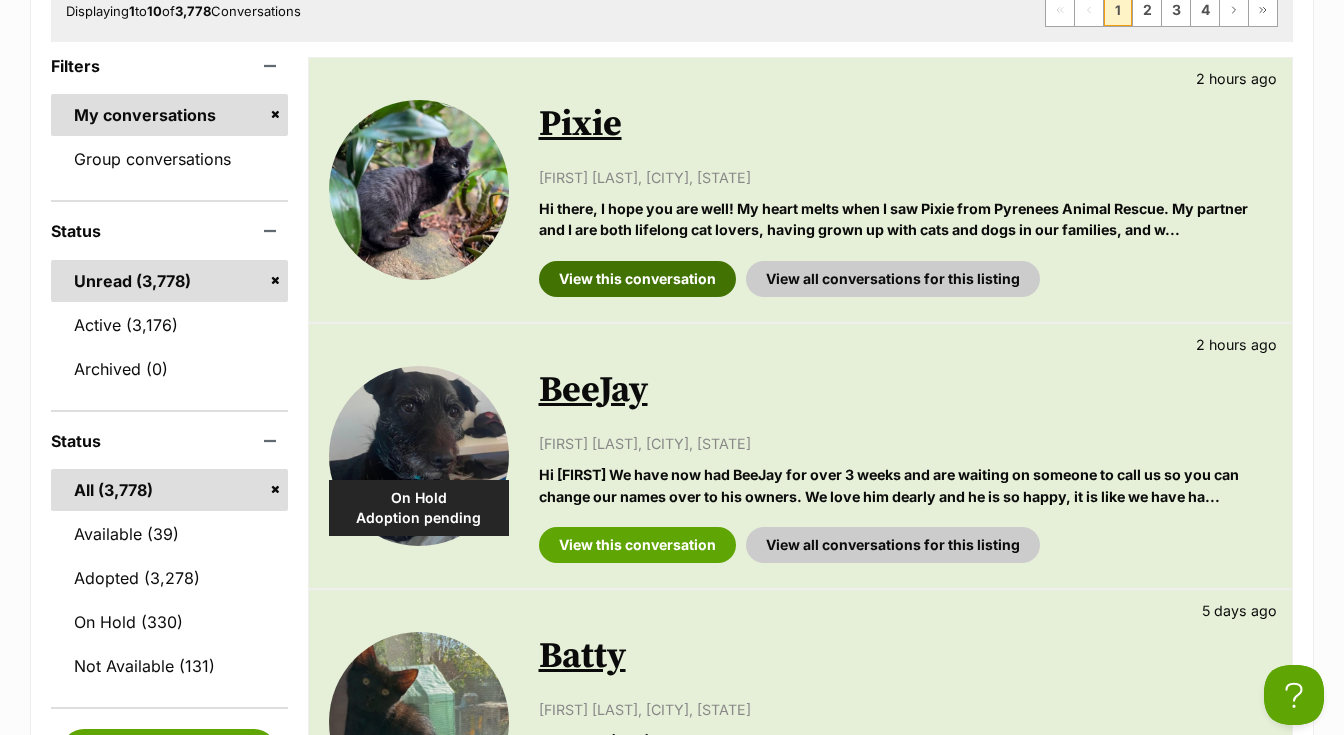 click on "View this conversation" at bounding box center [637, 279] 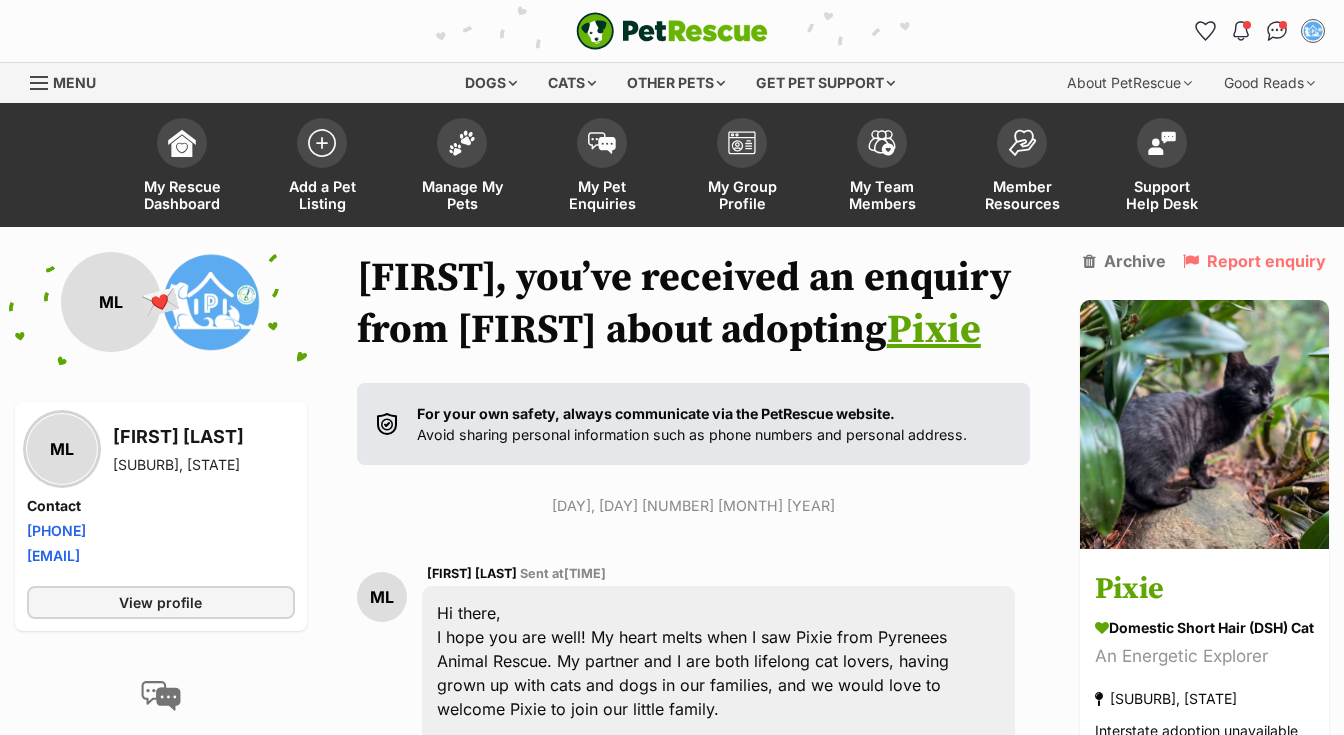 scroll, scrollTop: 544, scrollLeft: 0, axis: vertical 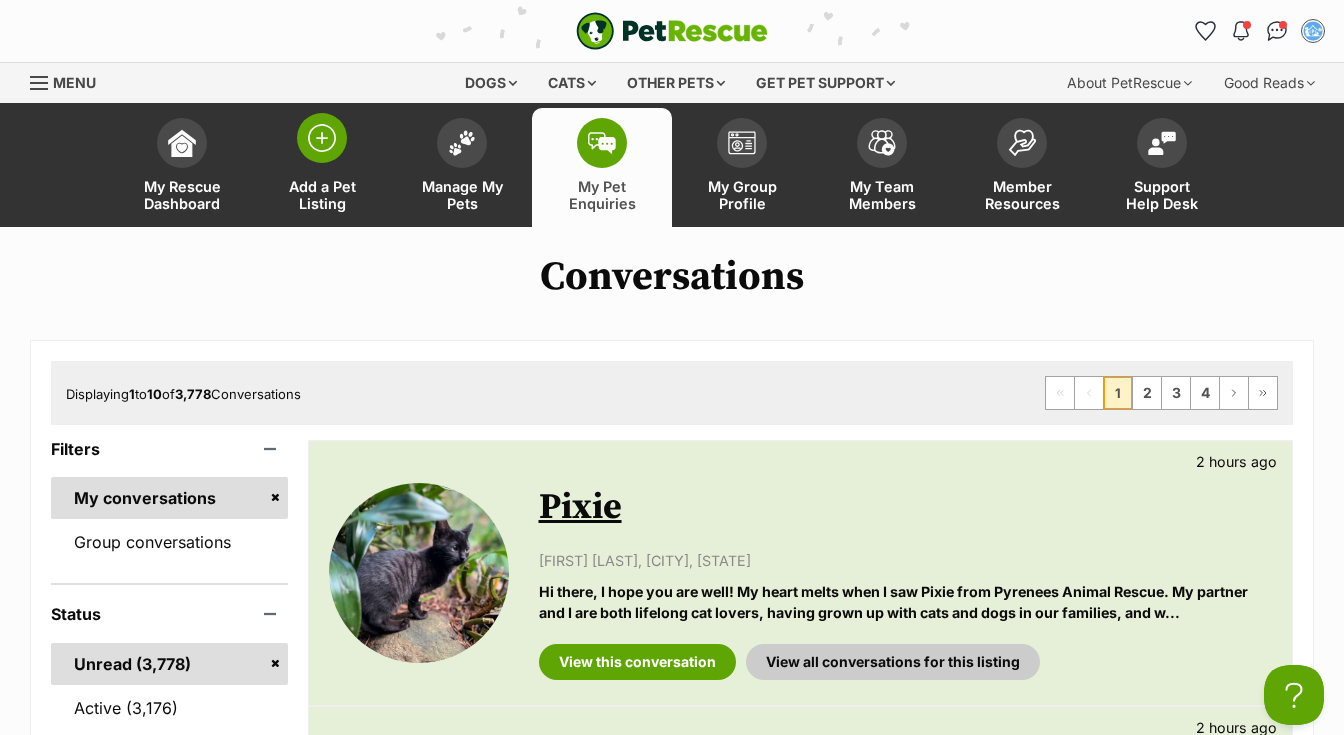 click at bounding box center [322, 138] 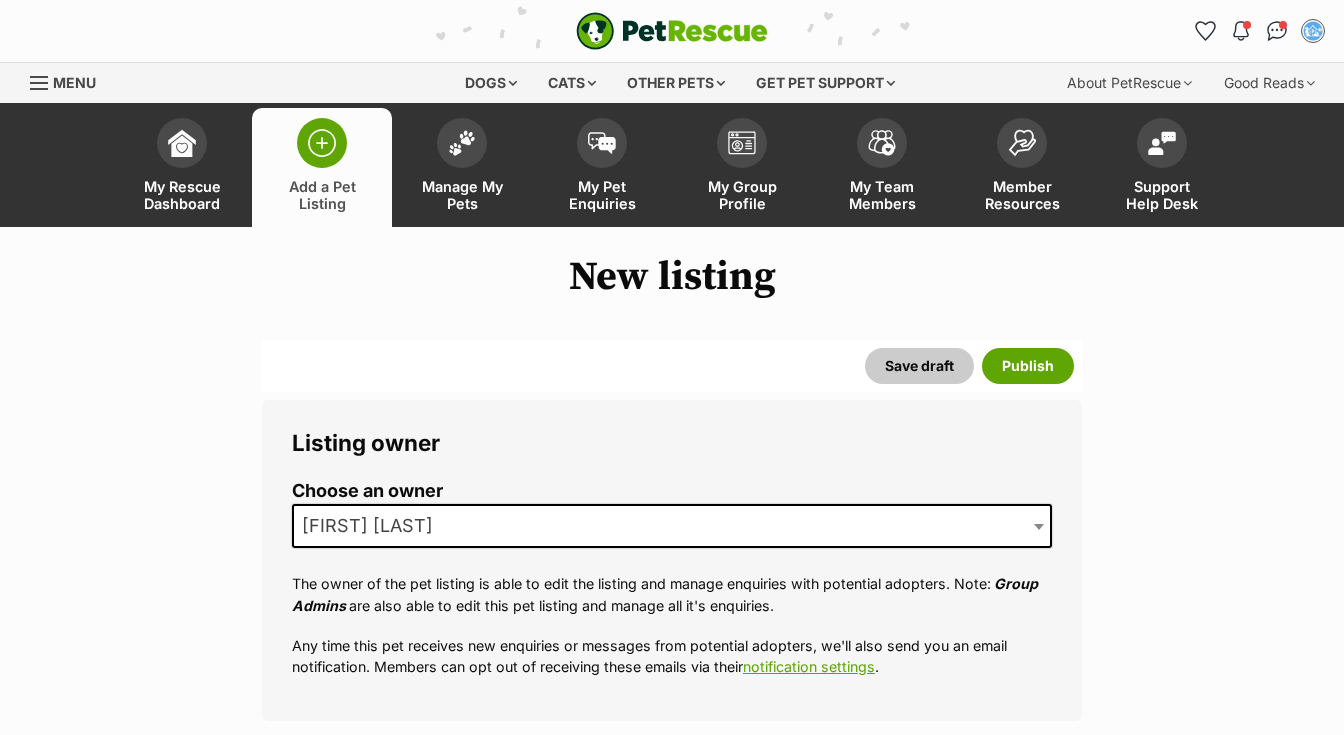 scroll, scrollTop: 0, scrollLeft: 0, axis: both 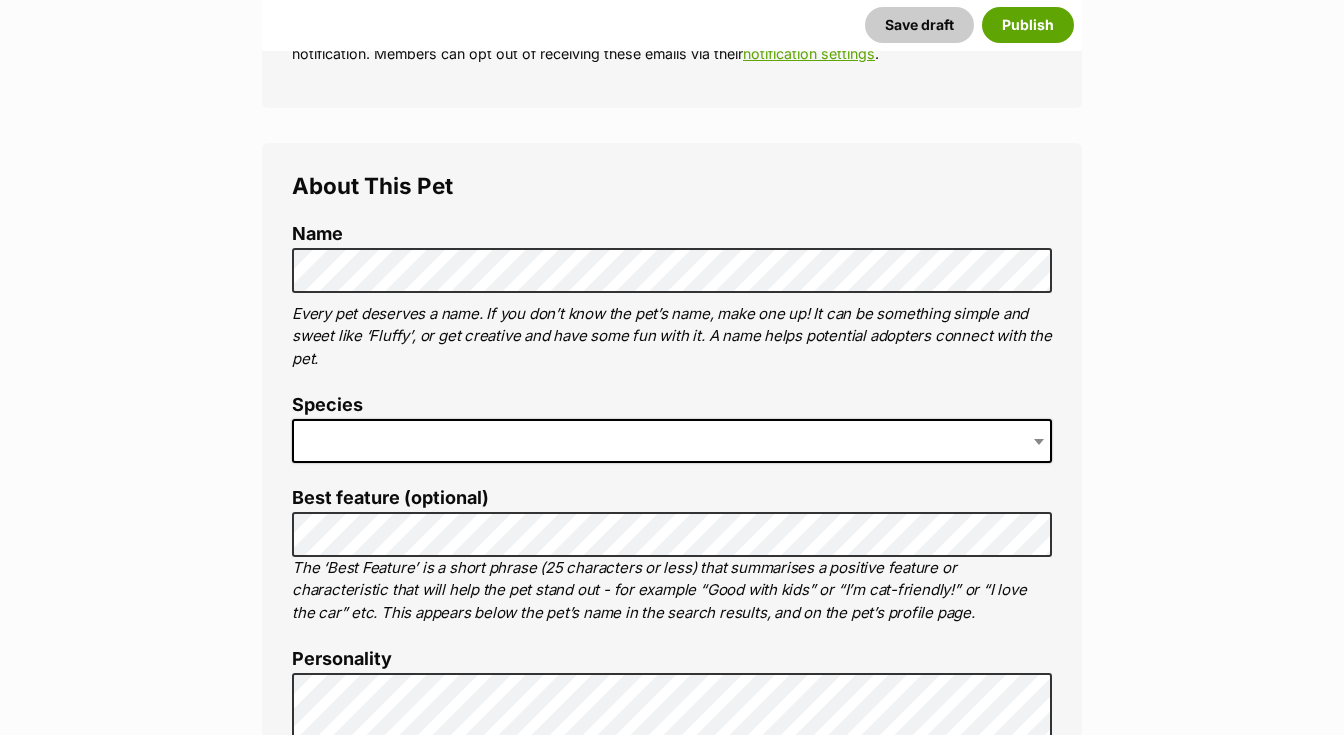 click at bounding box center [672, 441] 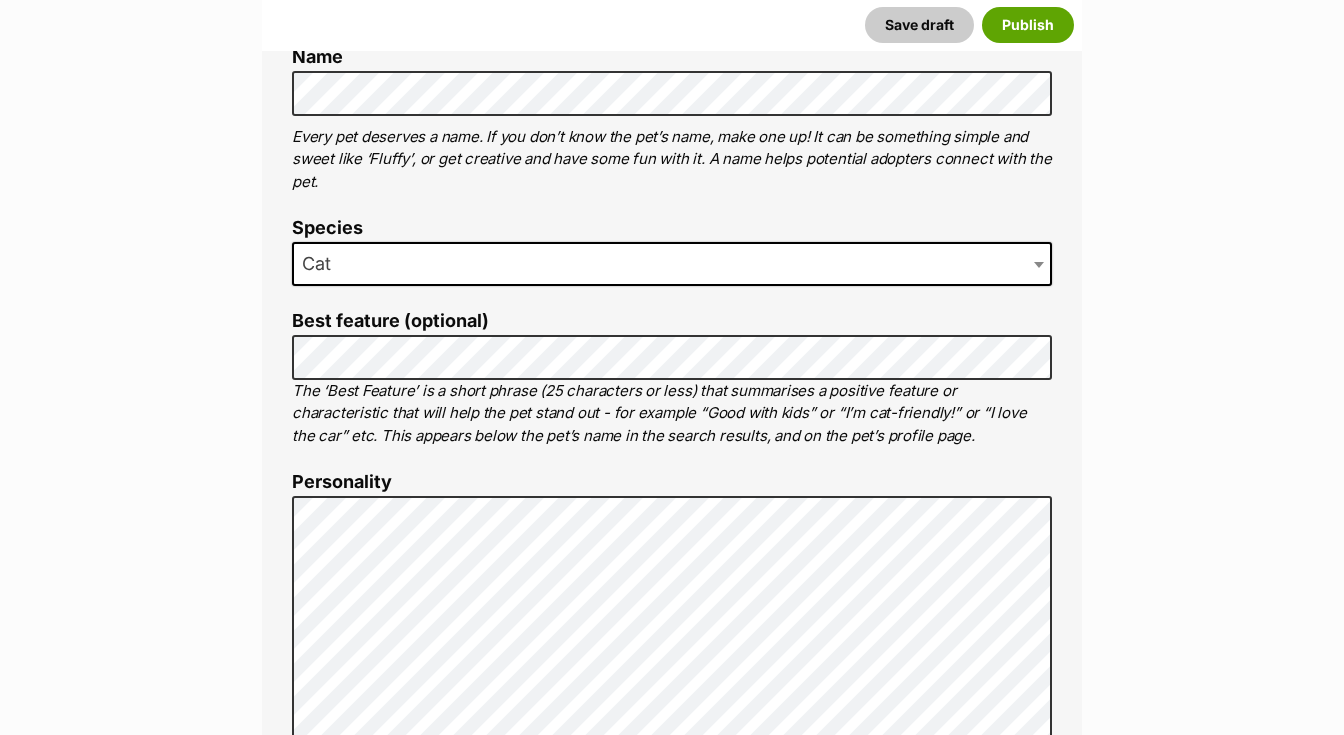 scroll, scrollTop: 791, scrollLeft: 0, axis: vertical 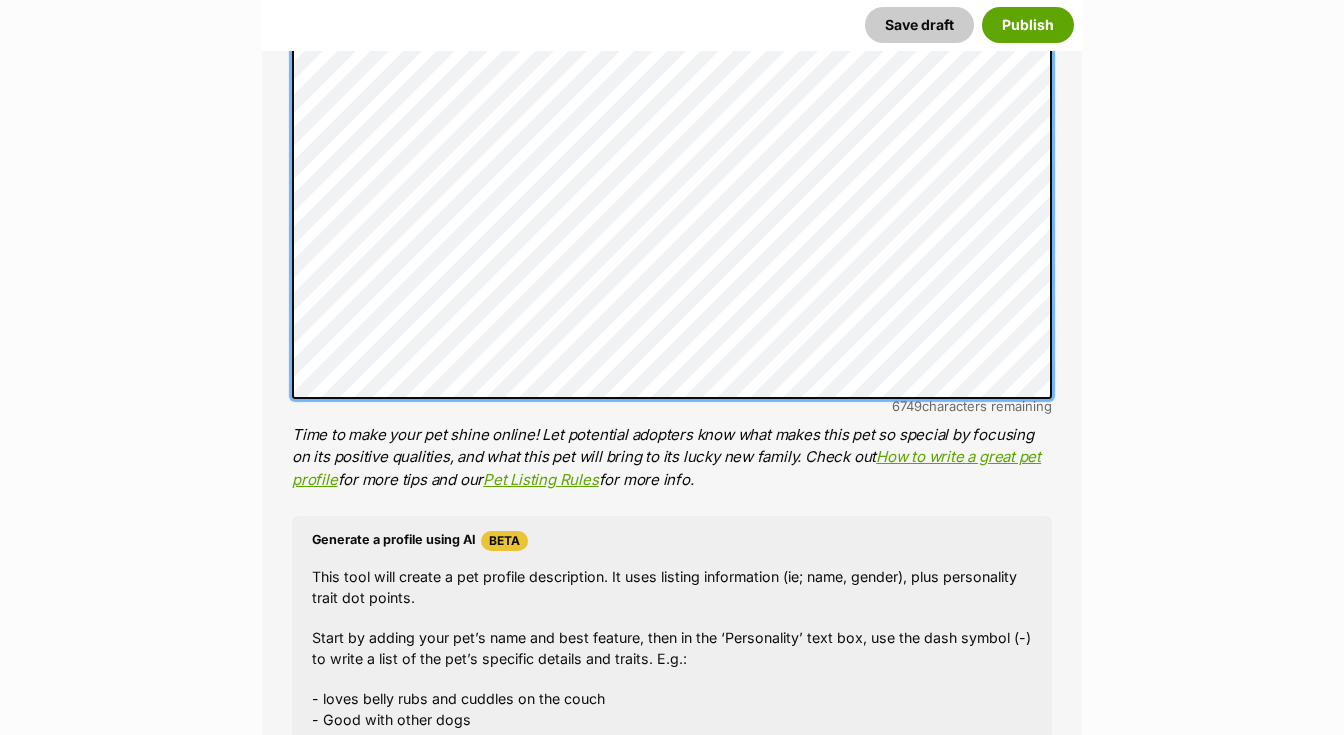 click on "About This Pet Name
Henlo there, it looks like you might be using the pet name field to indicate that this pet is now on hold - we recommend updating the status to on hold from the listing page instead!
Every pet deserves a name. If you don’t know the pet’s name, make one up! It can be something simple and sweet like ‘Fluffy’, or get creative and have some fun with it. A name helps potential adopters connect with the pet.
Species Cat
Best feature (optional)
The ‘Best Feature’ is a short phrase (25 characters or less) that summarises a positive feature or characteristic that will help the pet stand out - for example “Good with kids” or “I’m cat-friendly!” or “I love the car” etc. This appears below the pet’s name in the search results, and on the pet’s profile page.
Personality 6749  characters remaining
How to write a great pet profile  for more tips and our  Pet Listing Rules  for more info.
Generate a profile using AI
Beta
." at bounding box center [672, 186] 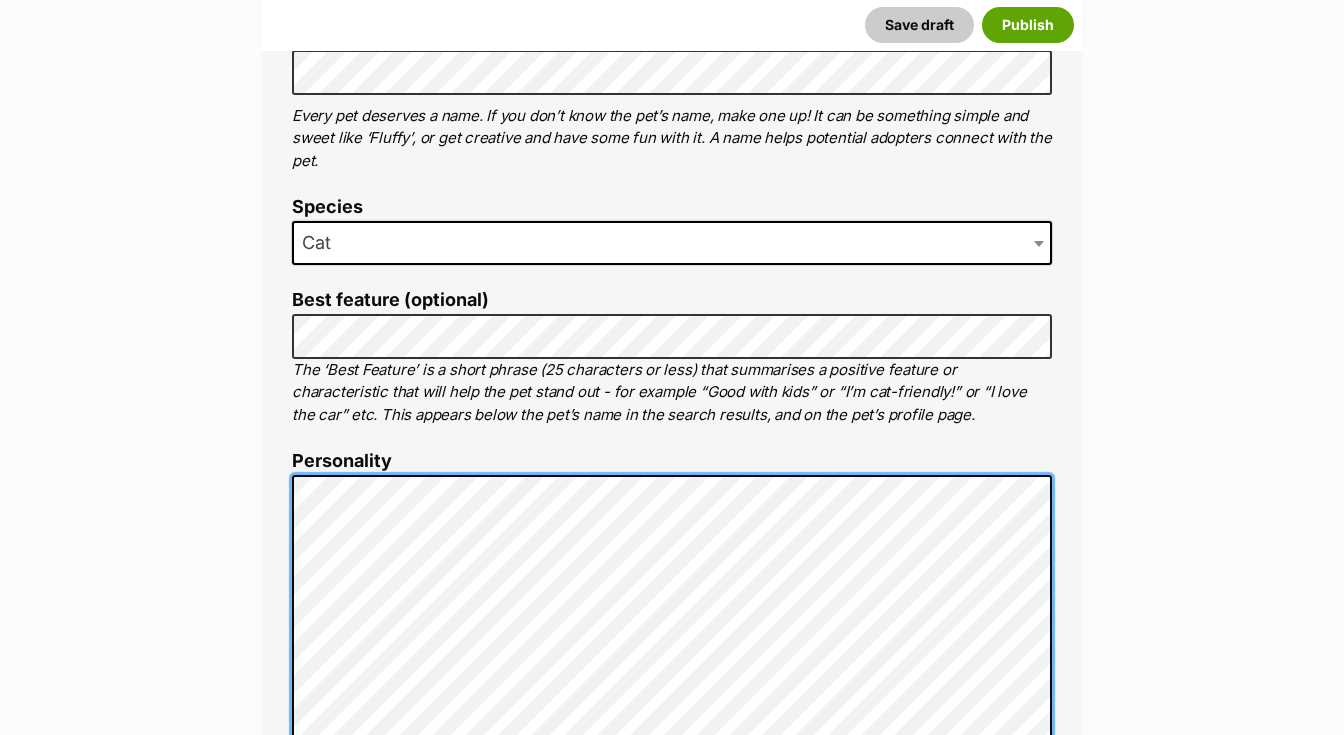 scroll, scrollTop: 809, scrollLeft: 0, axis: vertical 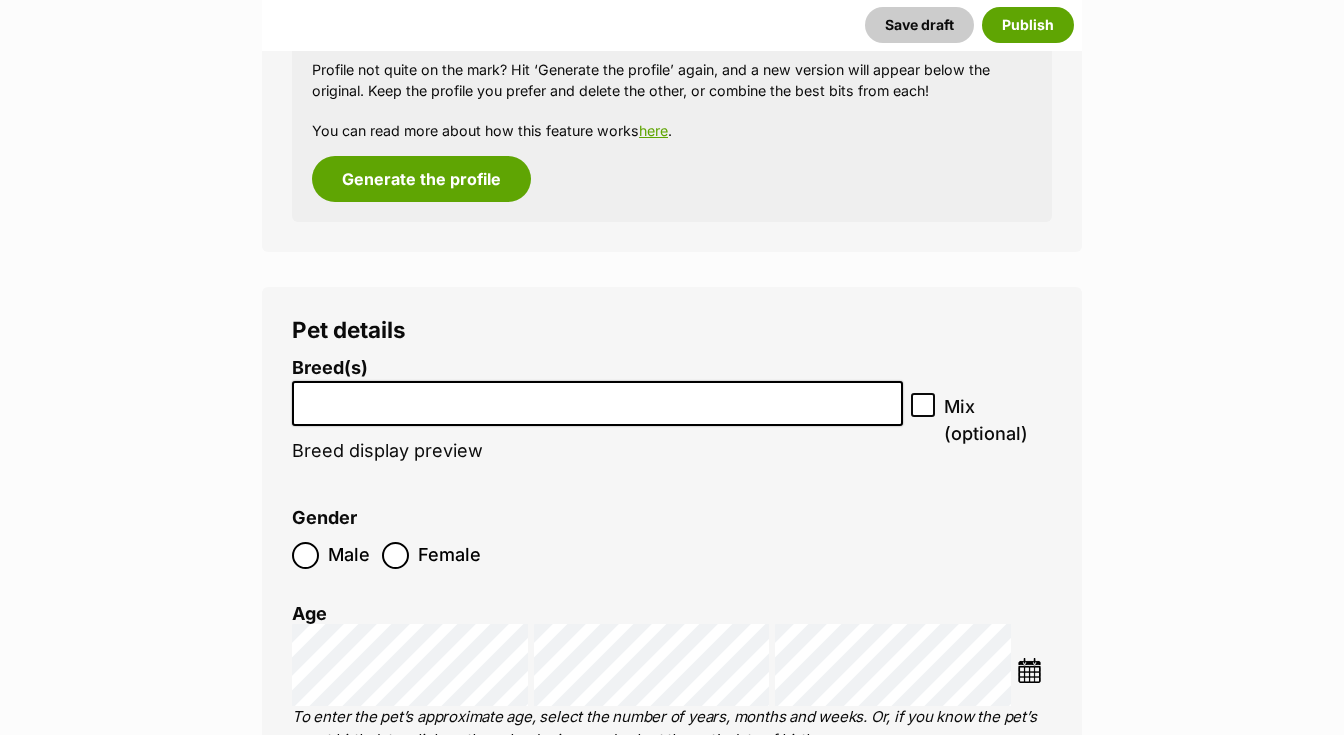 click at bounding box center [597, 398] 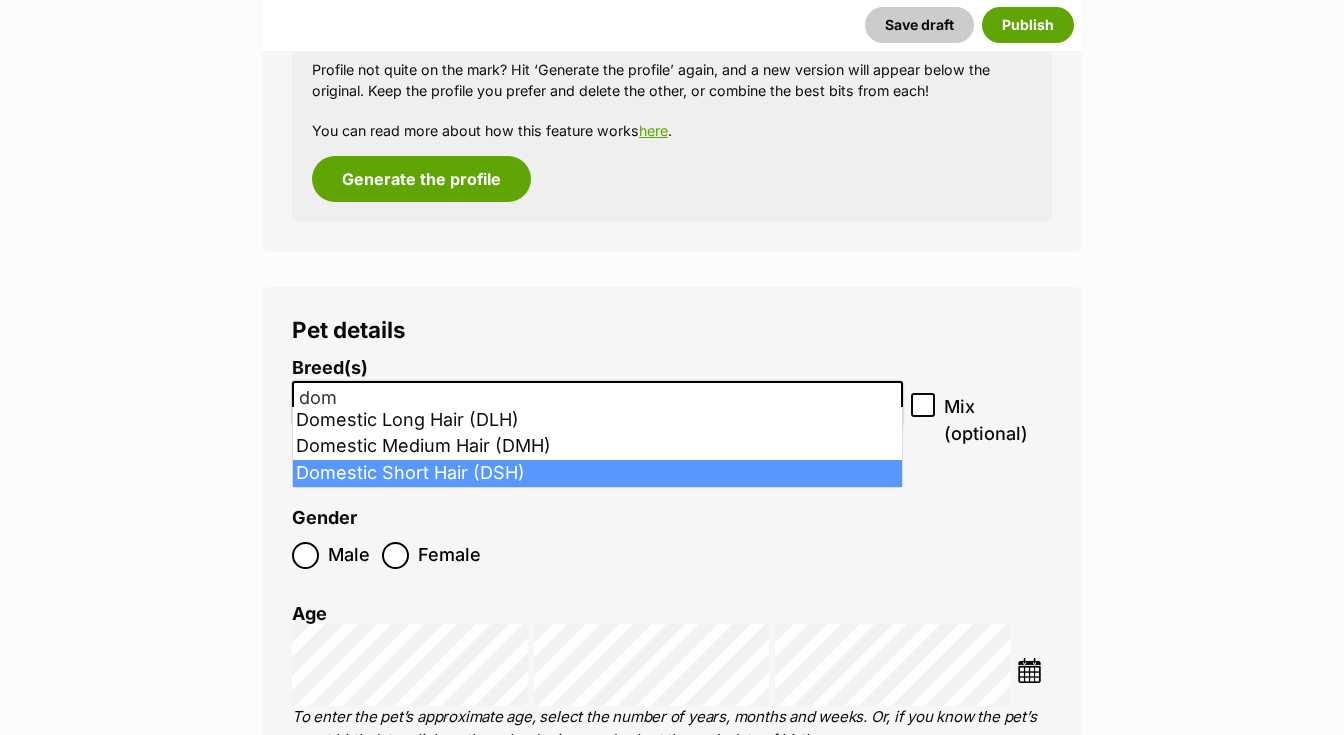 type on "dom" 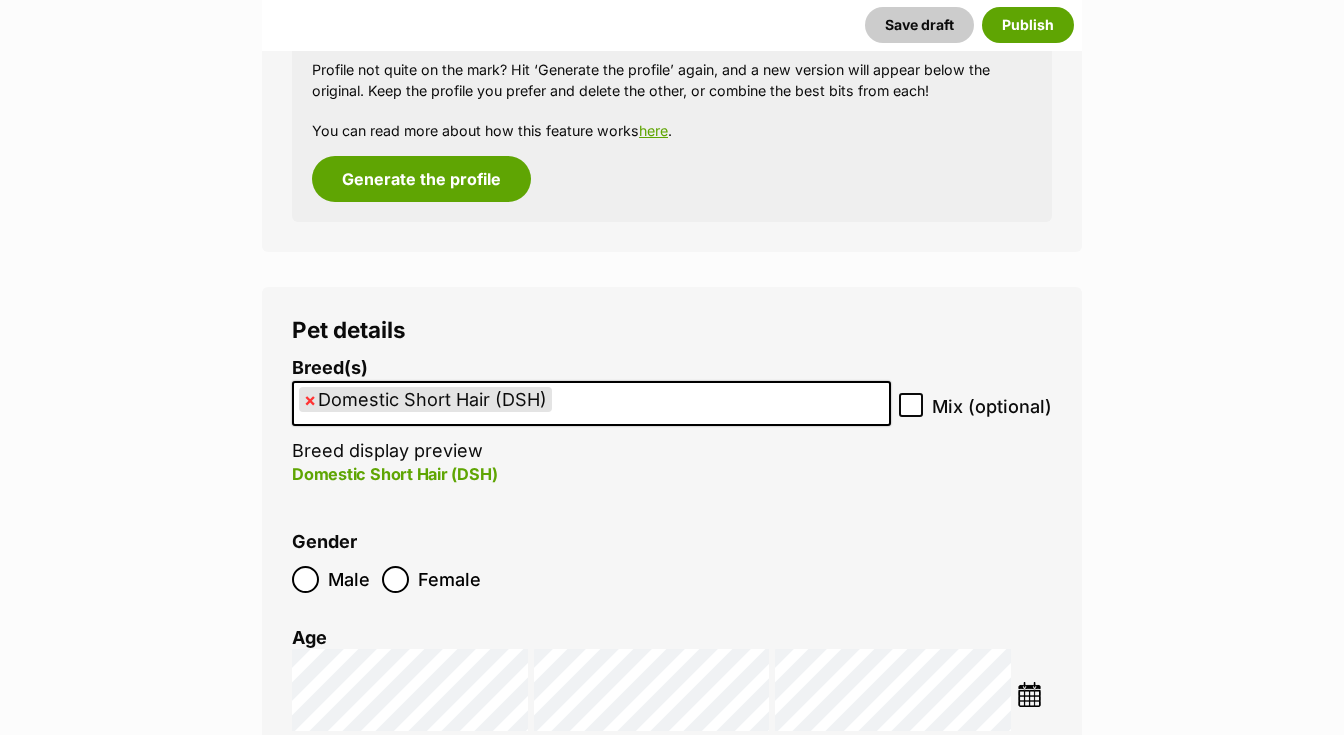 scroll, scrollTop: 504, scrollLeft: 0, axis: vertical 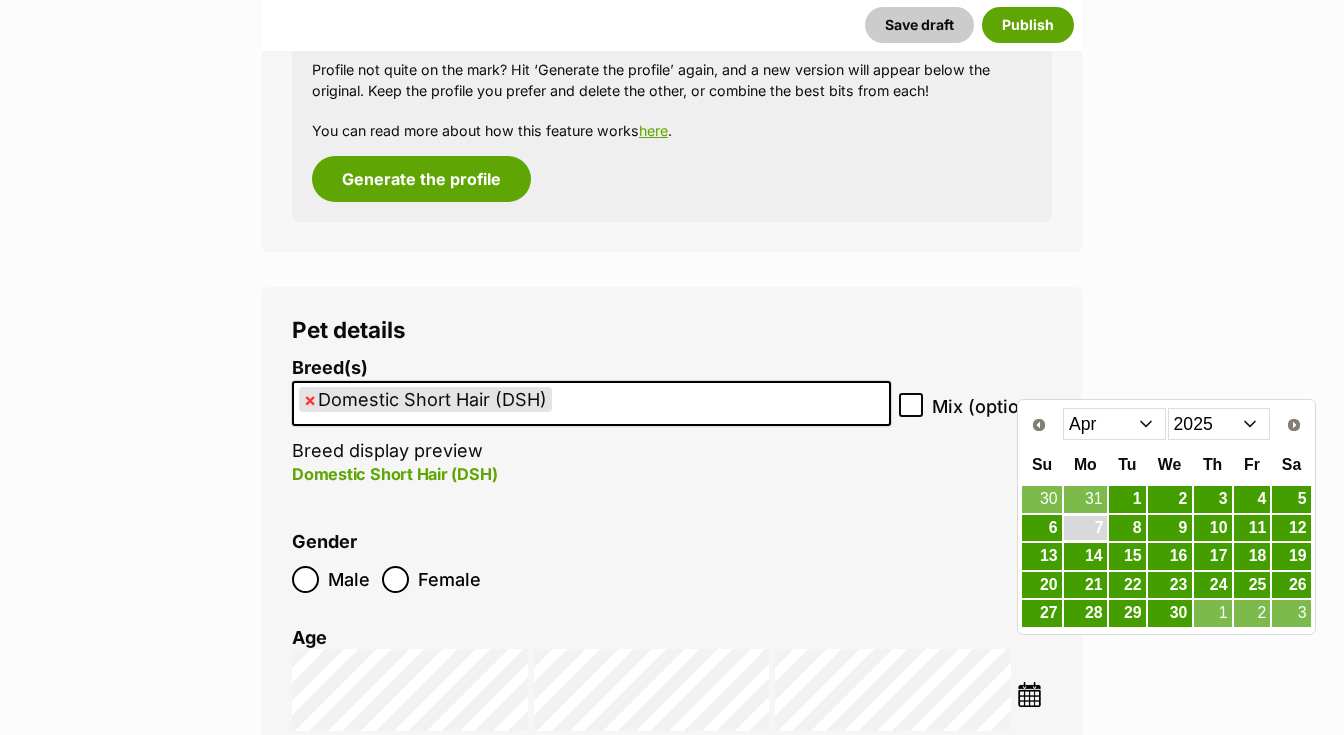 click on "7" at bounding box center [1085, 528] 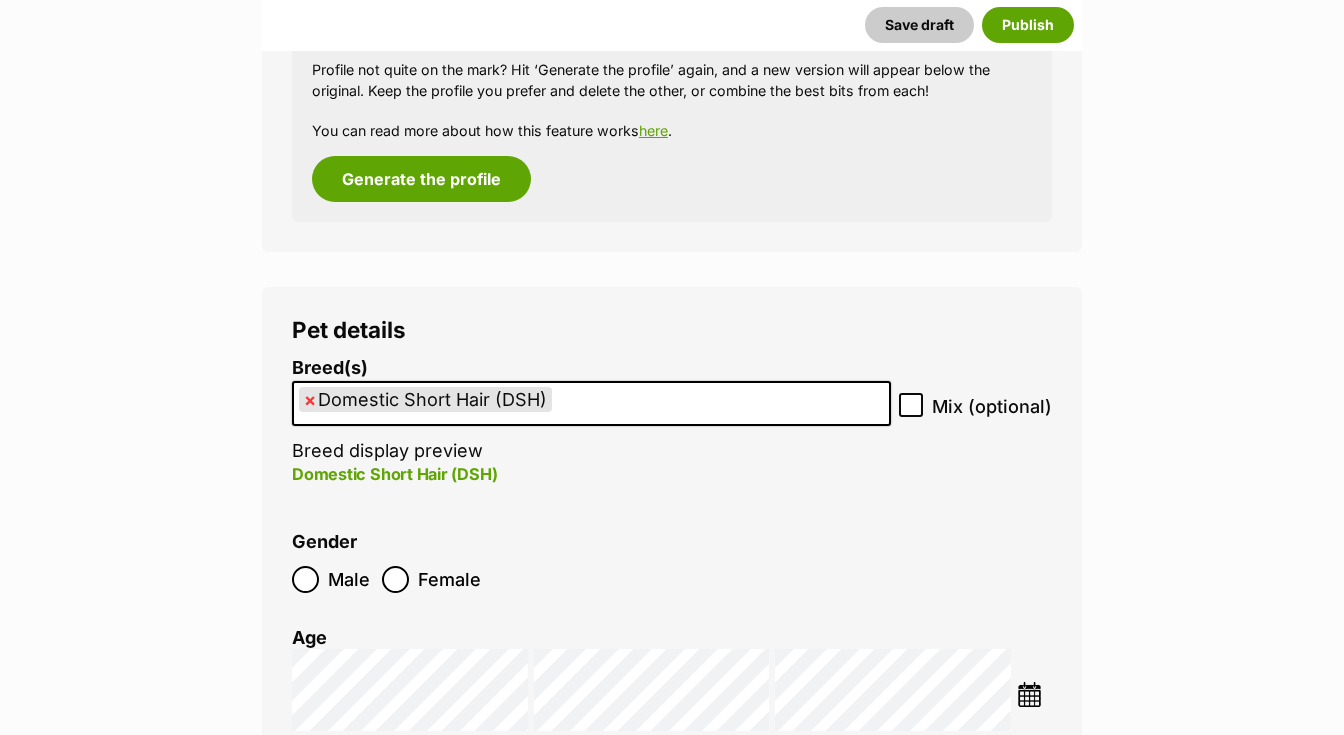 click at bounding box center [1029, 694] 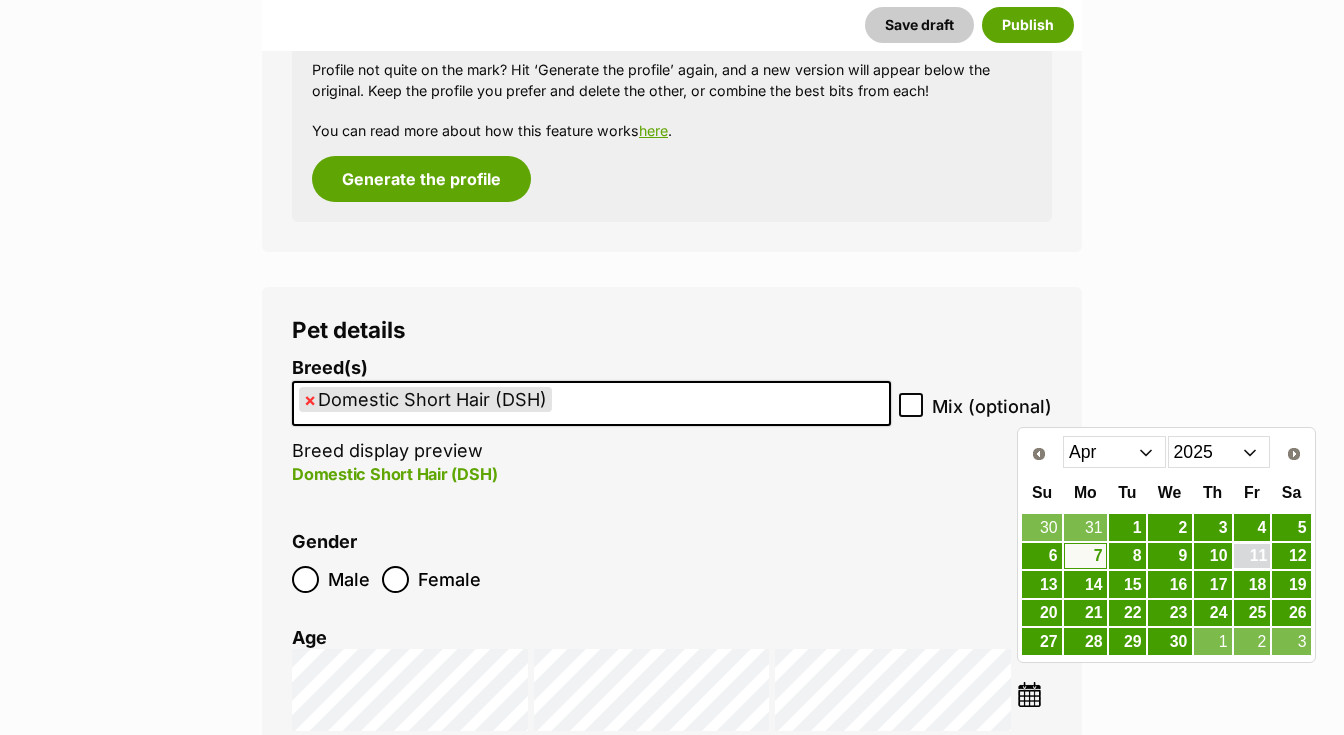 click on "11" at bounding box center (1252, 556) 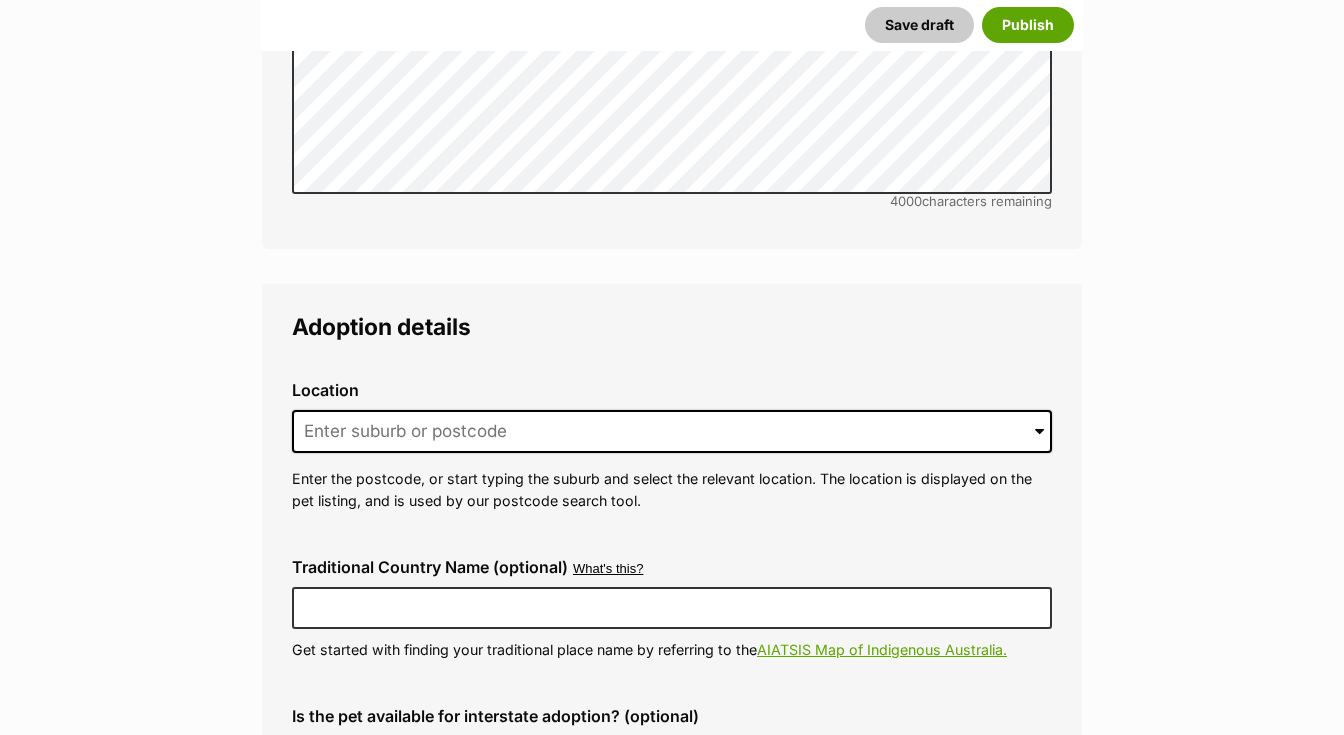 scroll, scrollTop: 4735, scrollLeft: 0, axis: vertical 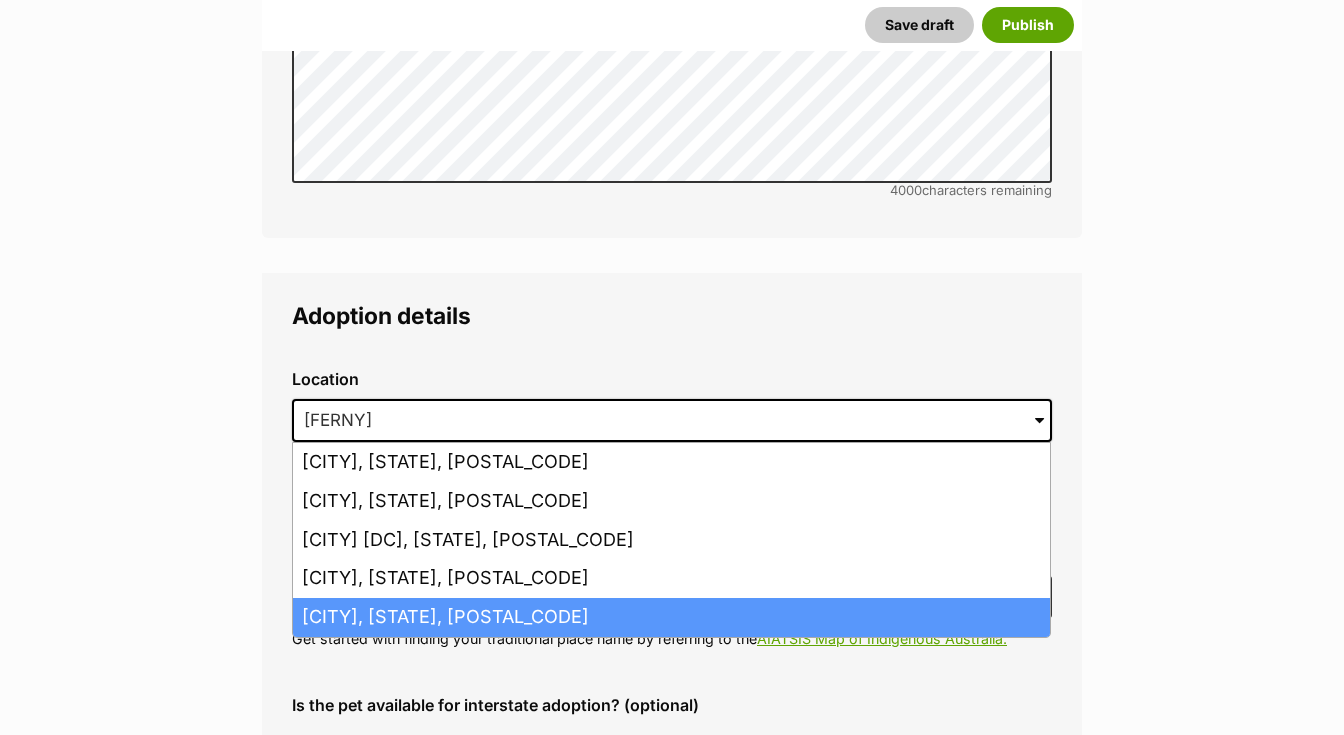click on "Ferny Creek, Victoria, 3786" at bounding box center (671, 617) 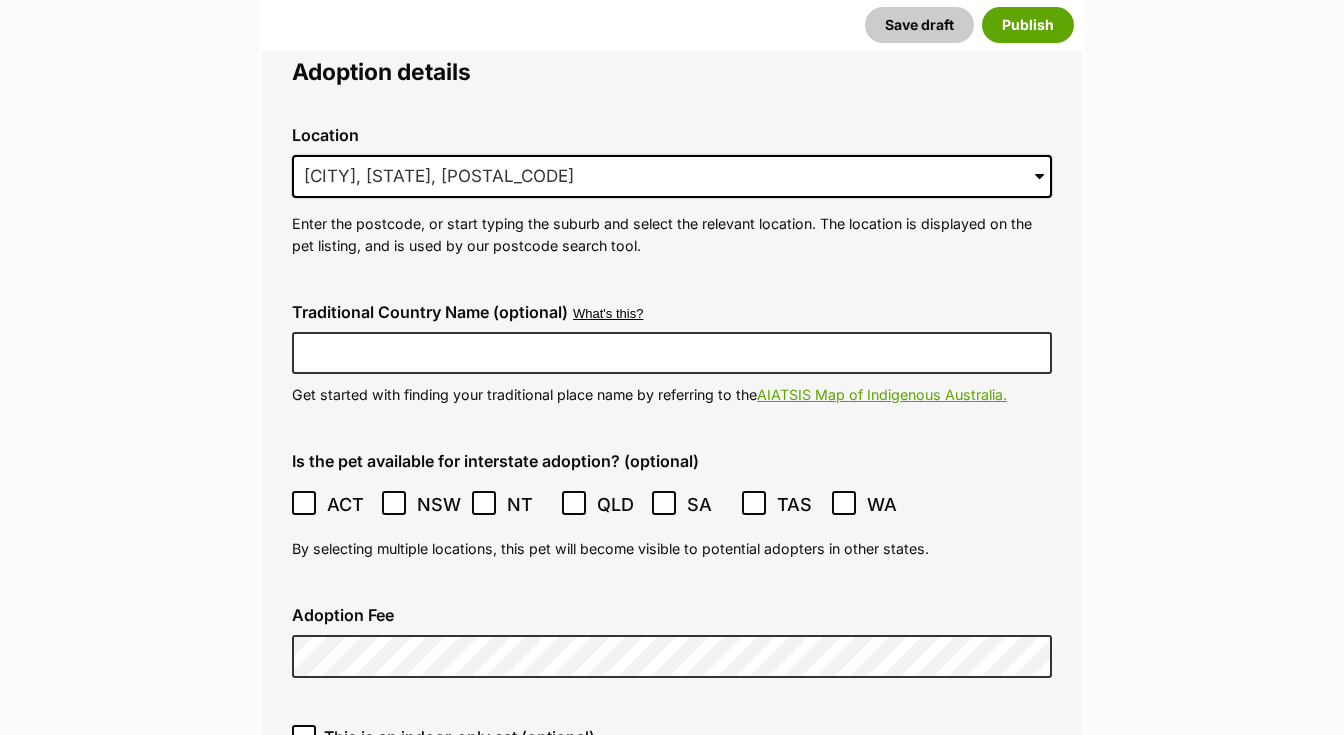 scroll, scrollTop: 4998, scrollLeft: 0, axis: vertical 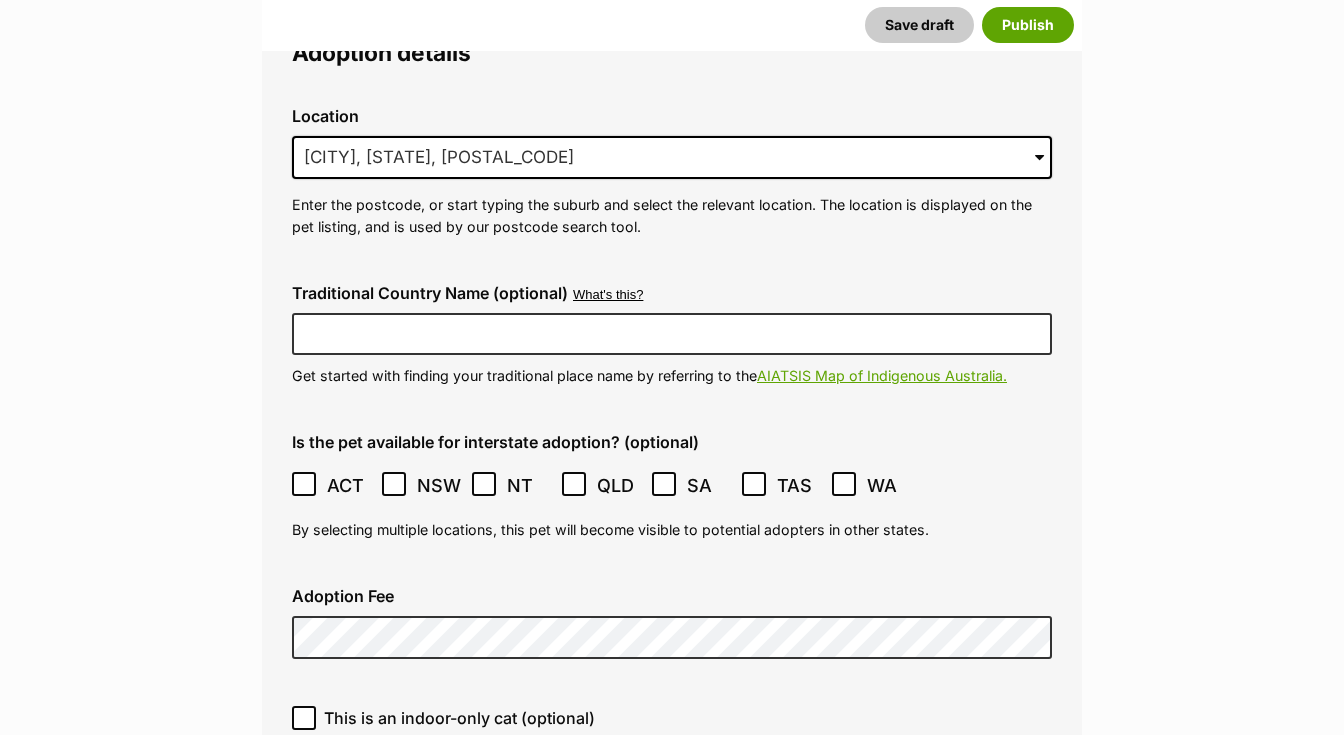 click on "This is an indoor-only cat (optional)" at bounding box center (304, 718) 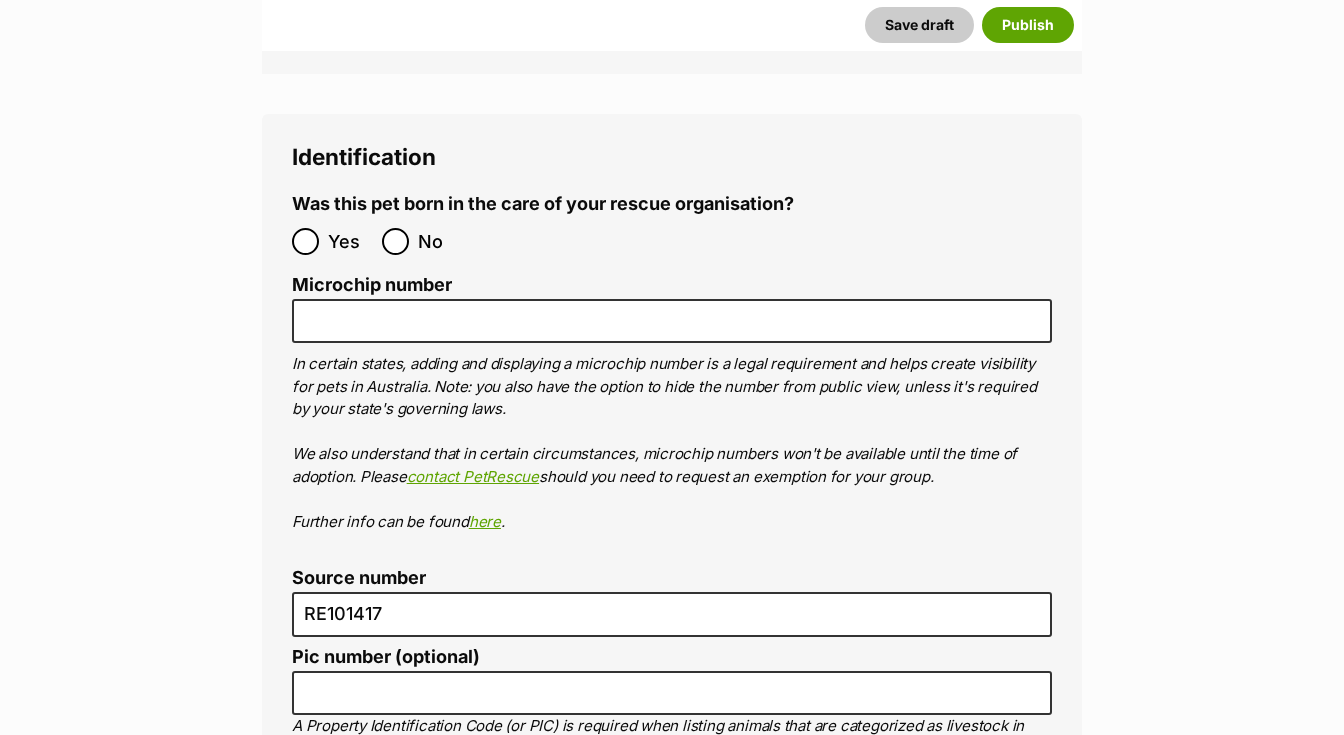 scroll, scrollTop: 6791, scrollLeft: 0, axis: vertical 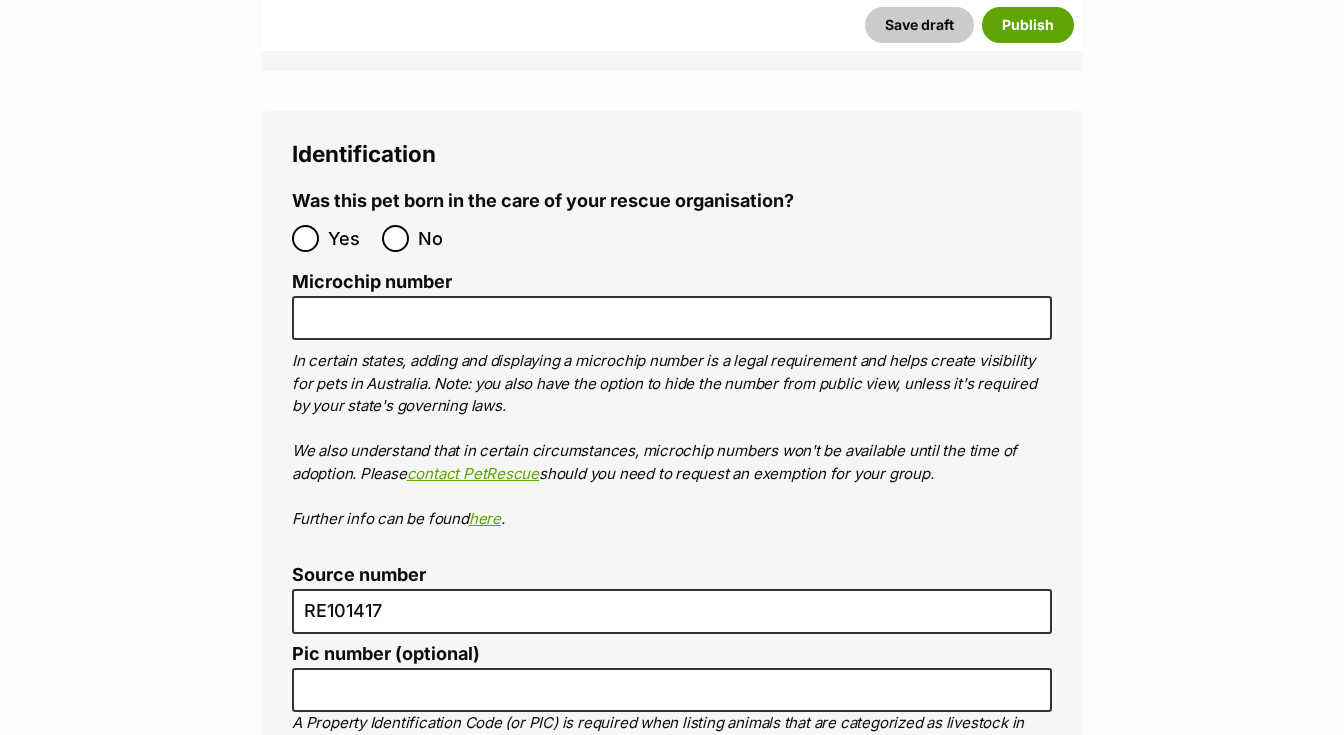 click on "No" at bounding box center (395, 238) 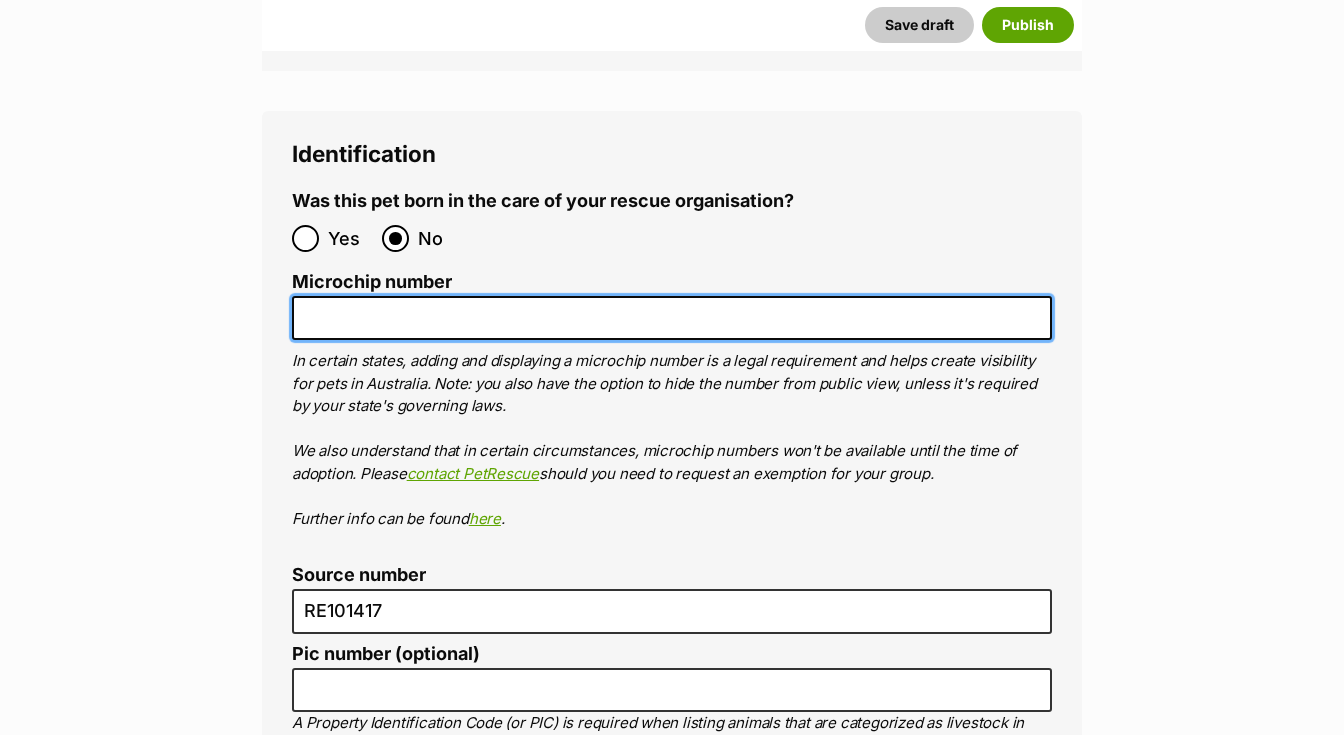 click on "Microchip number" at bounding box center (672, 318) 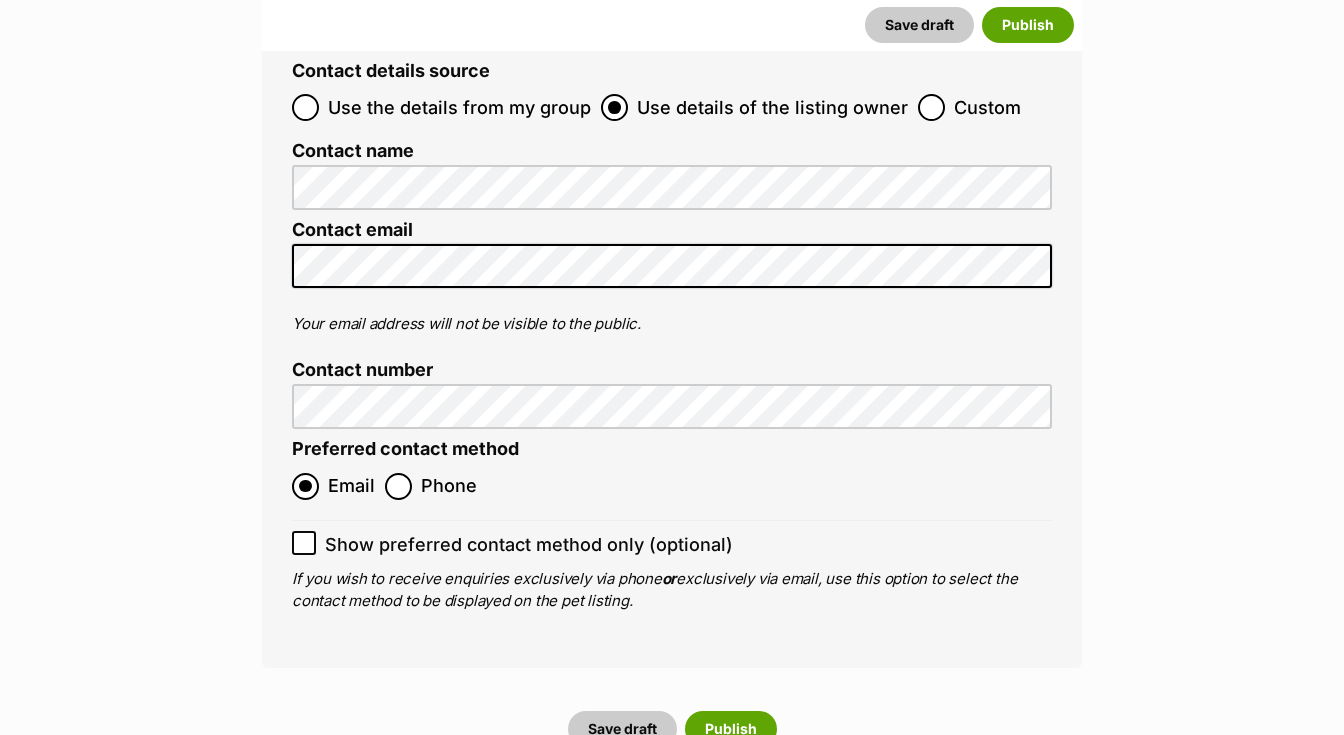 scroll, scrollTop: 7900, scrollLeft: 0, axis: vertical 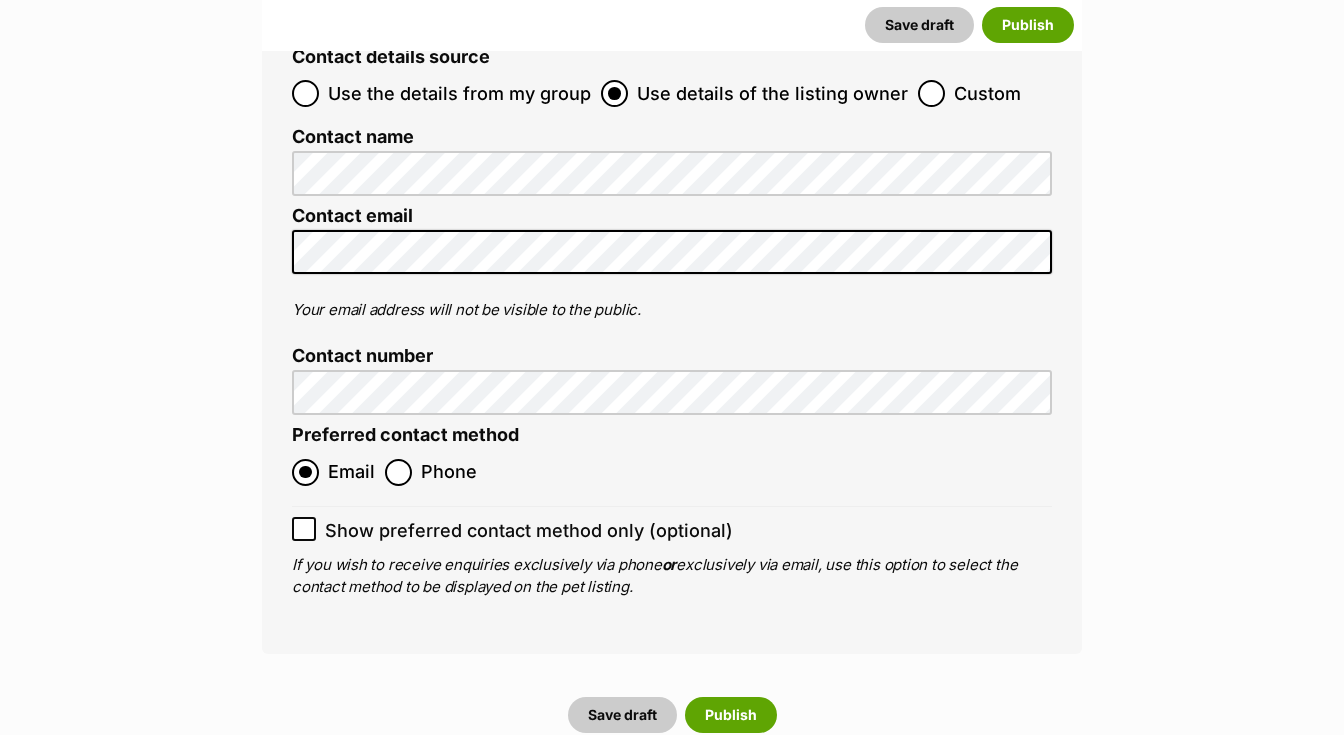 type on "956000016616277" 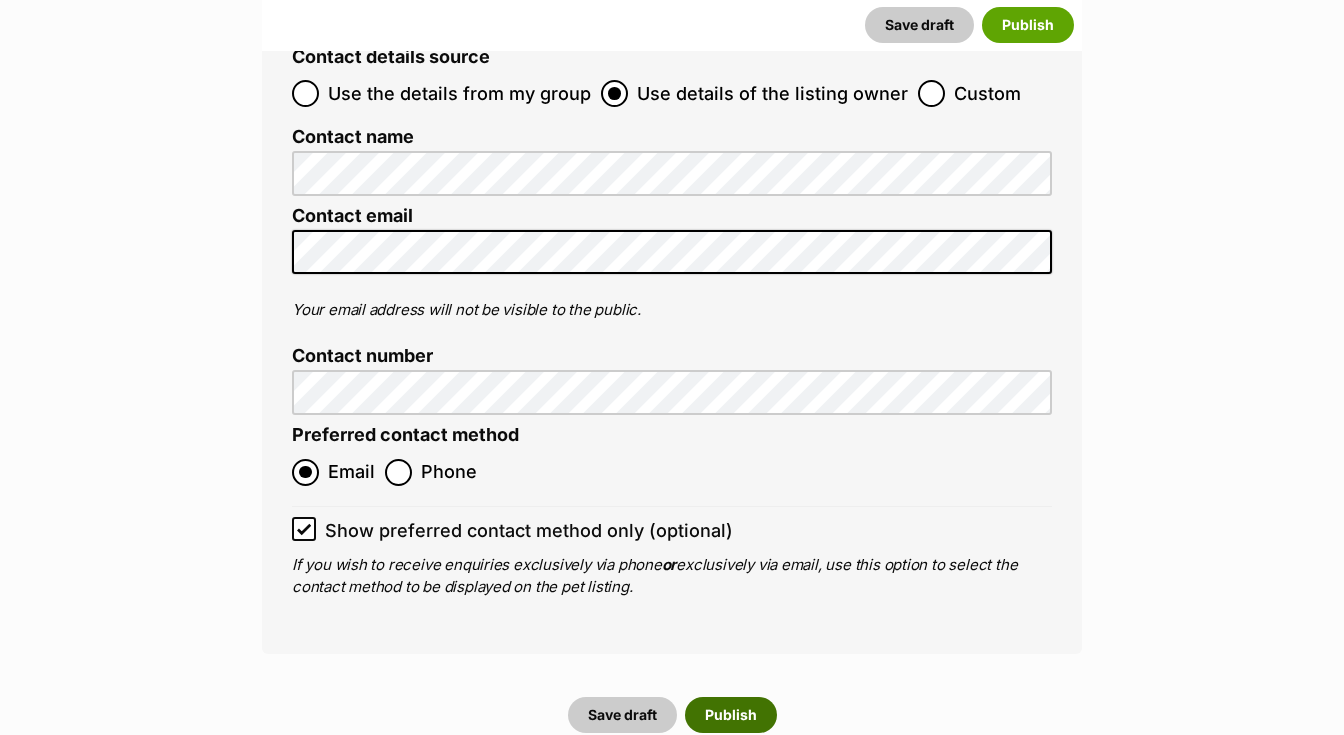 click on "Publish" at bounding box center (731, 715) 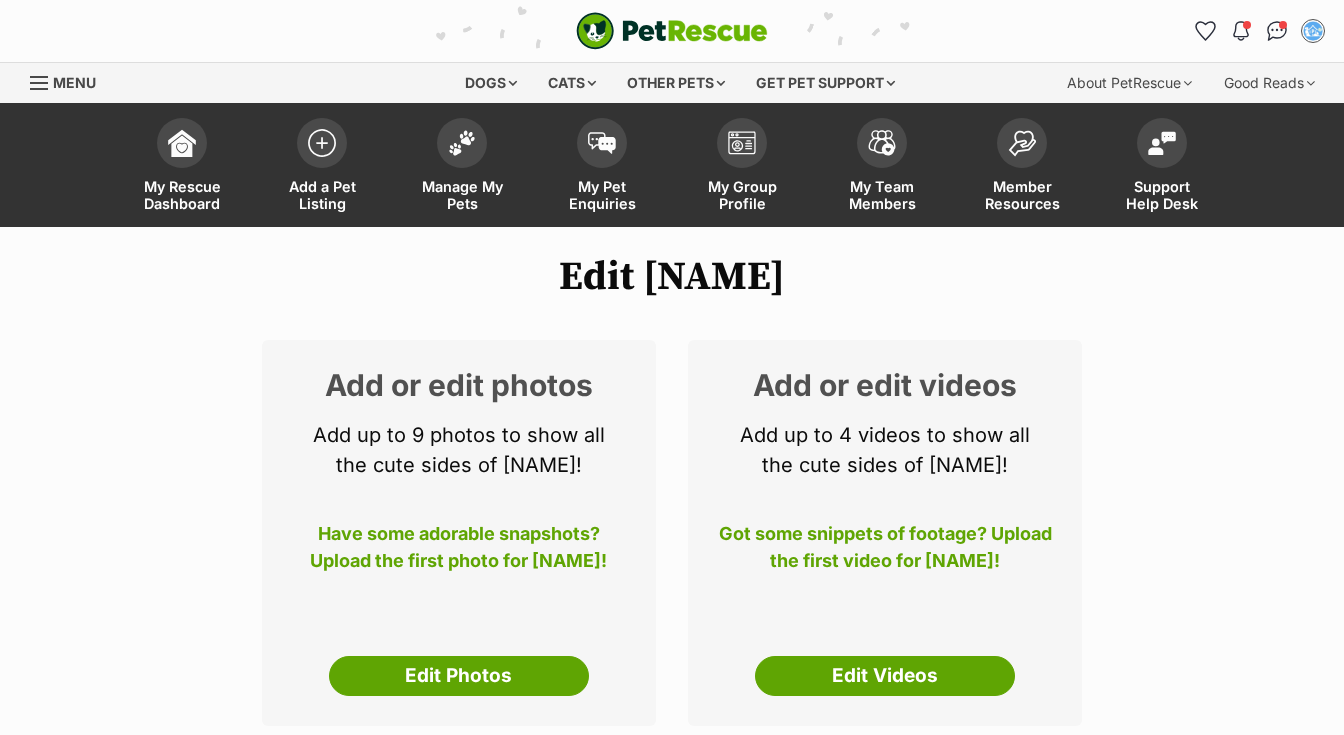 scroll, scrollTop: 0, scrollLeft: 0, axis: both 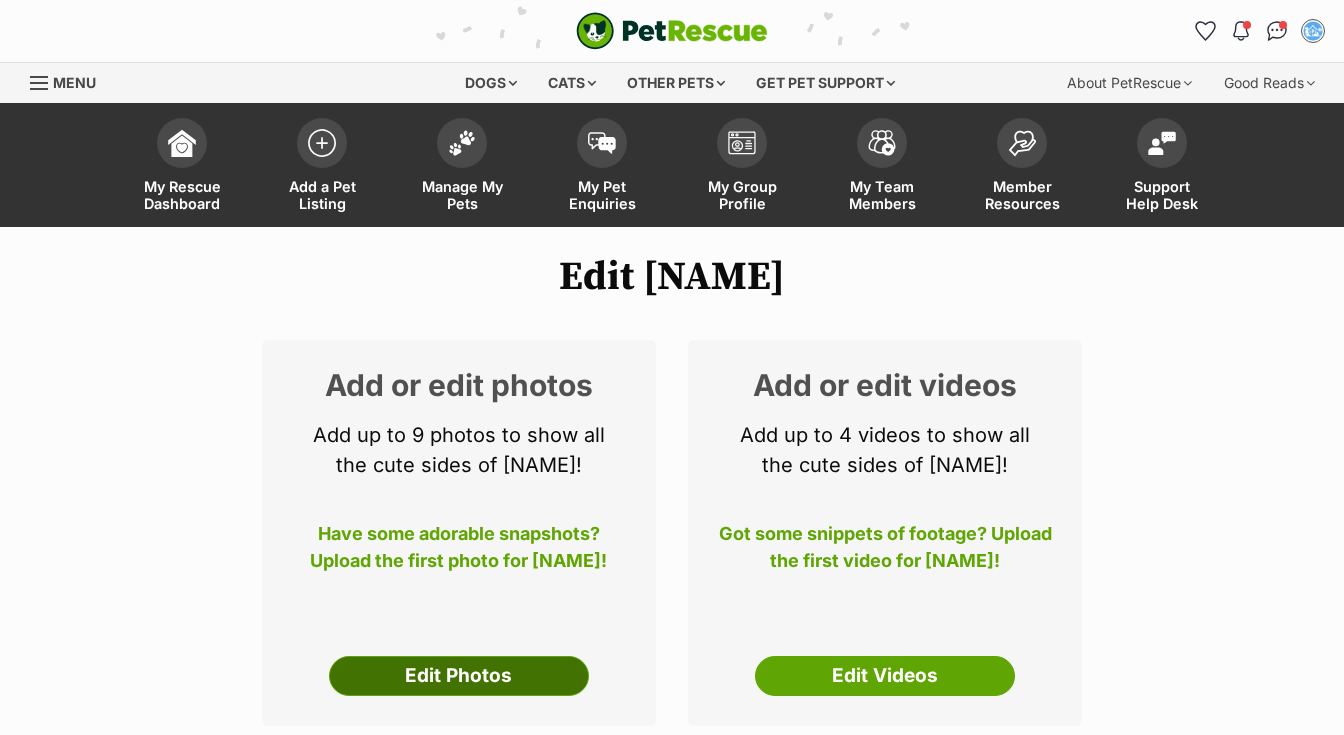 click on "Edit Photos" at bounding box center (459, 676) 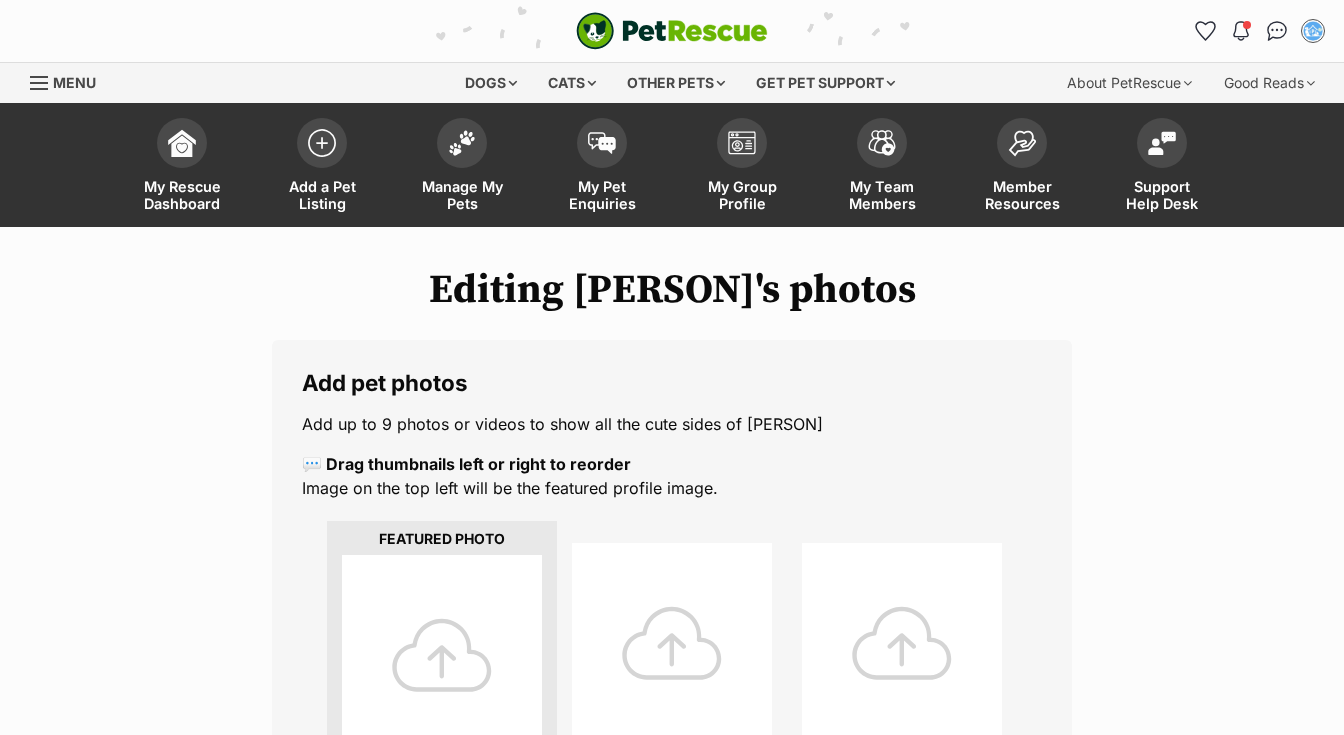 scroll, scrollTop: 225, scrollLeft: 0, axis: vertical 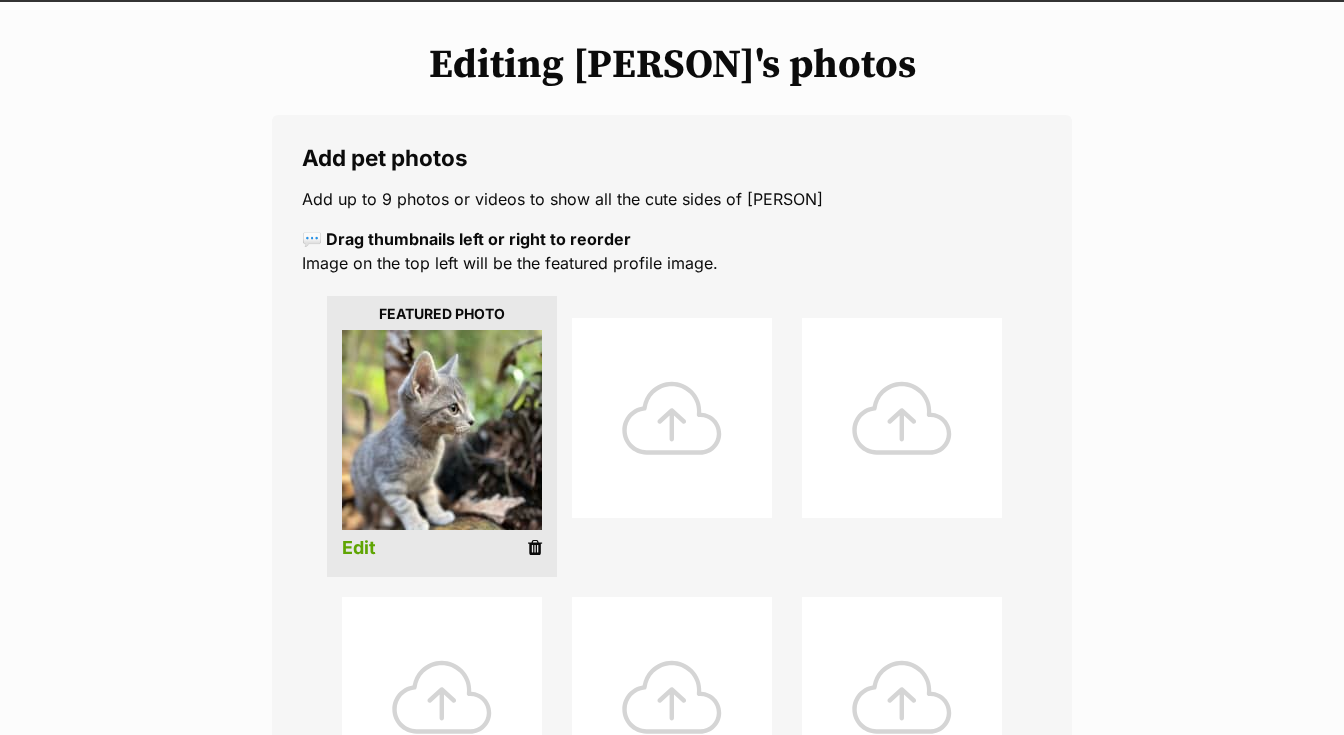 click at bounding box center (672, 418) 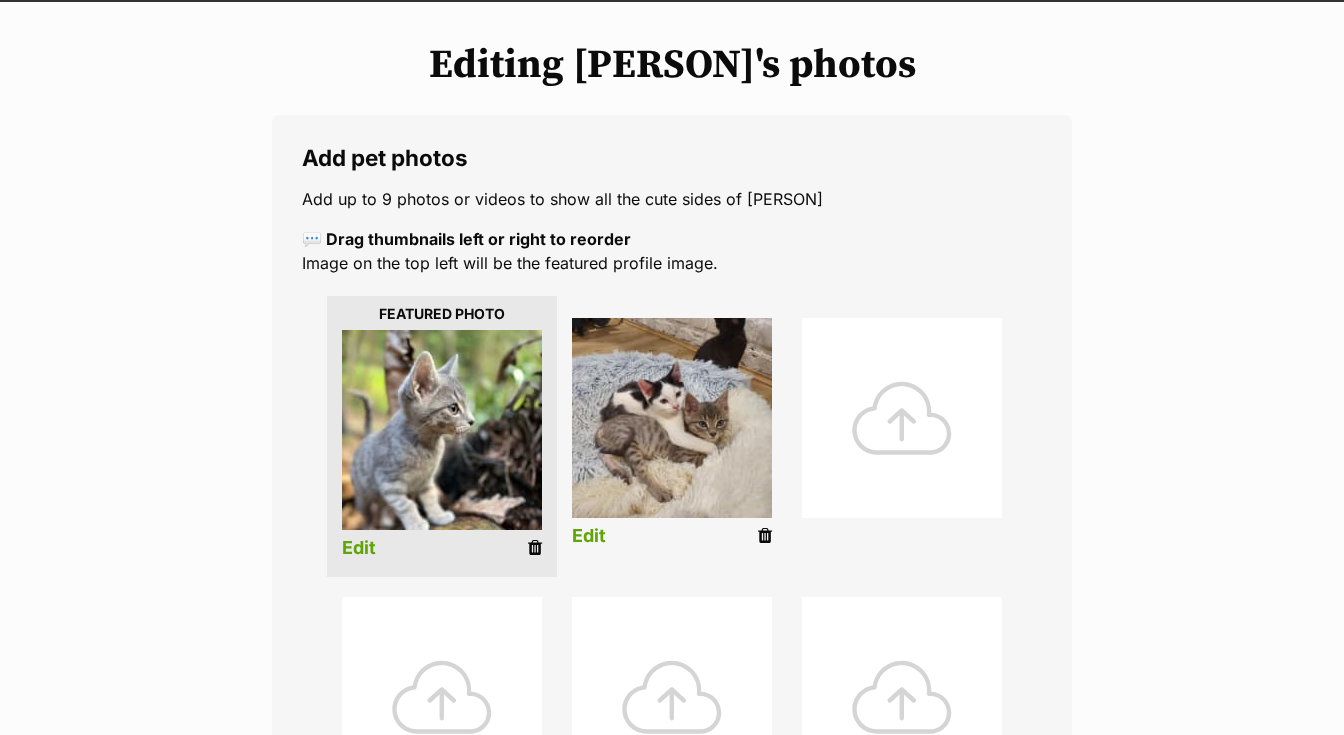 click at bounding box center [902, 418] 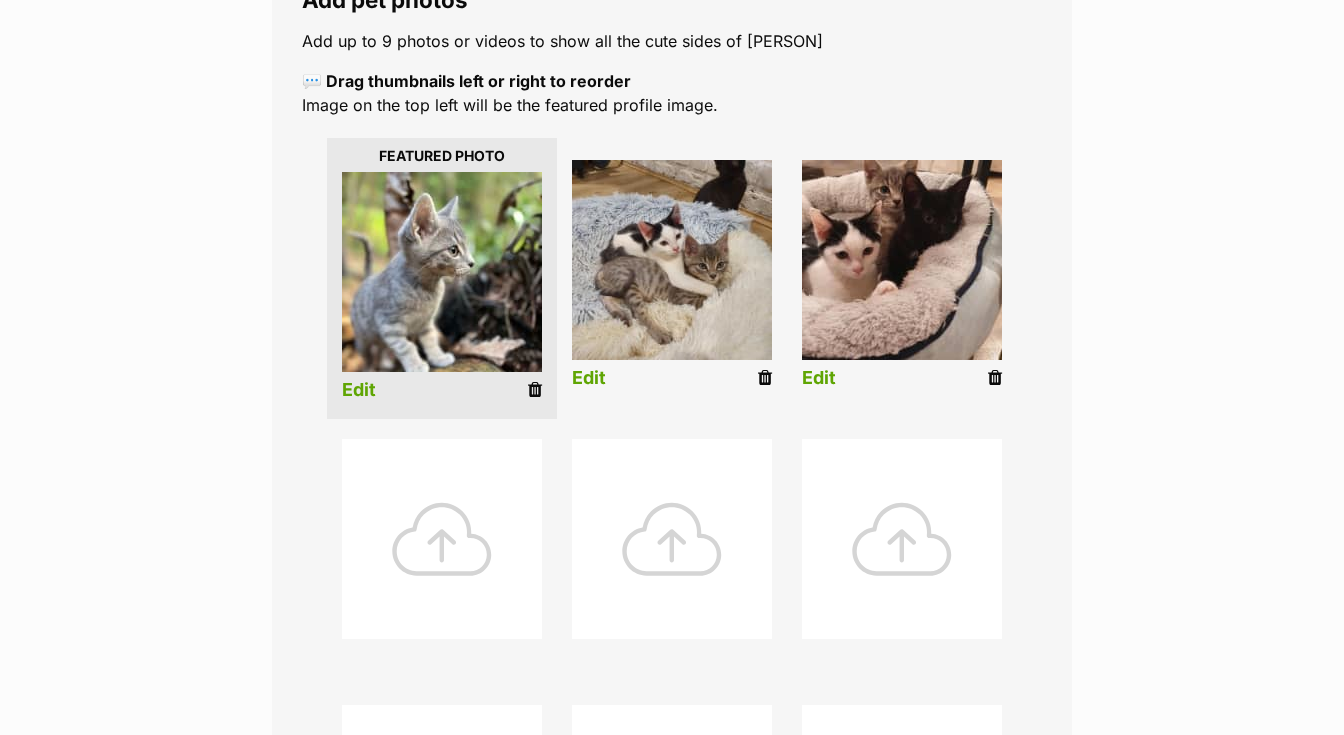 scroll, scrollTop: 428, scrollLeft: 0, axis: vertical 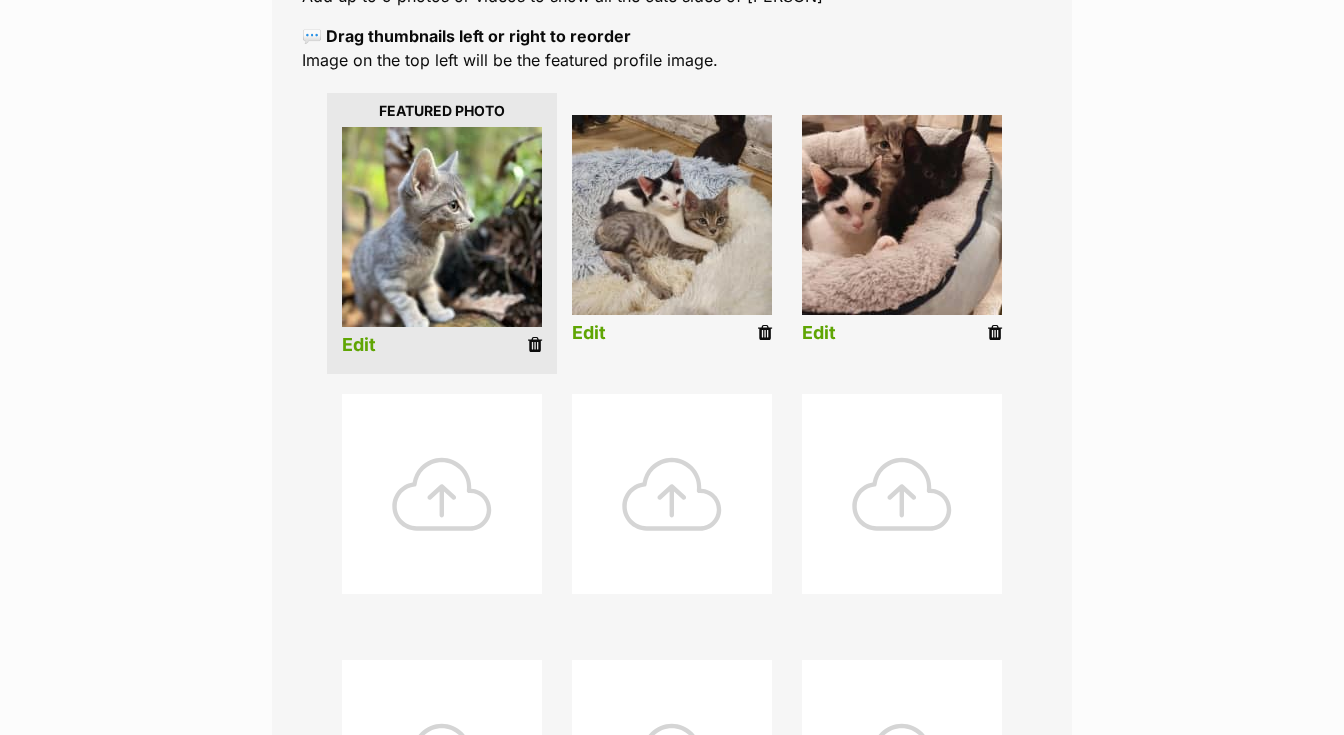 click at bounding box center (442, 494) 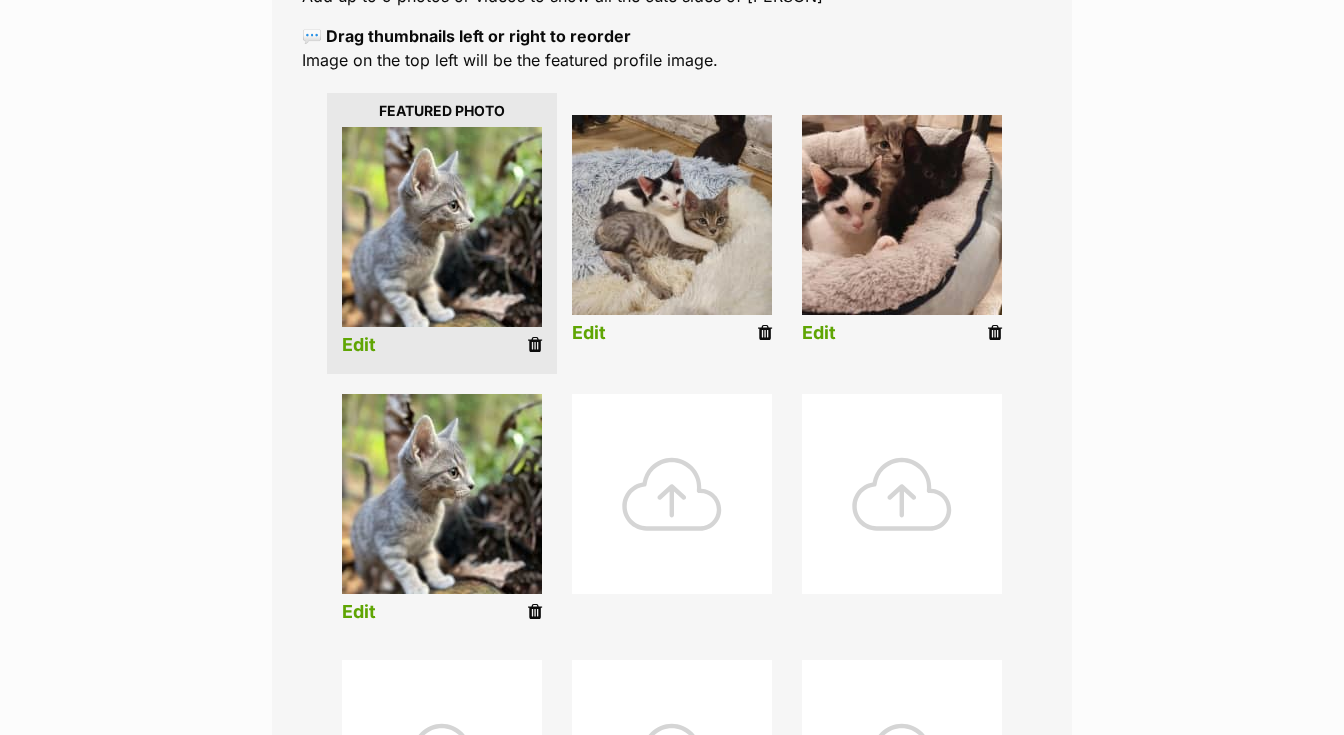 click at bounding box center (672, 494) 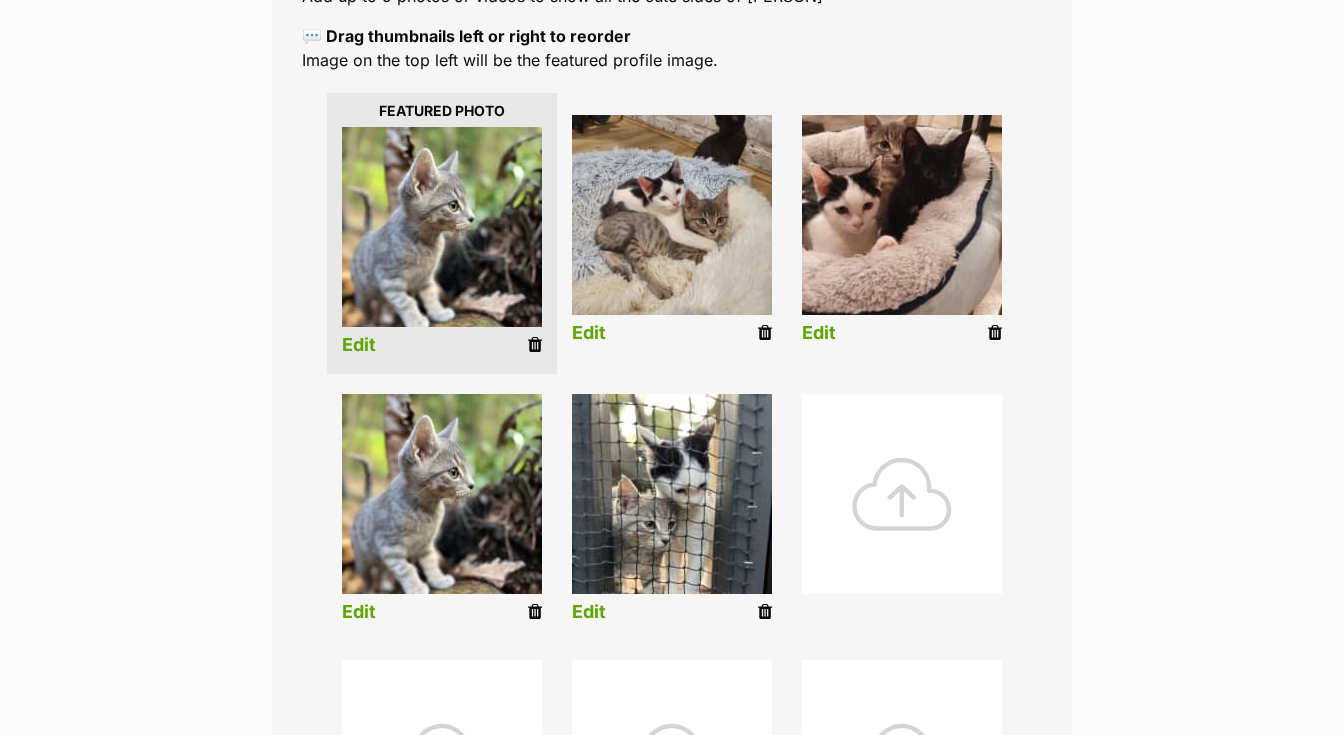 click at bounding box center (535, 612) 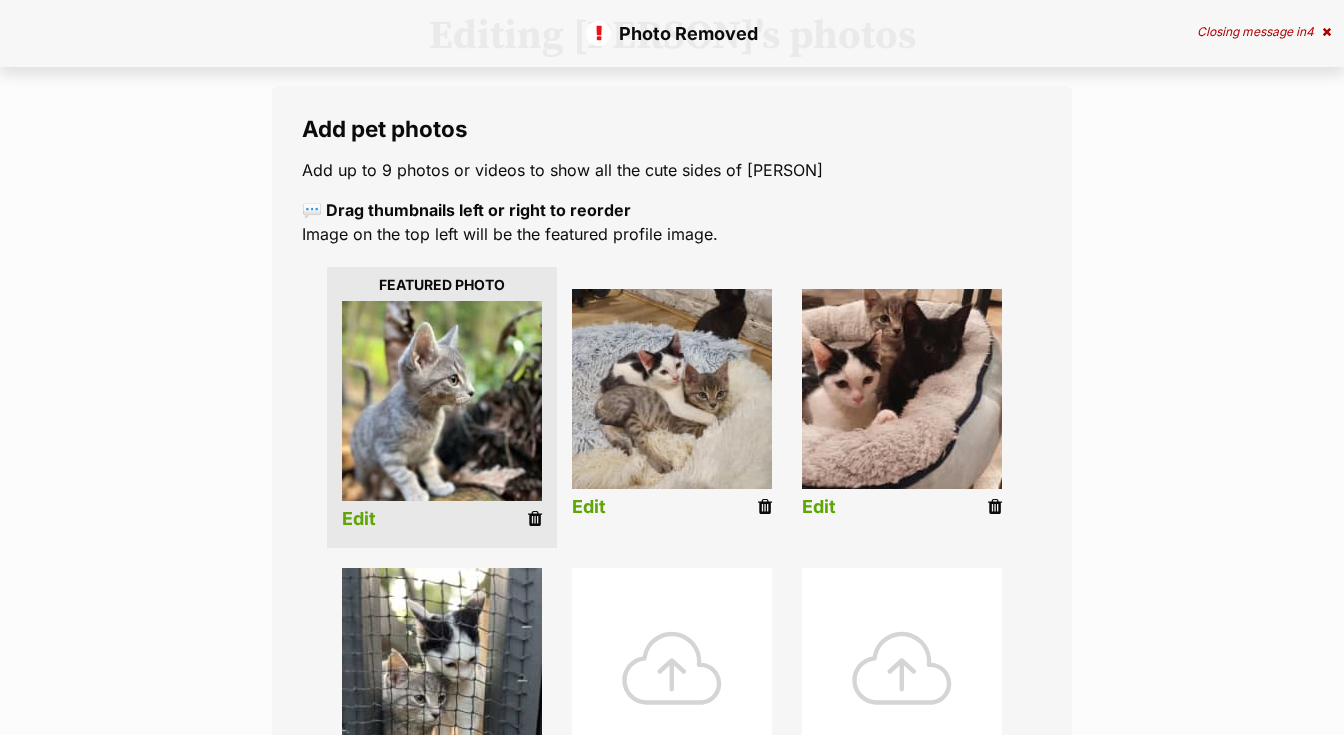 scroll, scrollTop: 157, scrollLeft: 0, axis: vertical 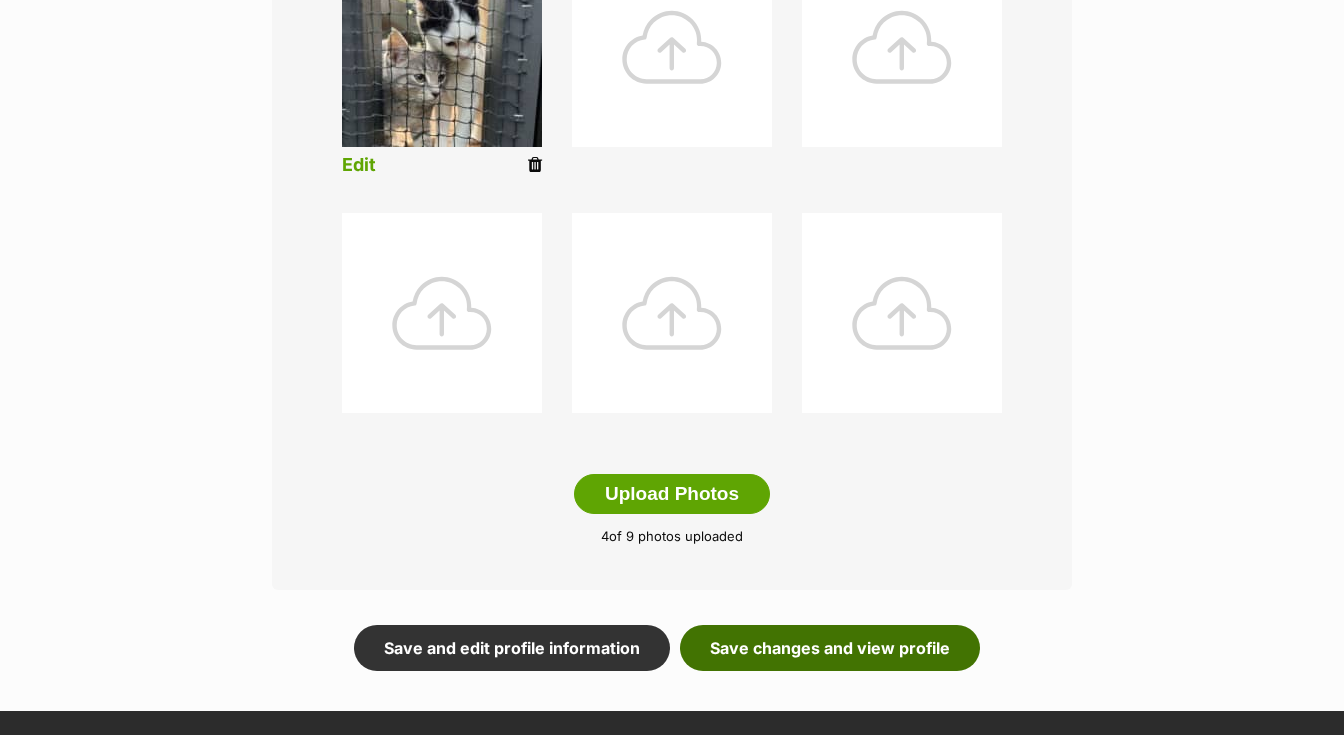click on "Save changes and view profile" at bounding box center (830, 648) 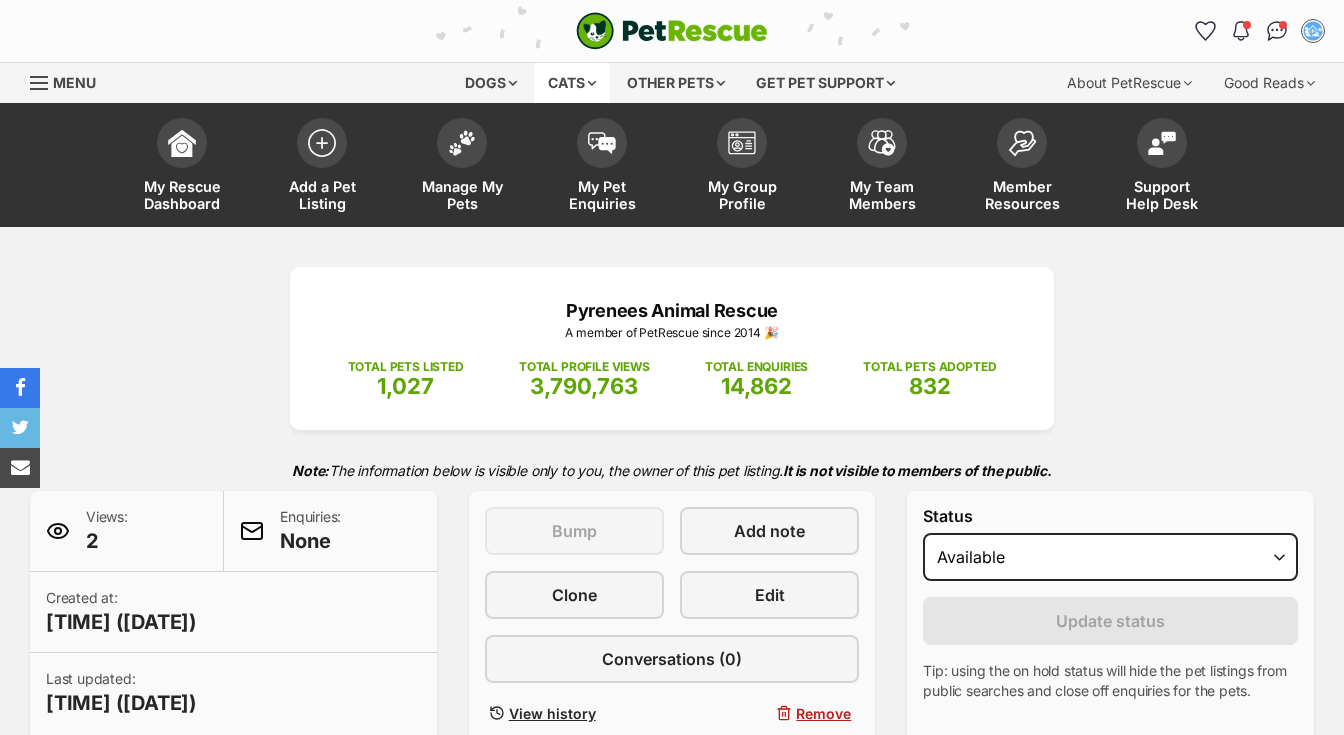 scroll, scrollTop: 0, scrollLeft: 0, axis: both 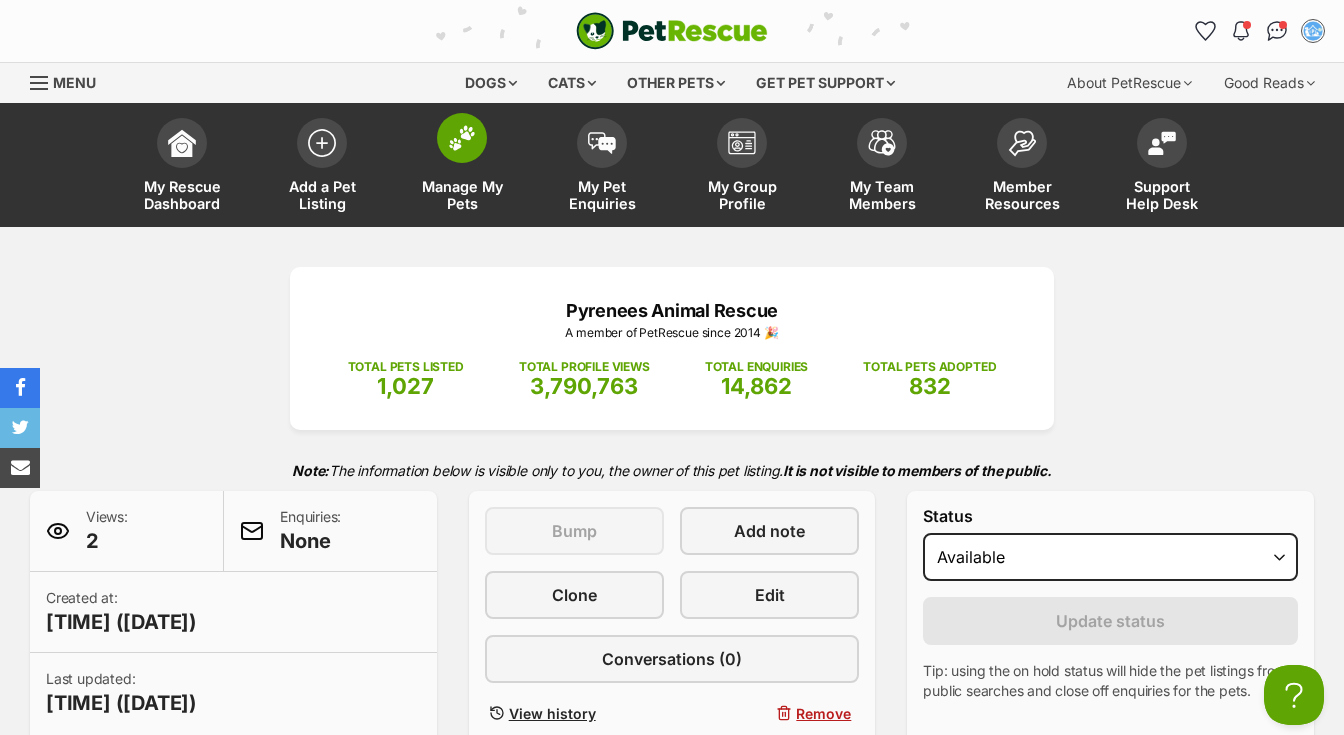 click at bounding box center [462, 138] 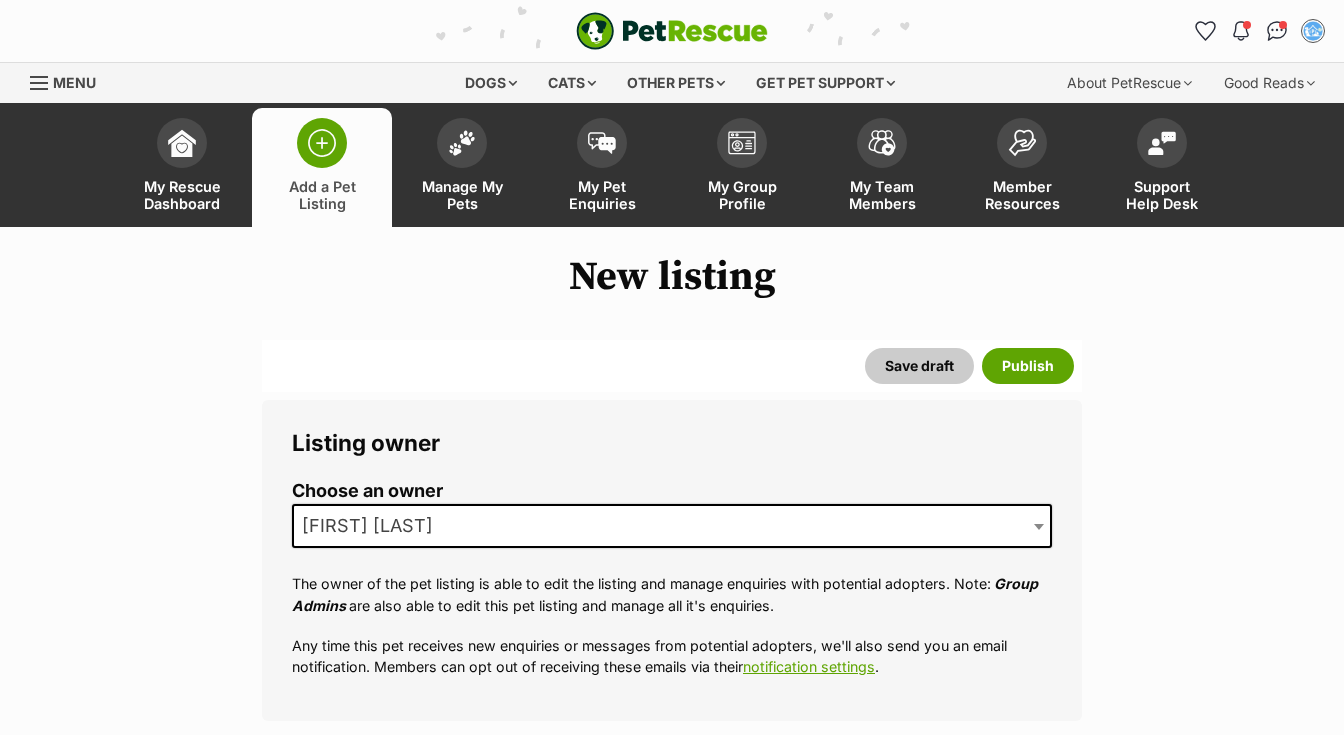 scroll, scrollTop: 366, scrollLeft: 0, axis: vertical 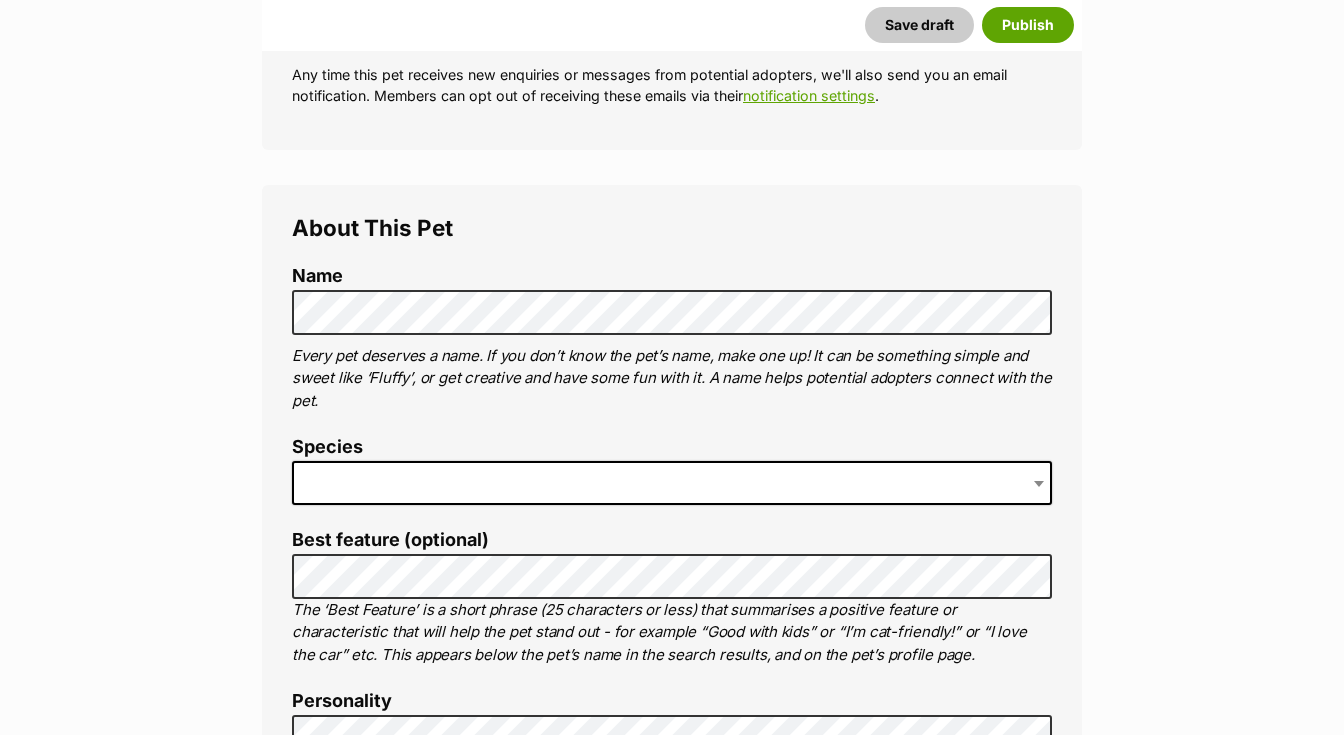 click at bounding box center [672, 483] 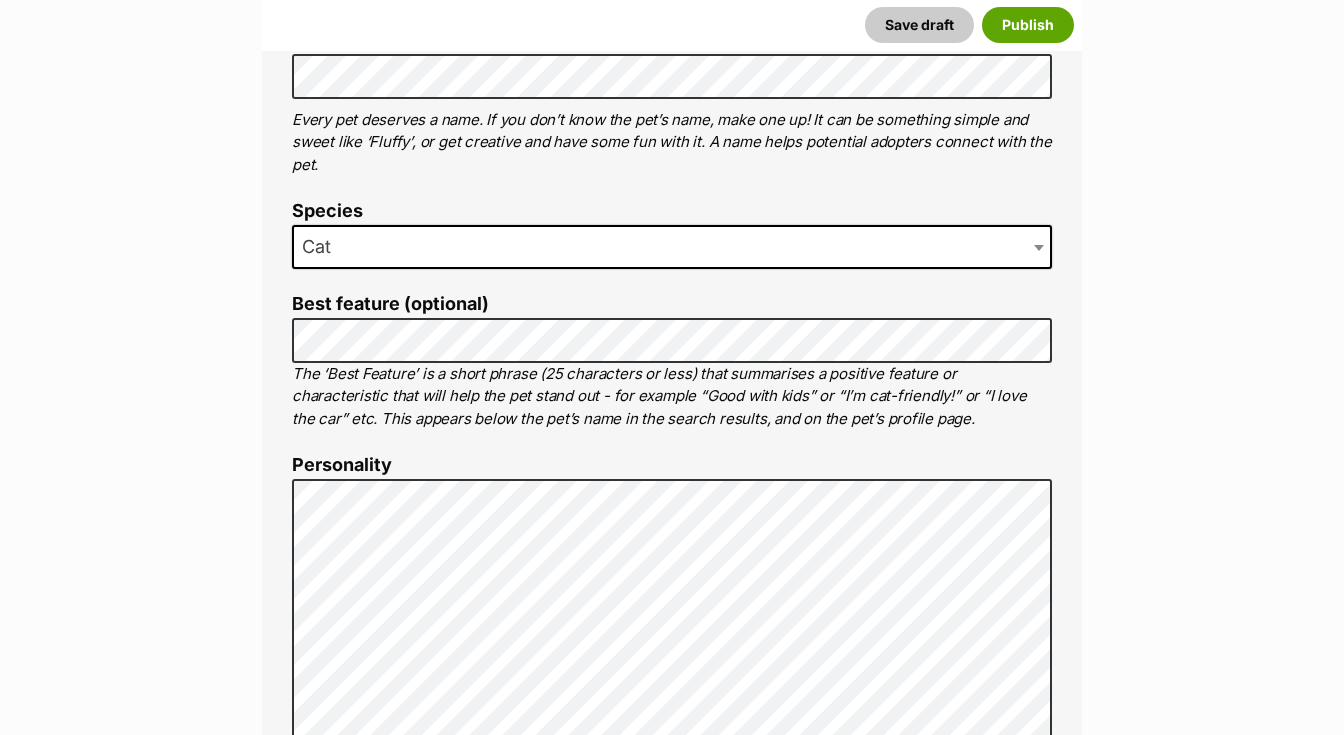 scroll, scrollTop: 808, scrollLeft: 0, axis: vertical 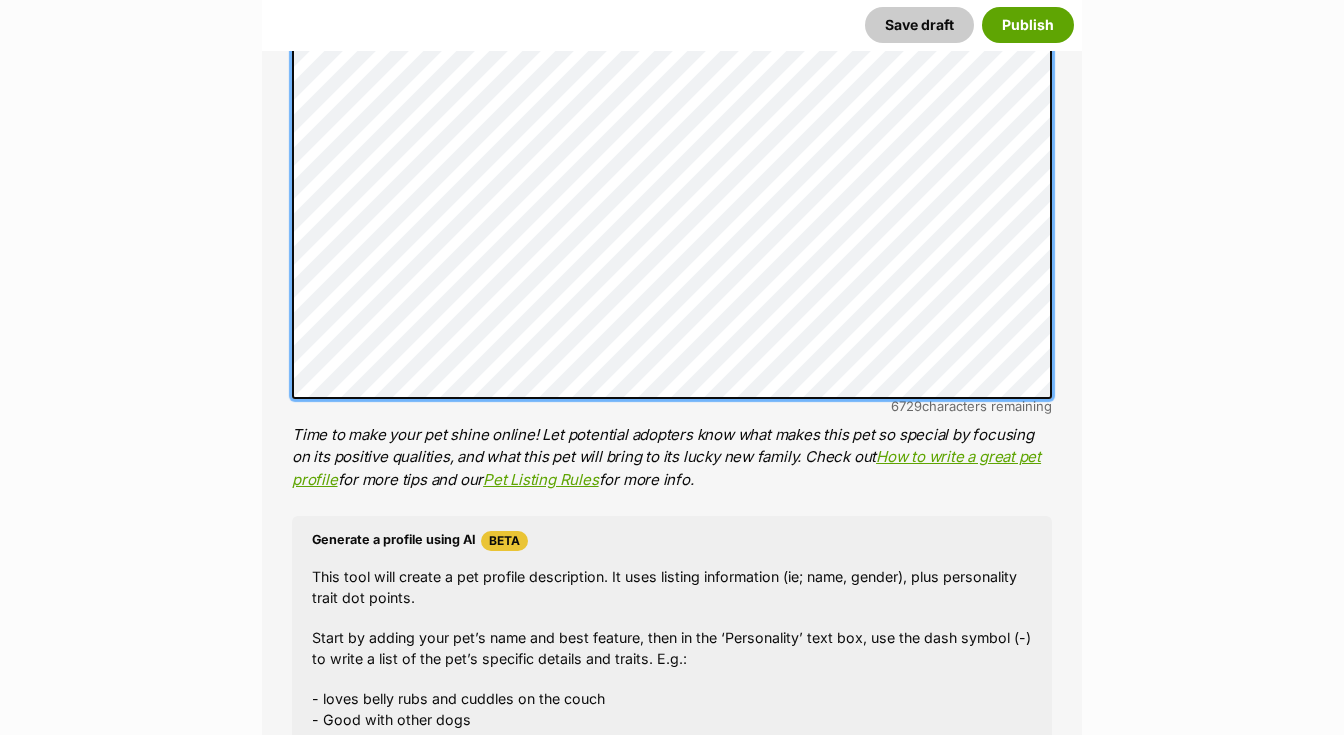 click on "About This Pet Name
Henlo there, it looks like you might be using the pet name field to indicate that this pet is now on hold - we recommend updating the status to on hold from the listing page instead!
Every pet deserves a name. If you don’t know the pet’s name, make one up! It can be something simple and sweet like ‘Fluffy’, or get creative and have some fun with it. A name helps potential adopters connect with the pet.
Species Cat
Best feature (optional)
The ‘Best Feature’ is a short phrase (25 characters or less) that summarises a positive feature or characteristic that will help the pet stand out - for example “Good with kids” or “I’m cat-friendly!” or “I love the car” etc. This appears below the pet’s name in the search results, and on the pet’s profile page.
Personality 6729  characters remaining
How to write a great pet profile  for more tips and our  Pet Listing Rules  for more info.
Generate a profile using AI
Beta
." at bounding box center [672, 196] 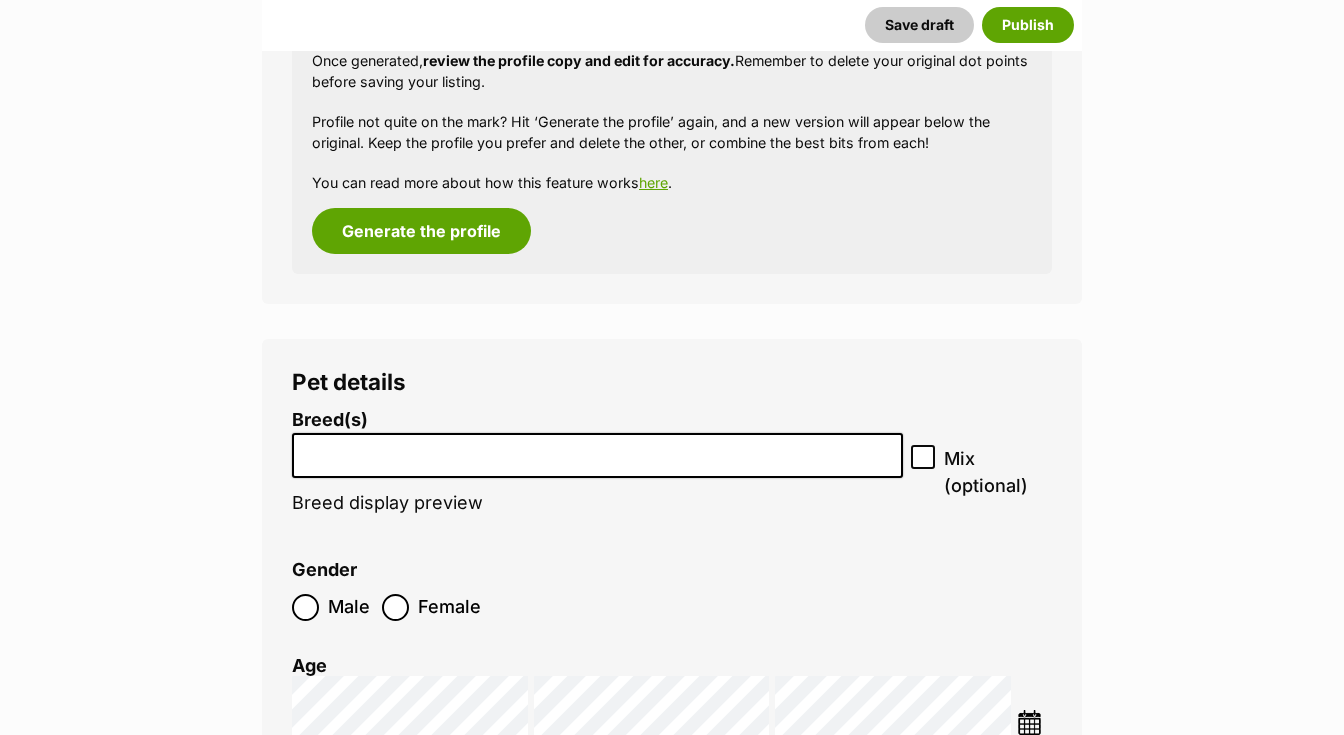 scroll, scrollTop: 2322, scrollLeft: 0, axis: vertical 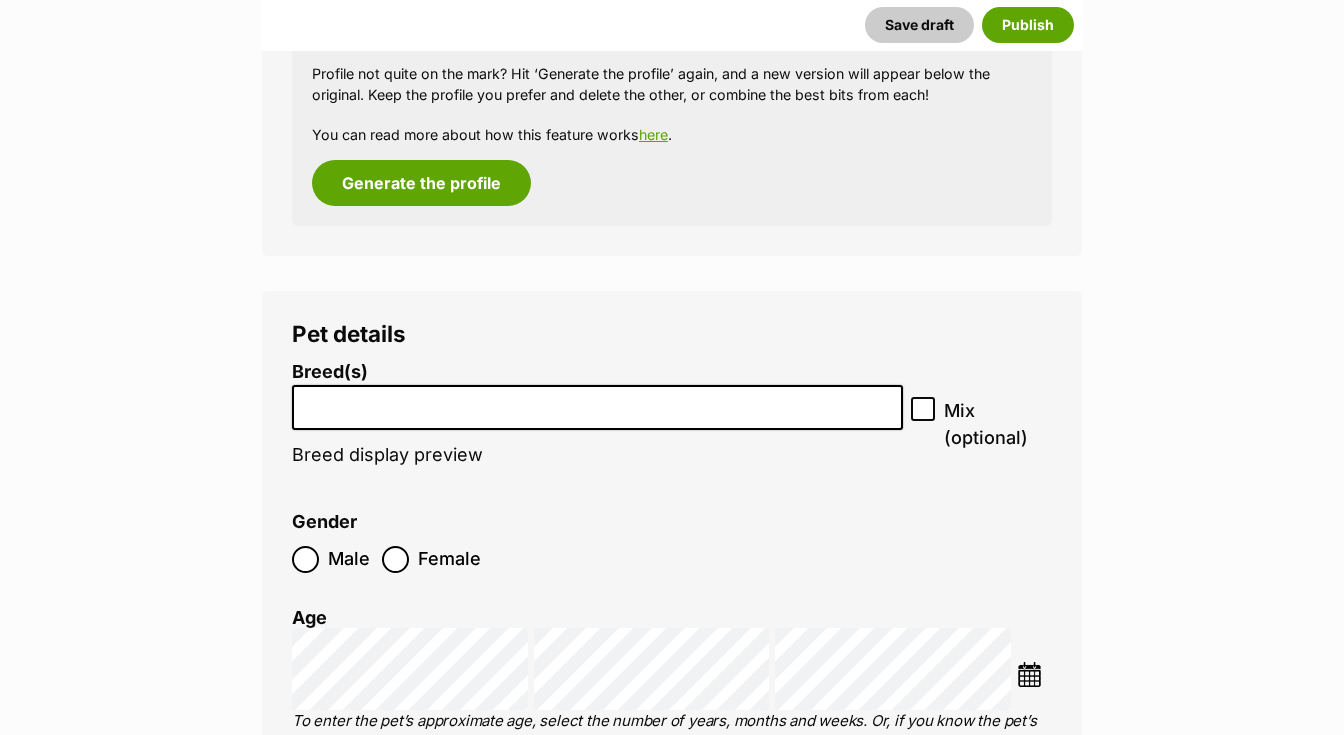 click at bounding box center [597, 402] 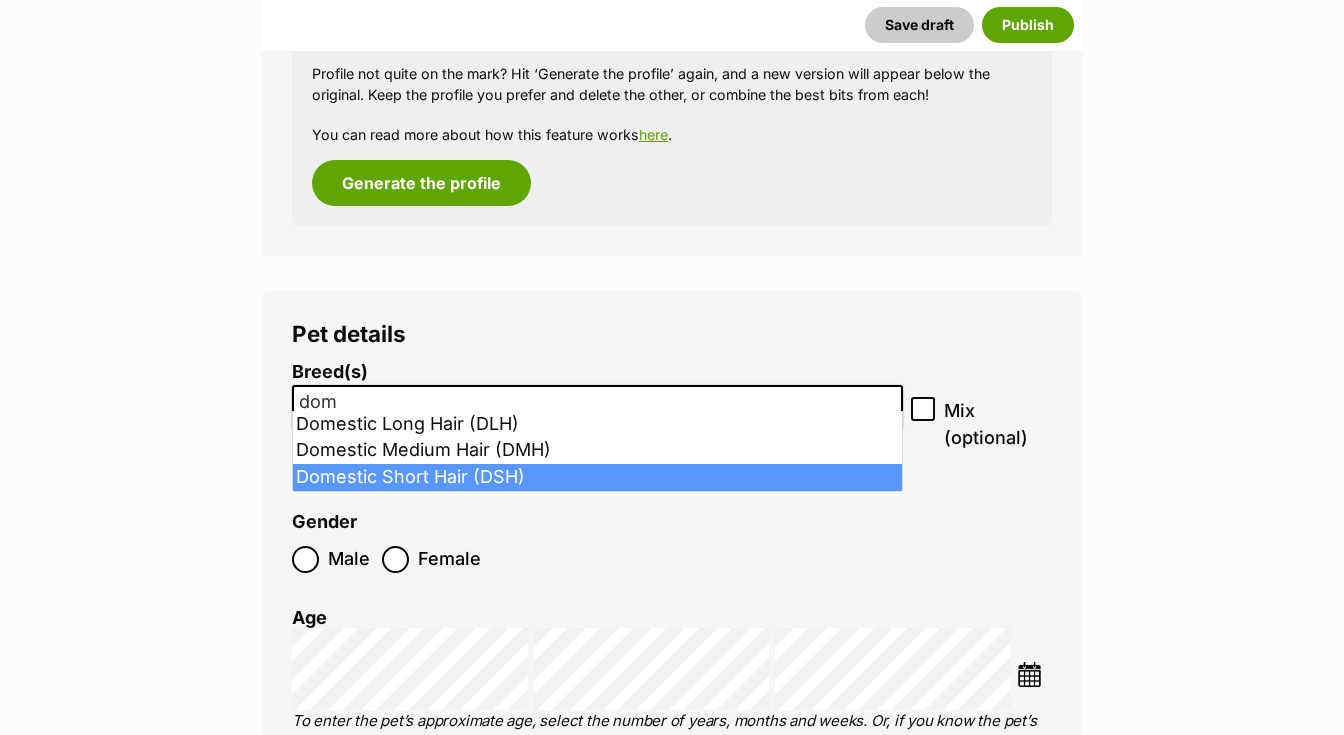 type on "dom" 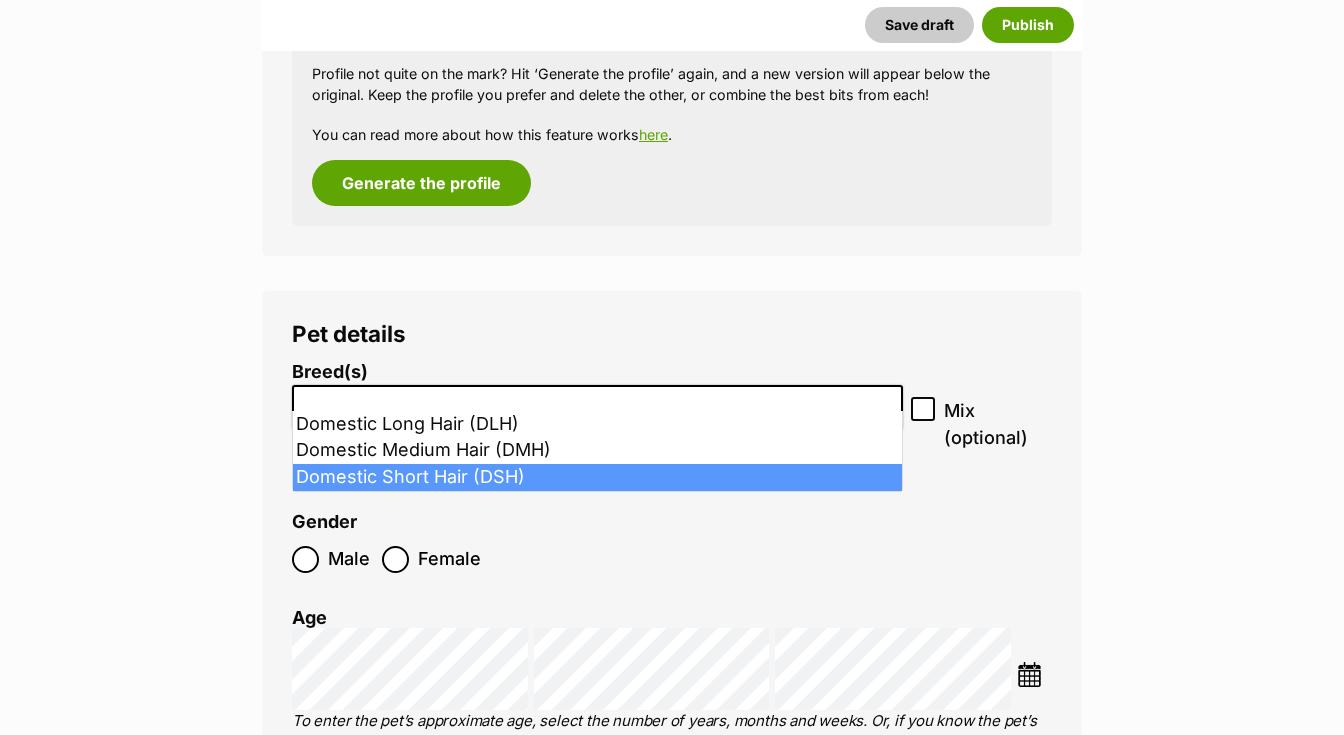 scroll, scrollTop: 504, scrollLeft: 0, axis: vertical 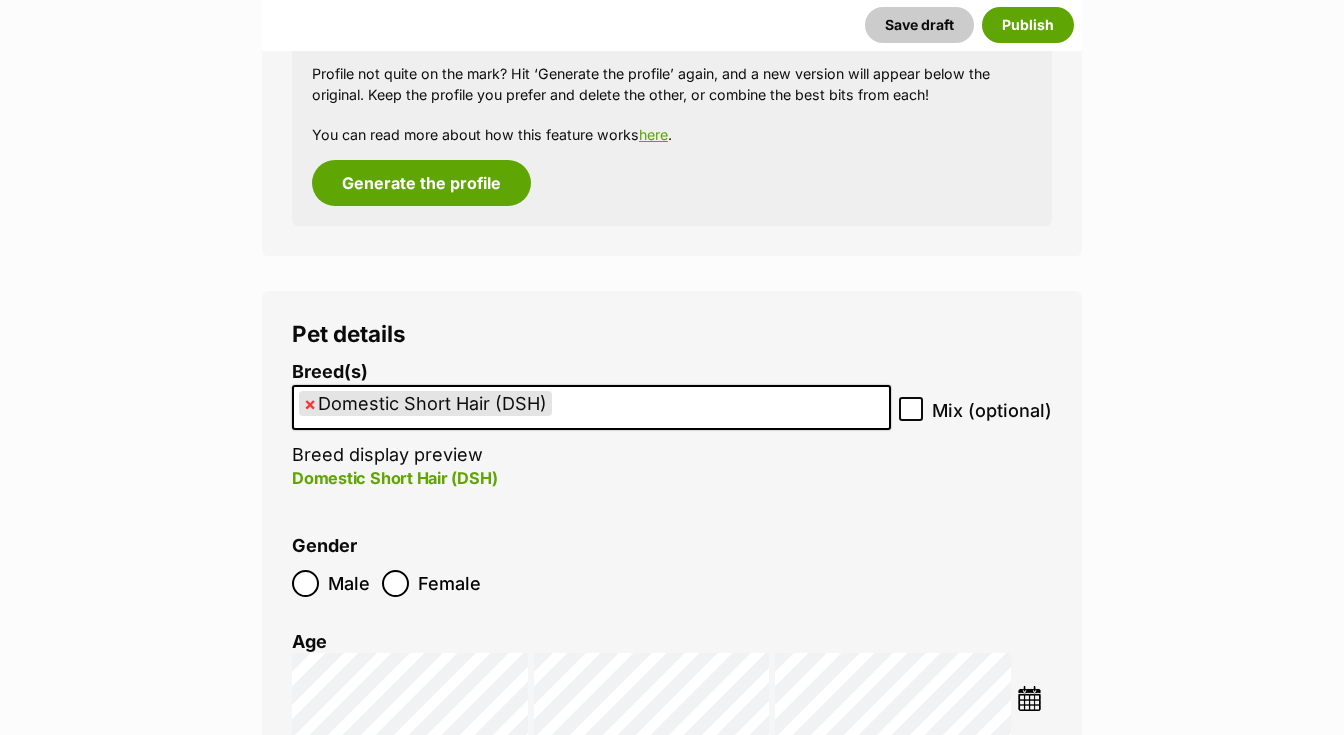 click at bounding box center (1029, 698) 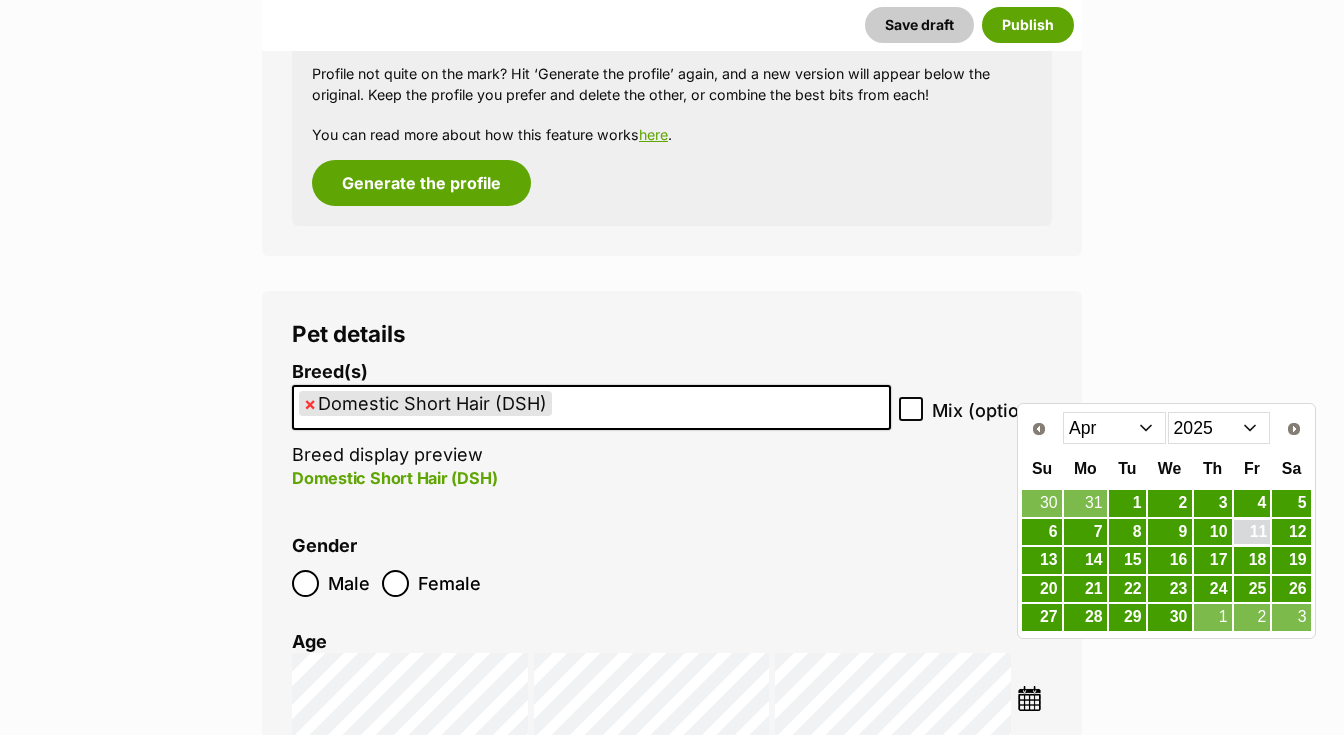 drag, startPoint x: 1147, startPoint y: 430, endPoint x: 1255, endPoint y: 526, distance: 144.49913 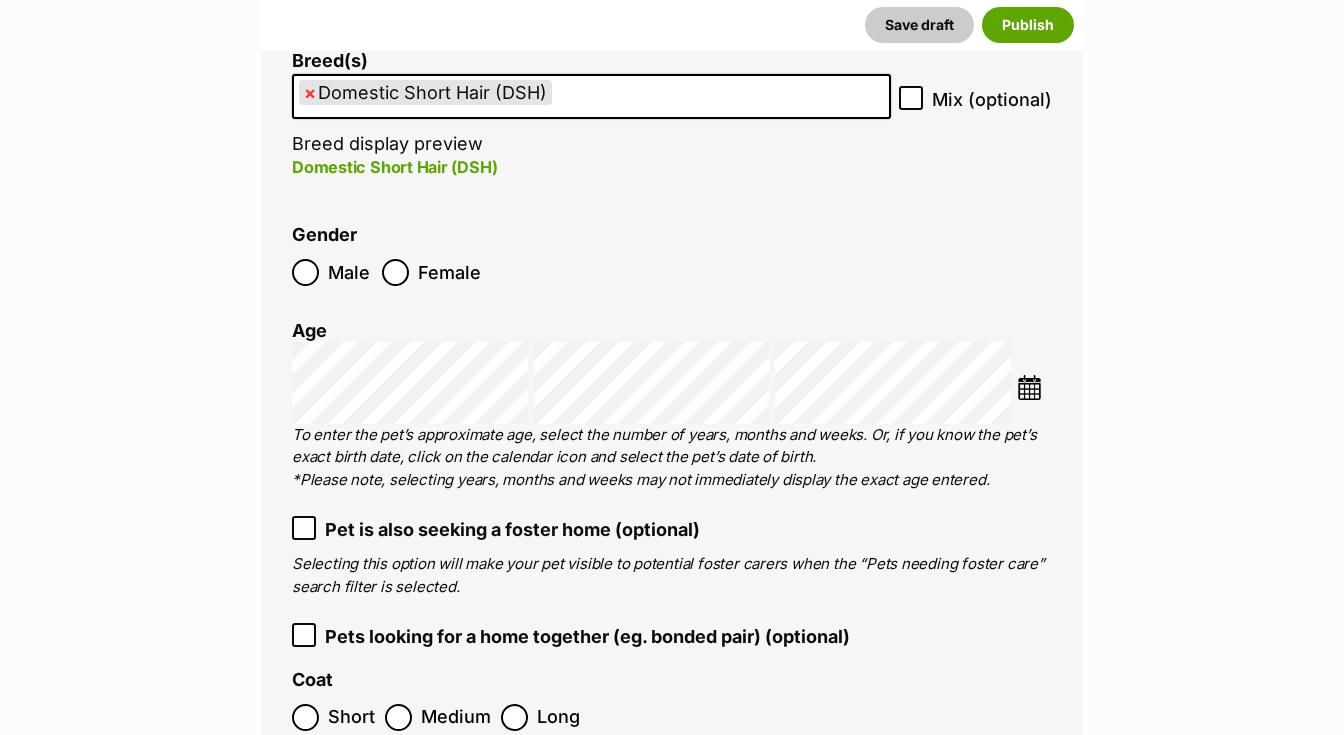 scroll, scrollTop: 2750, scrollLeft: 0, axis: vertical 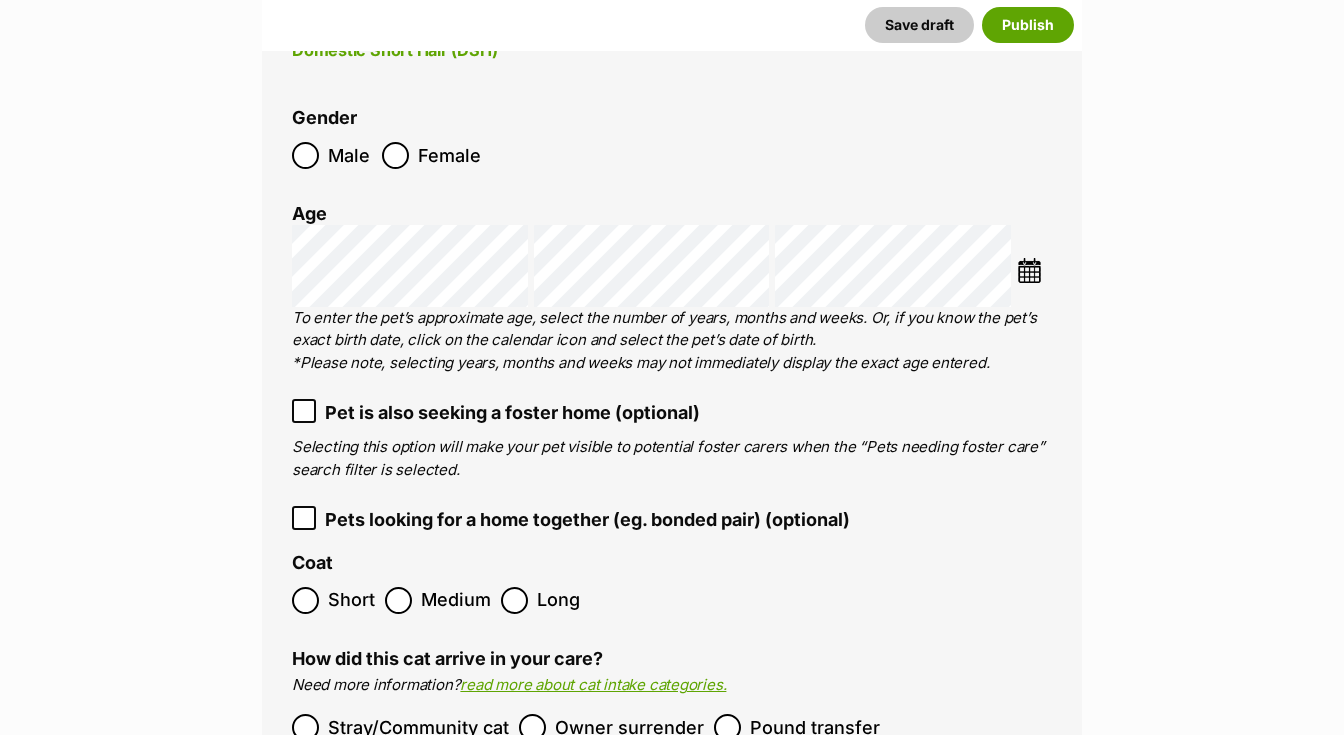 click 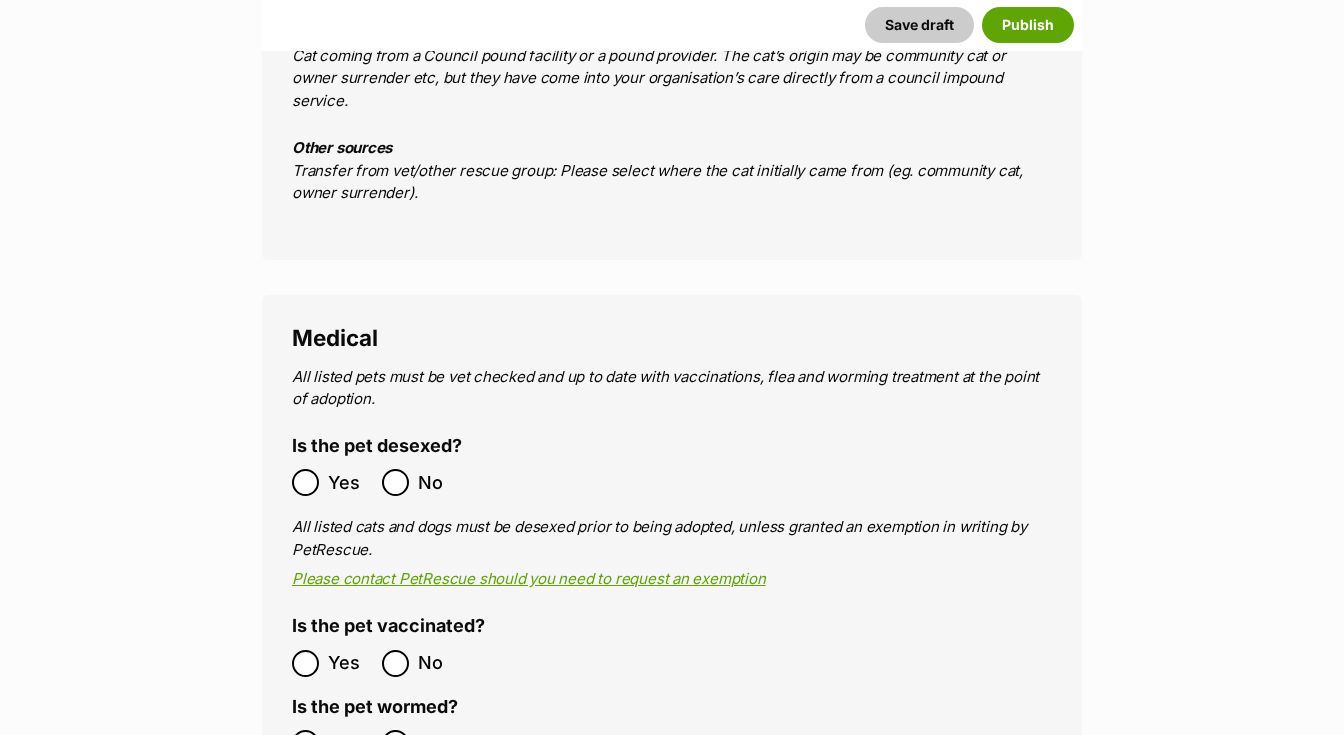 scroll, scrollTop: 3580, scrollLeft: 0, axis: vertical 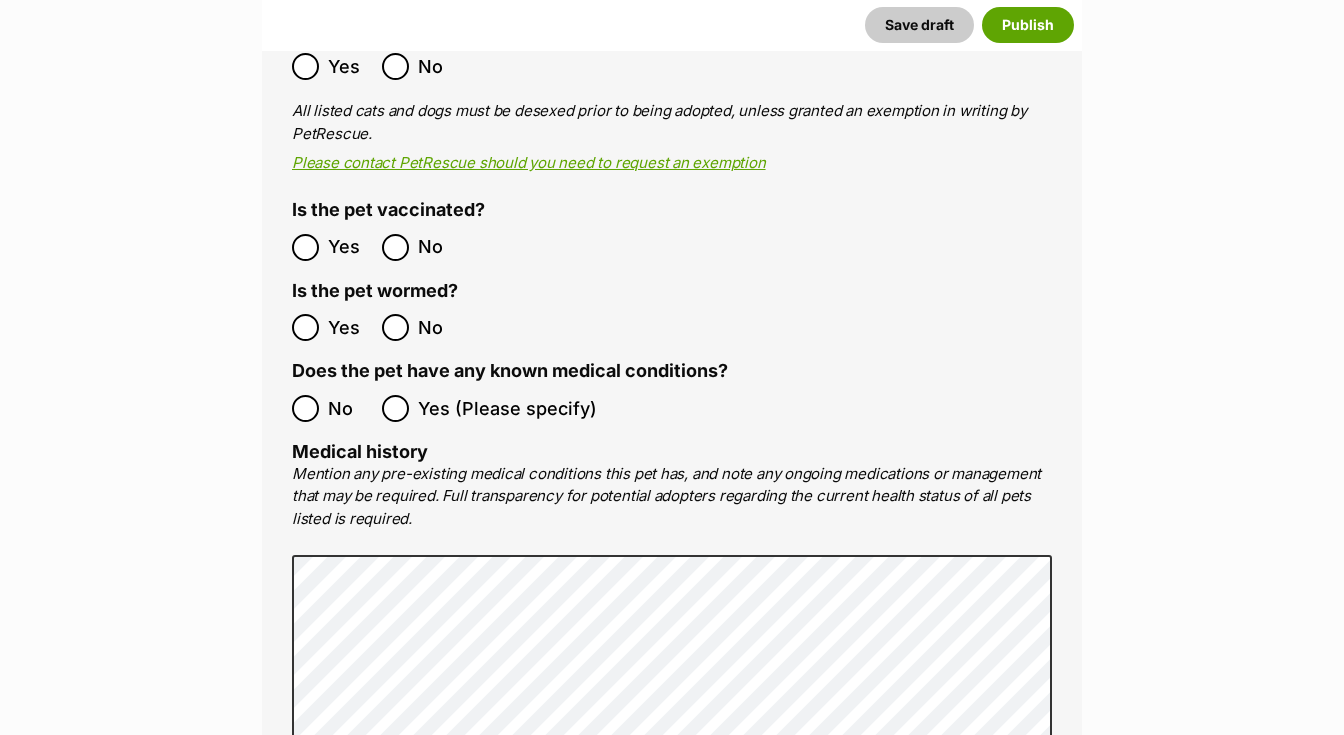 click on "All listed pets must be vet checked and up to date with vaccinations, flea and worming treatment at the point of adoption.
Is the pet desexed?
Yes
No
All listed cats and dogs must be desexed prior to being adopted, unless granted an exemption in writing by PetRescue.
Please contact PetRescue should you need to request an exemption
Is the pet vaccinated?
Yes
No
Is the pet wormed?
Yes
No
Has received heartworm prevention within the past 12 months?
Yes
No
Does the pet have any known medical conditions?
No
Yes (Please specify)
Medical history
Mention any pre-existing medical conditions this pet has, and note any ongoing medications or management that may be required. Full transparency for potential adopters regarding the current health status of all pets listed is required.
4000" at bounding box center (672, 472) 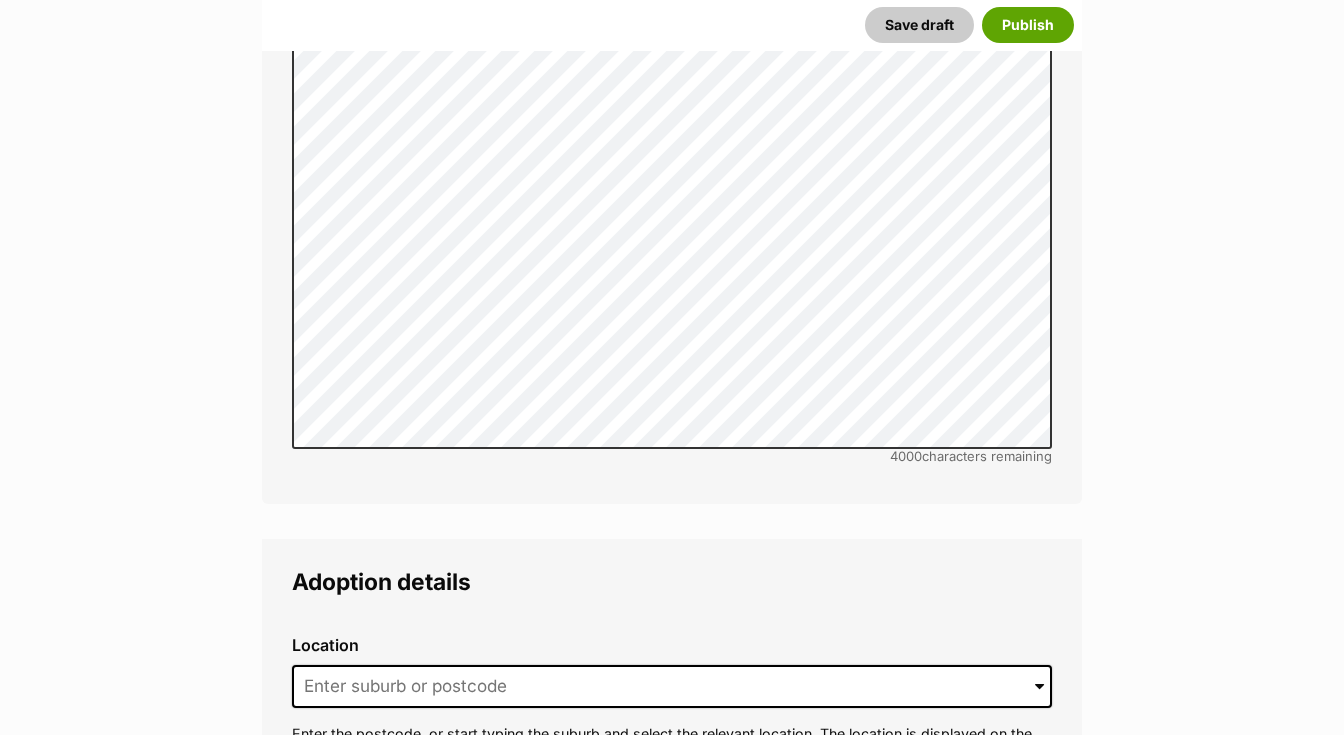 scroll, scrollTop: 4701, scrollLeft: 0, axis: vertical 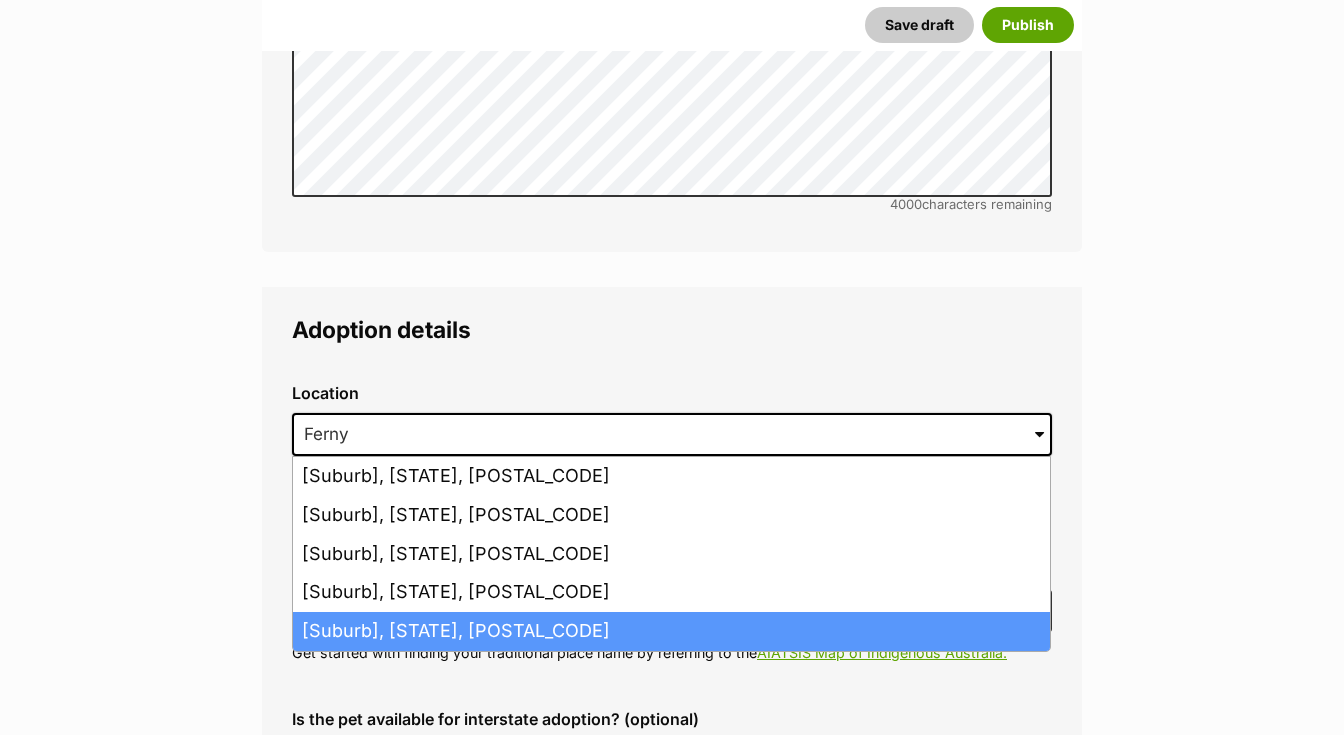 click on "Ferny Creek, Victoria, 3786" at bounding box center (671, 631) 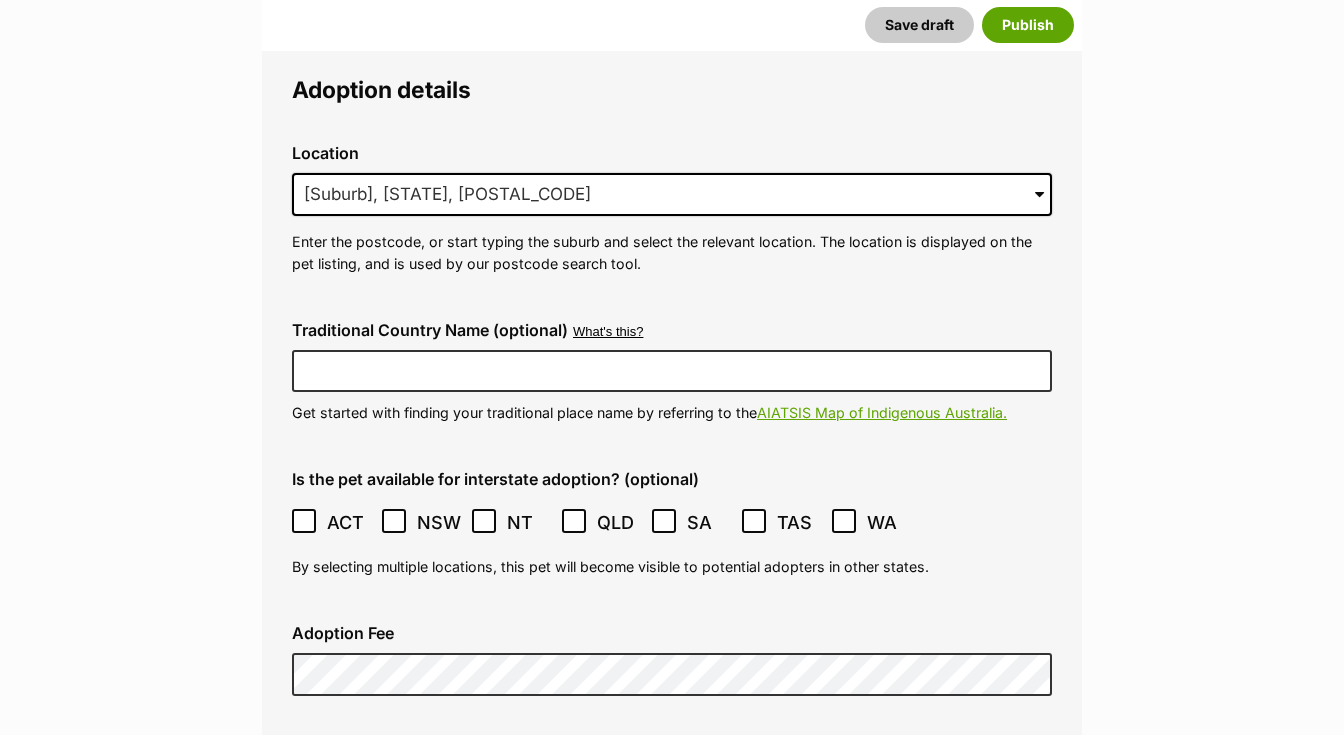 scroll, scrollTop: 4979, scrollLeft: 0, axis: vertical 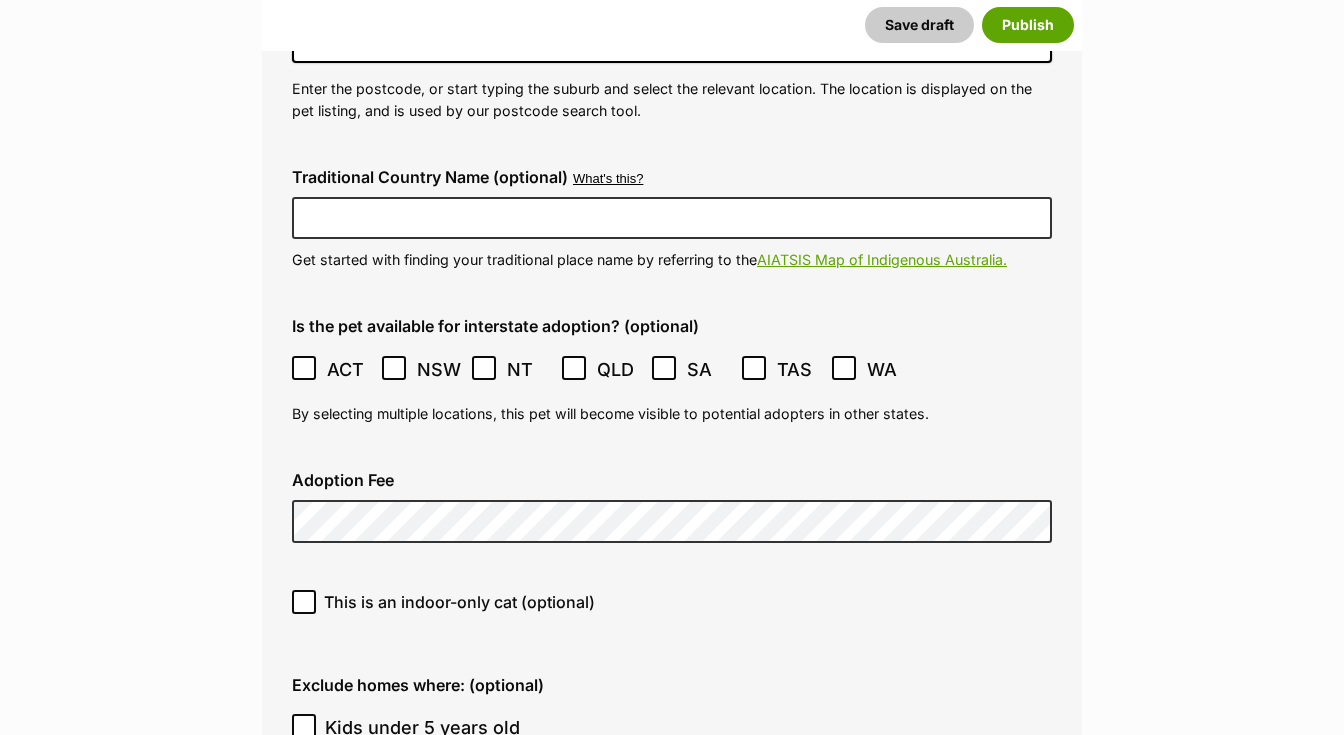 click 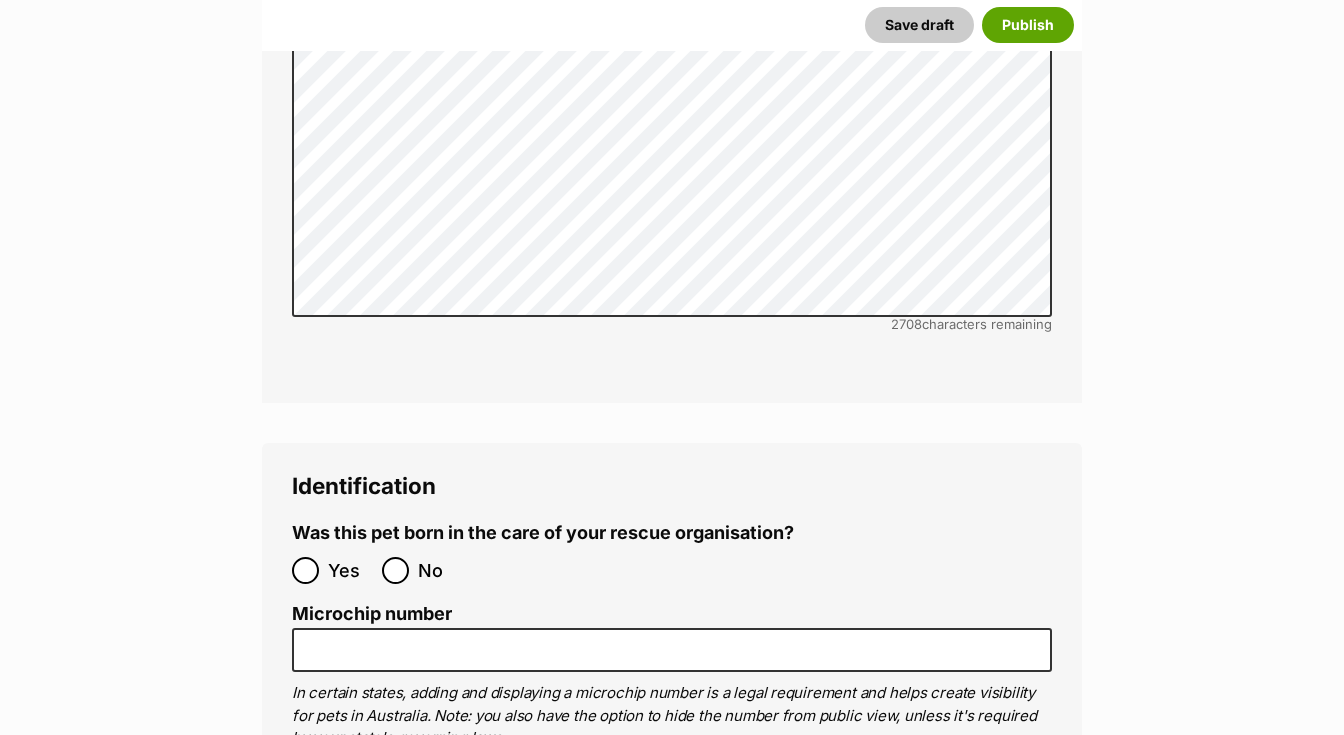 scroll, scrollTop: 6459, scrollLeft: 0, axis: vertical 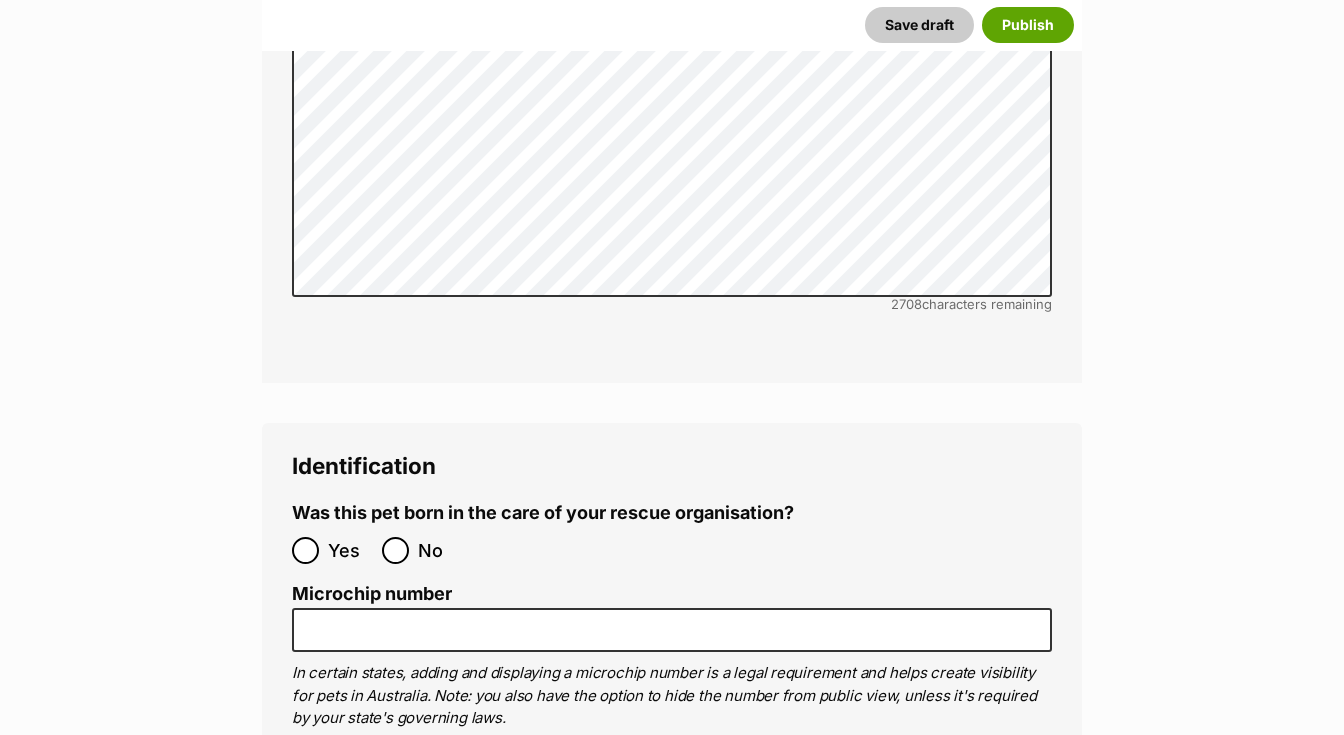 click on "No" at bounding box center (395, 550) 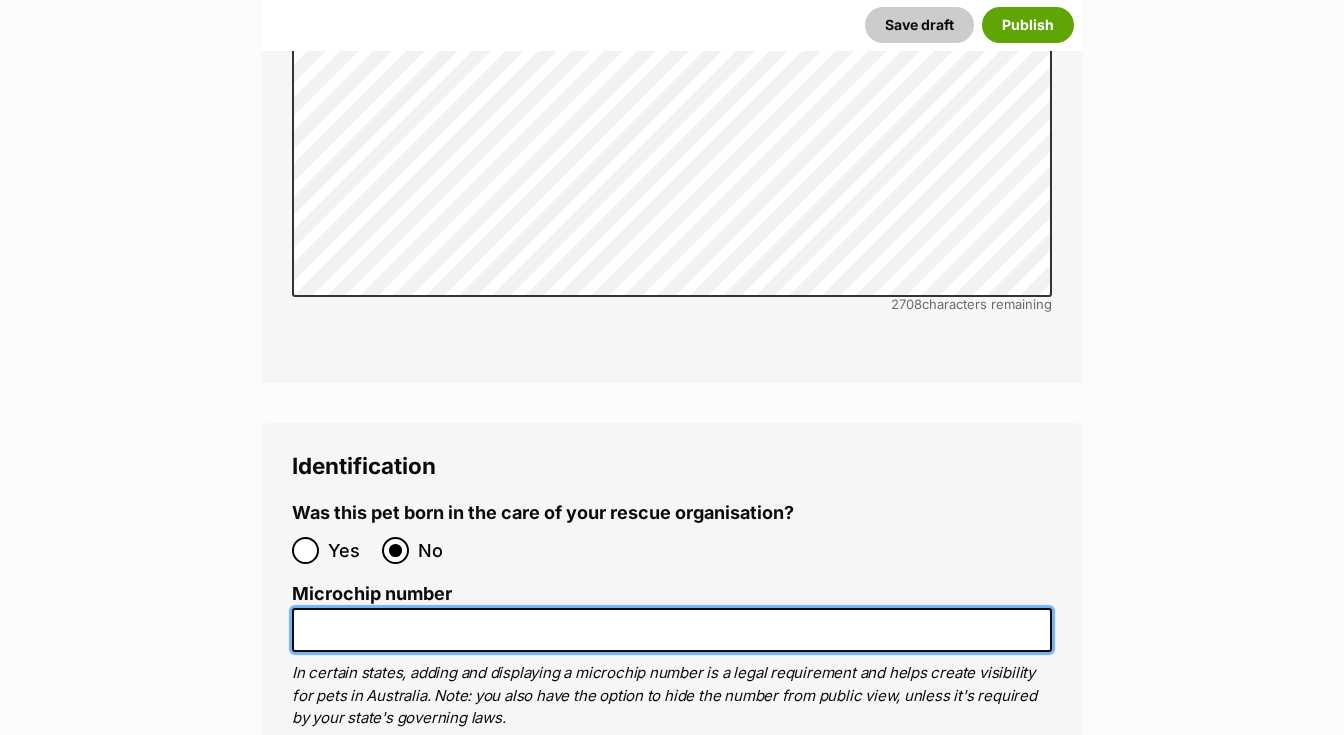 click on "Microchip number" at bounding box center [672, 630] 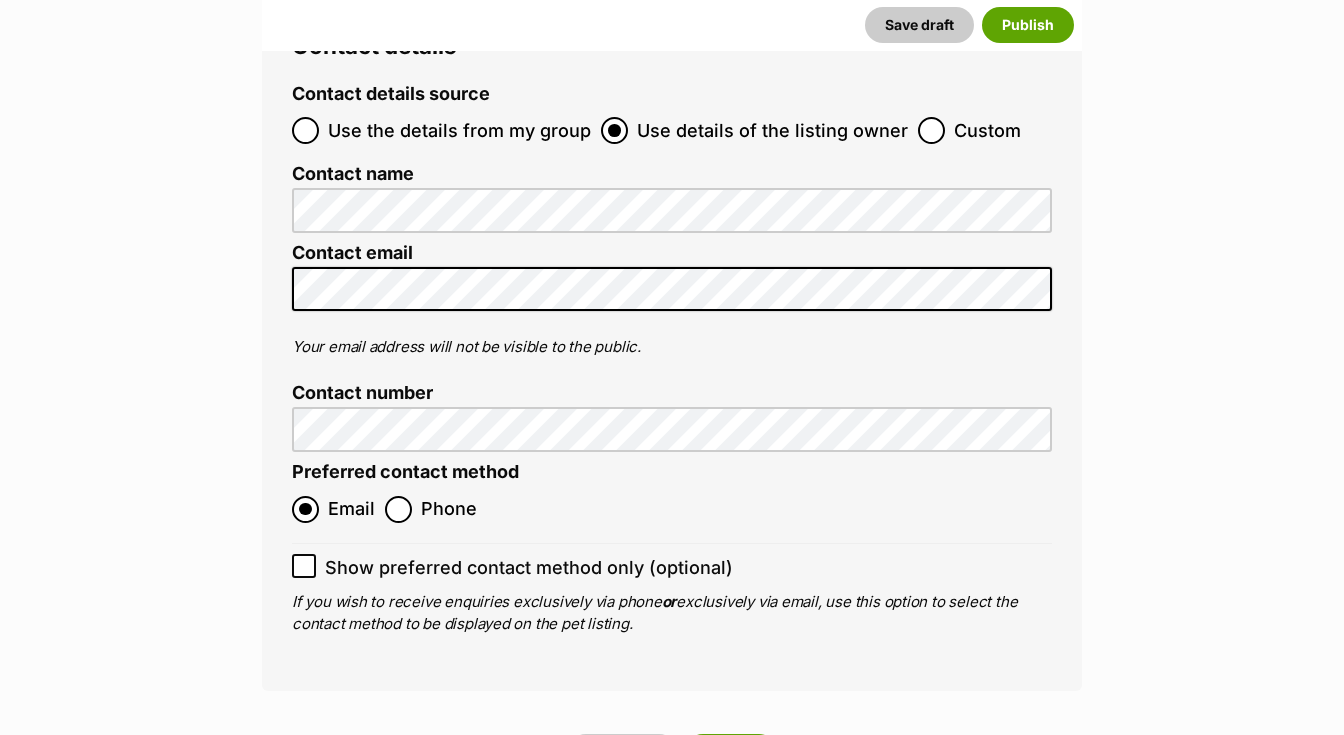 scroll, scrollTop: 7844, scrollLeft: 0, axis: vertical 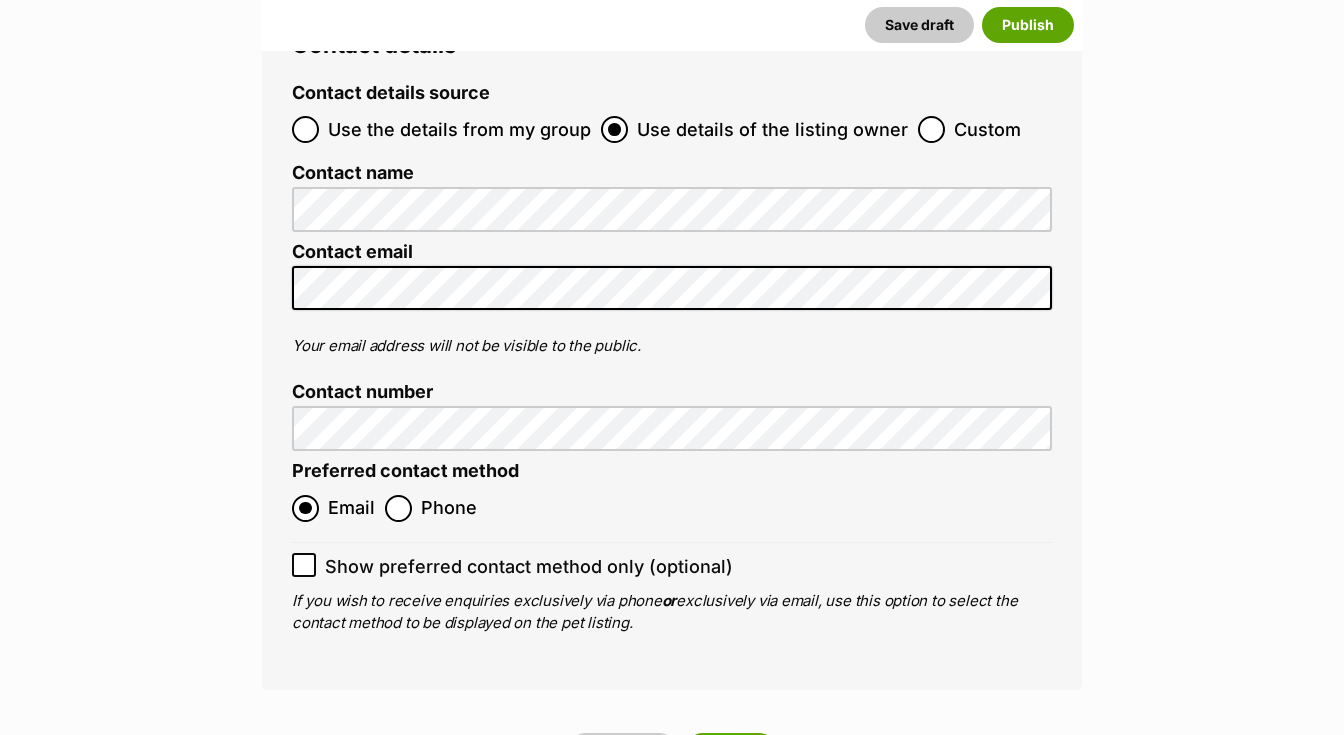 type on "956000016620867" 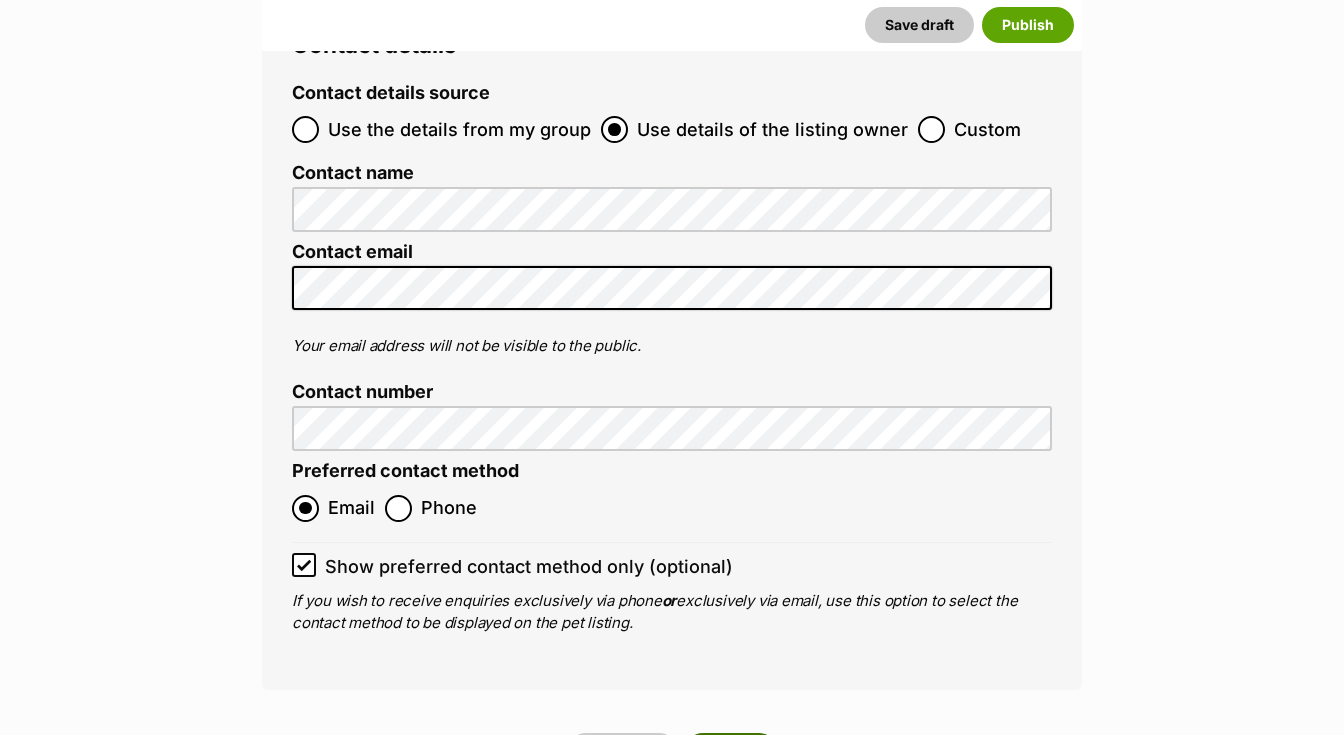 click on "Publish" at bounding box center [731, 751] 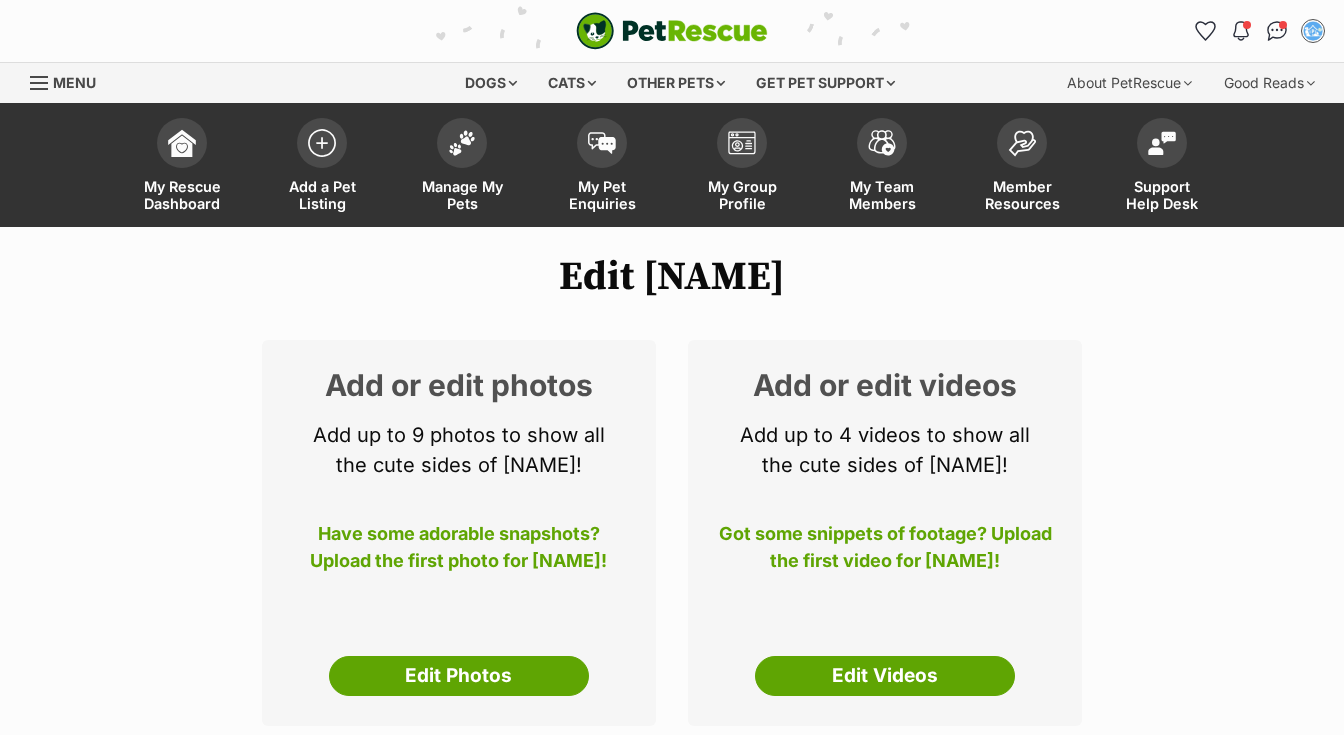 scroll, scrollTop: 0, scrollLeft: 0, axis: both 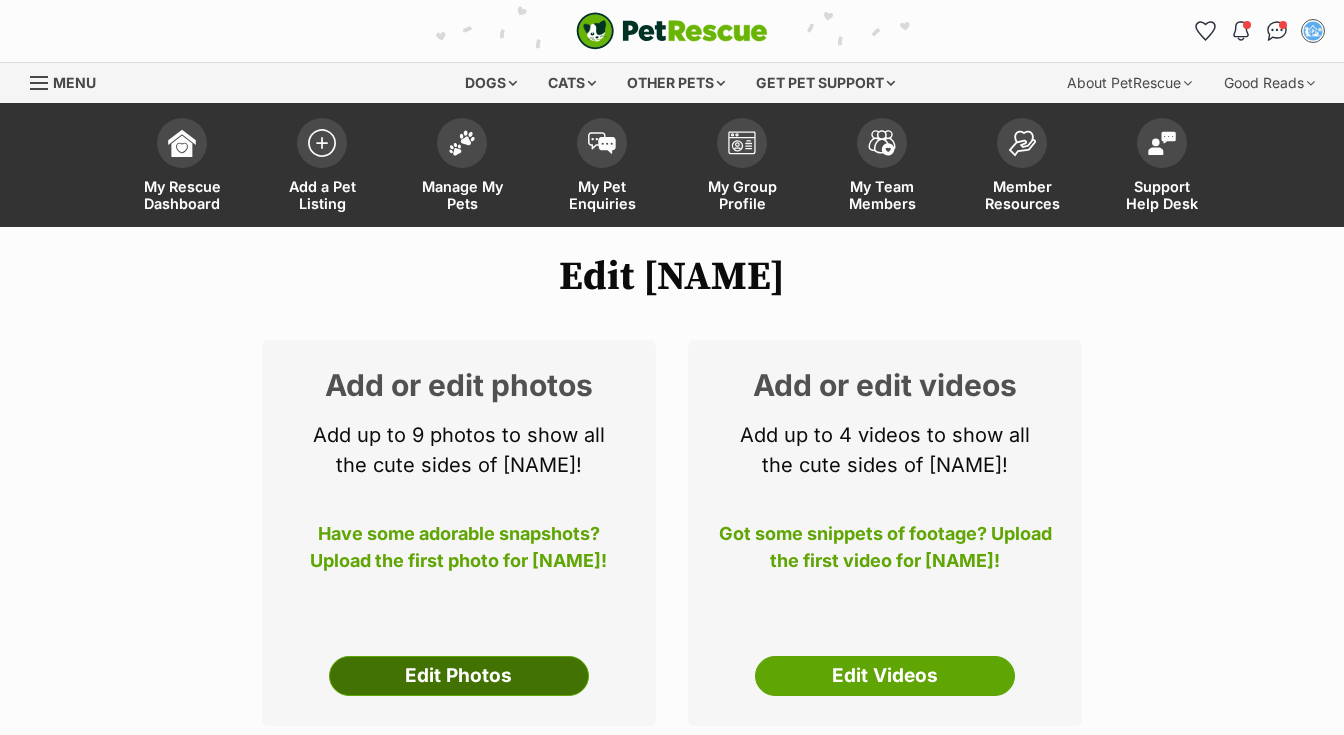 click on "Edit Photos" at bounding box center [459, 676] 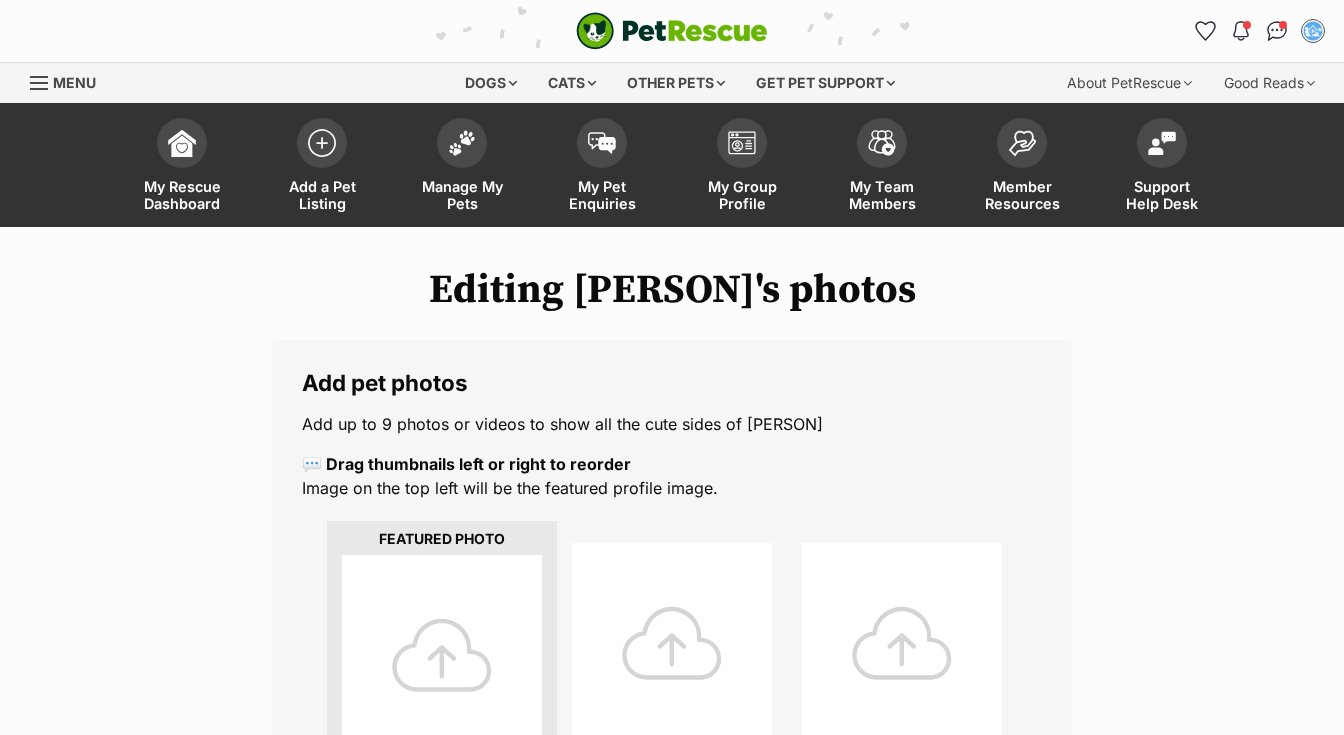 scroll, scrollTop: 275, scrollLeft: 0, axis: vertical 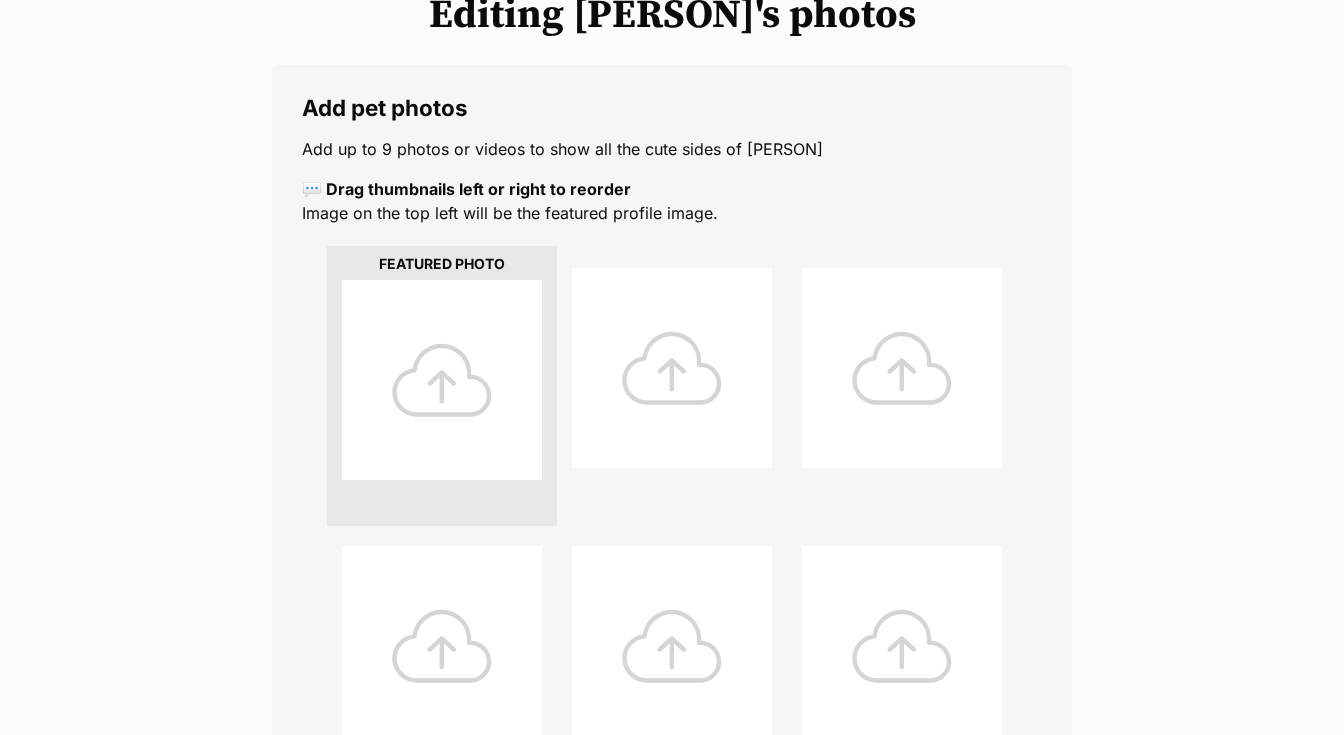 click at bounding box center (442, 380) 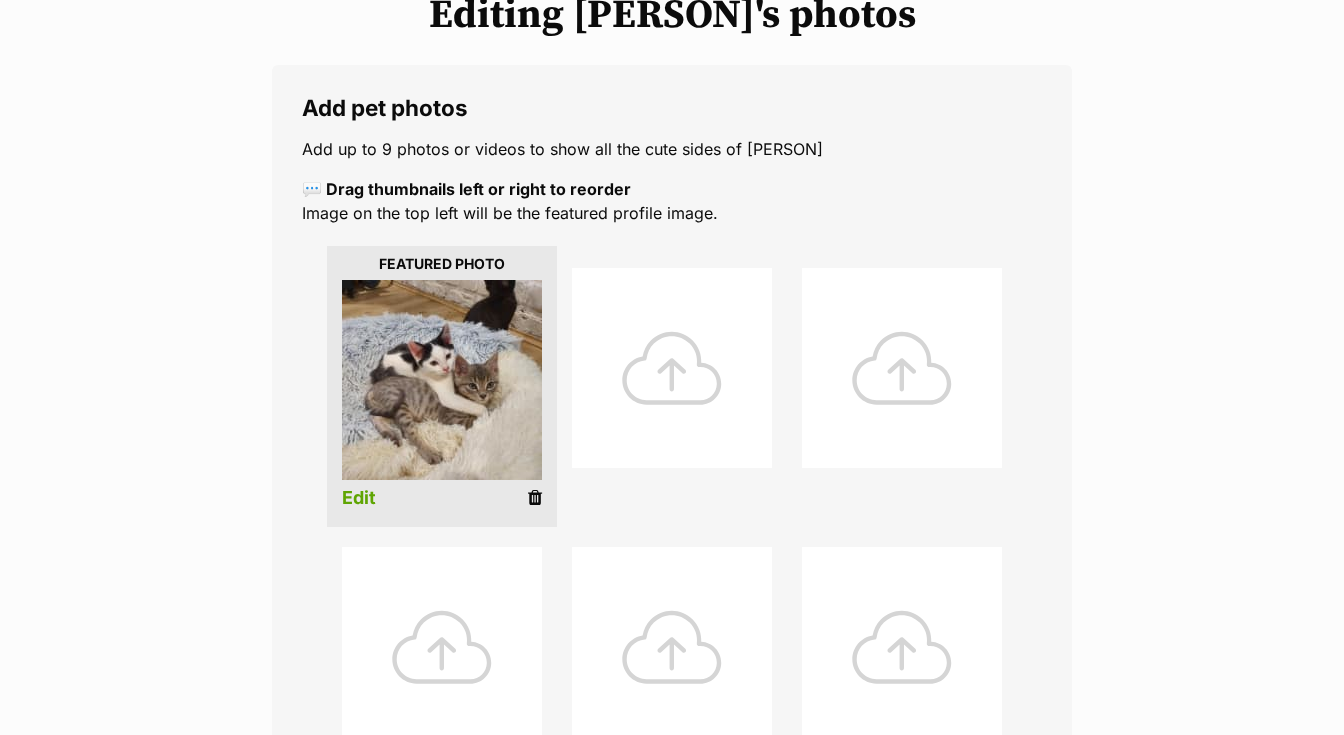 click at bounding box center [672, 368] 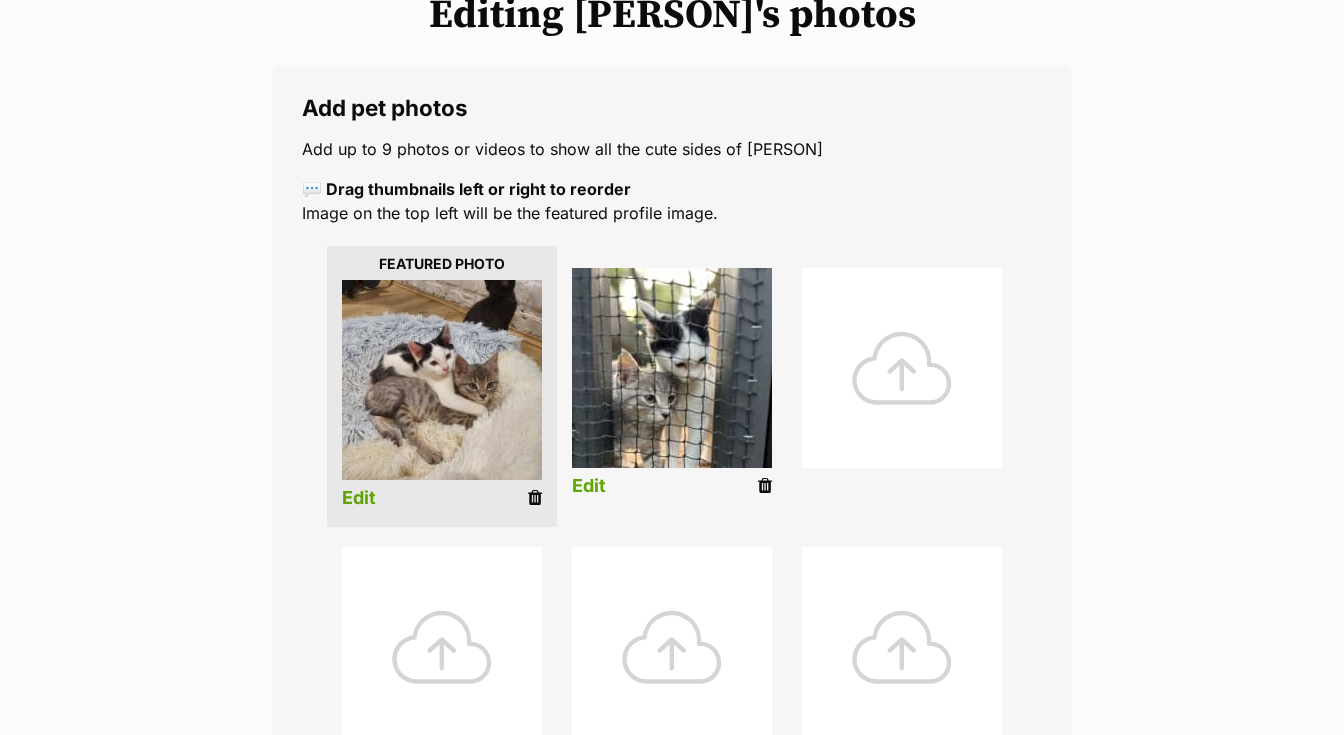 click at bounding box center (902, 368) 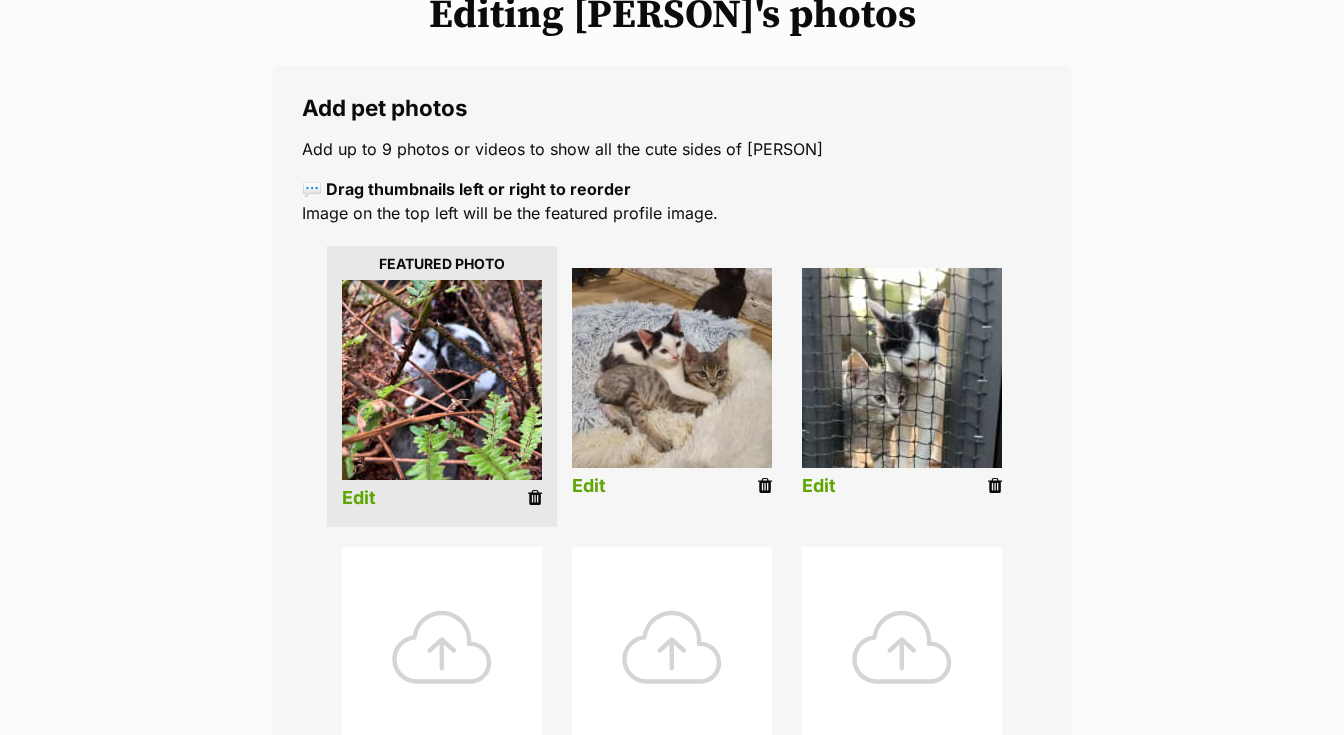 click on "Edit" at bounding box center (359, 498) 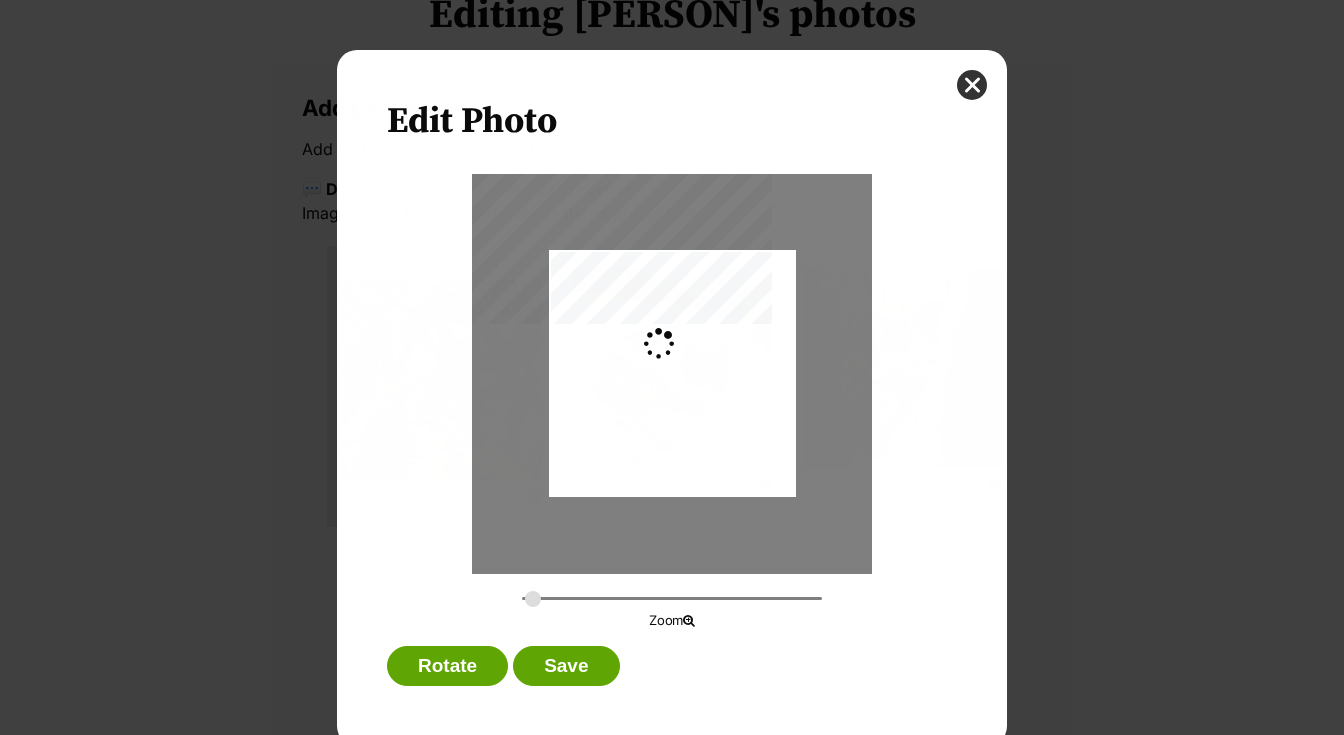scroll, scrollTop: 0, scrollLeft: 0, axis: both 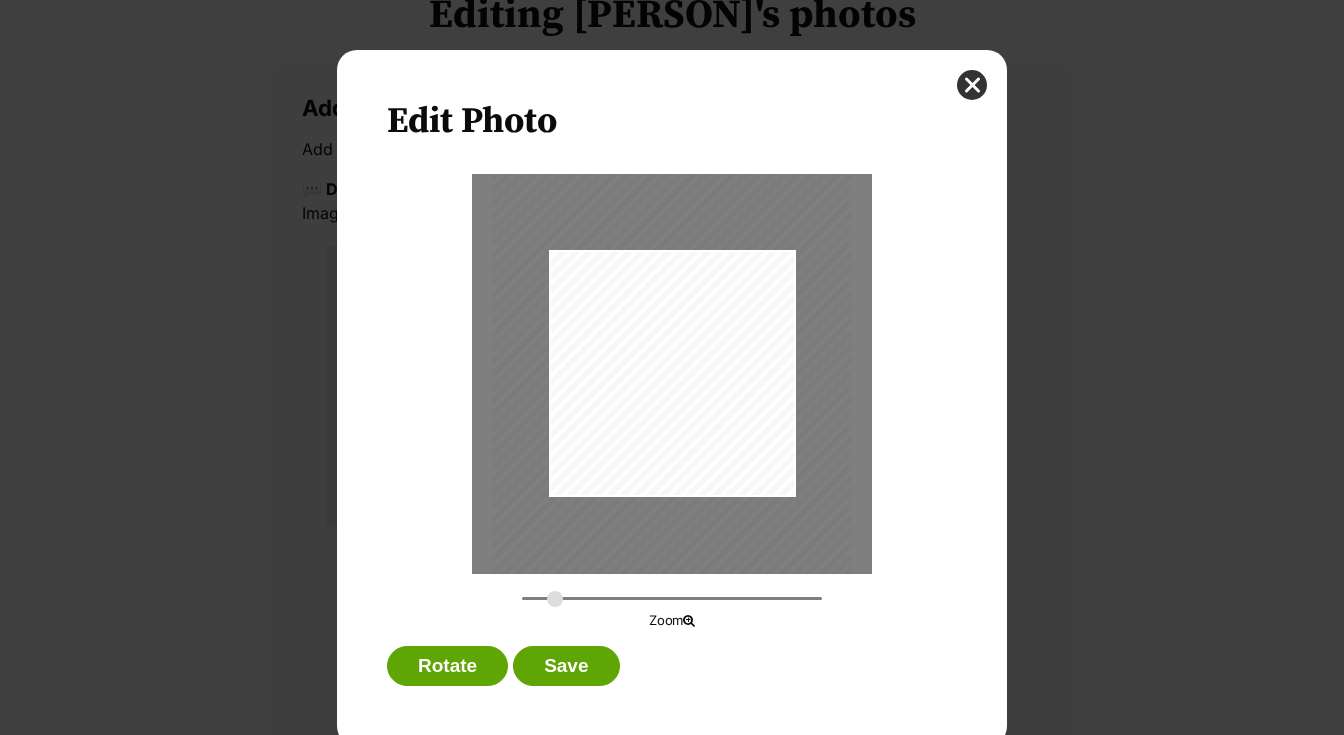 drag, startPoint x: 529, startPoint y: 597, endPoint x: 555, endPoint y: 602, distance: 26.476404 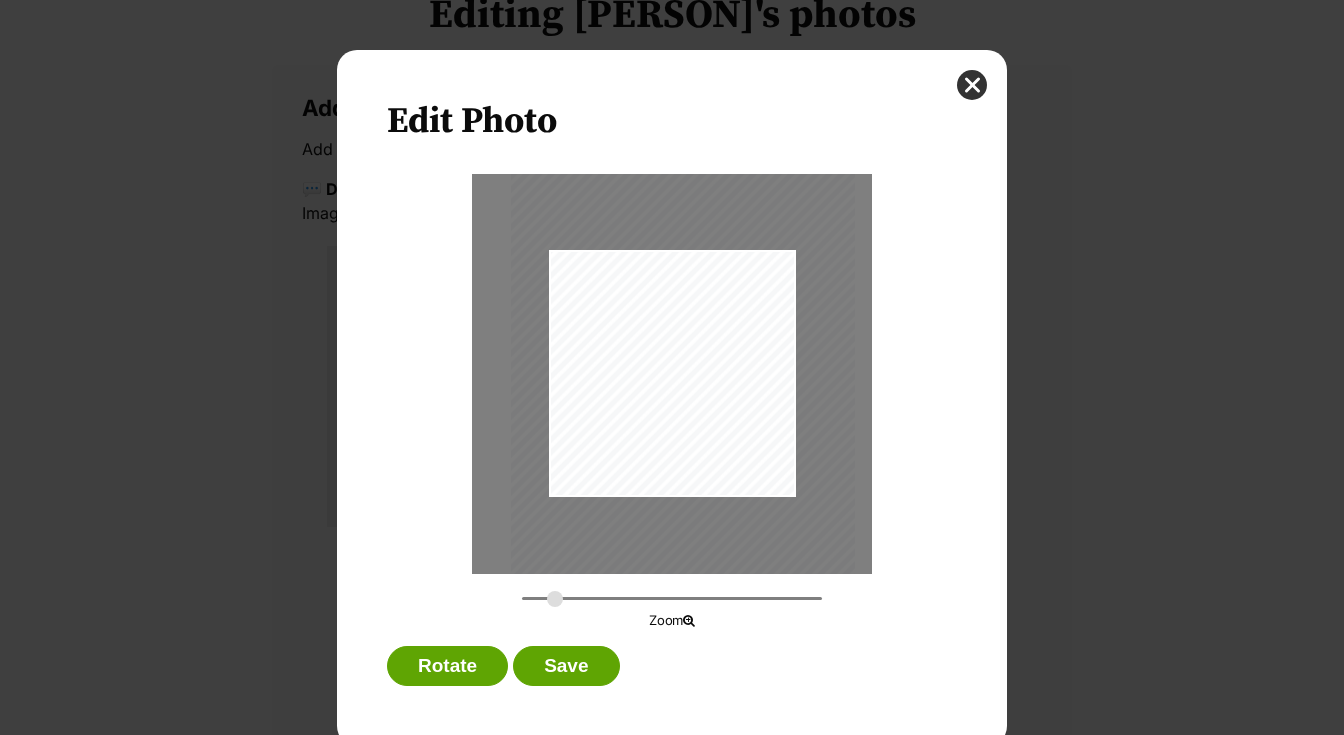 drag, startPoint x: 666, startPoint y: 445, endPoint x: 677, endPoint y: 461, distance: 19.416489 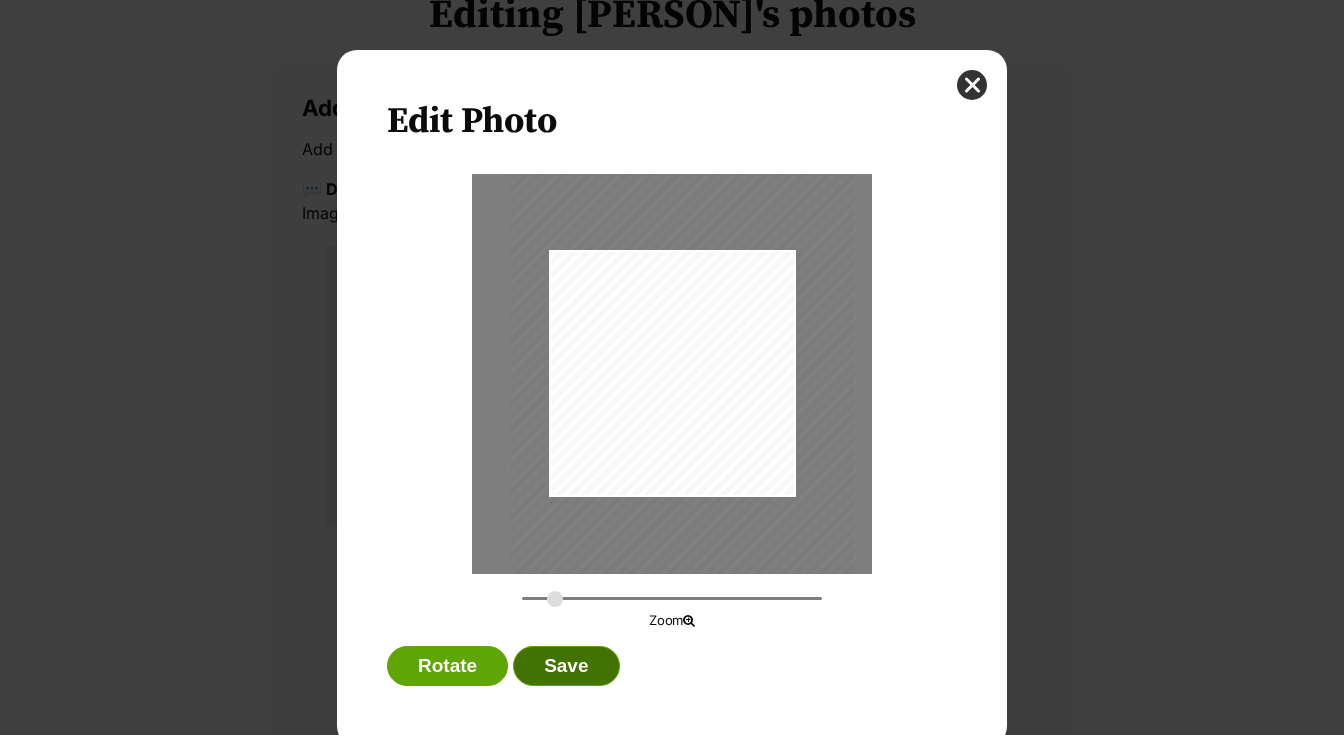 click on "Save" at bounding box center (566, 666) 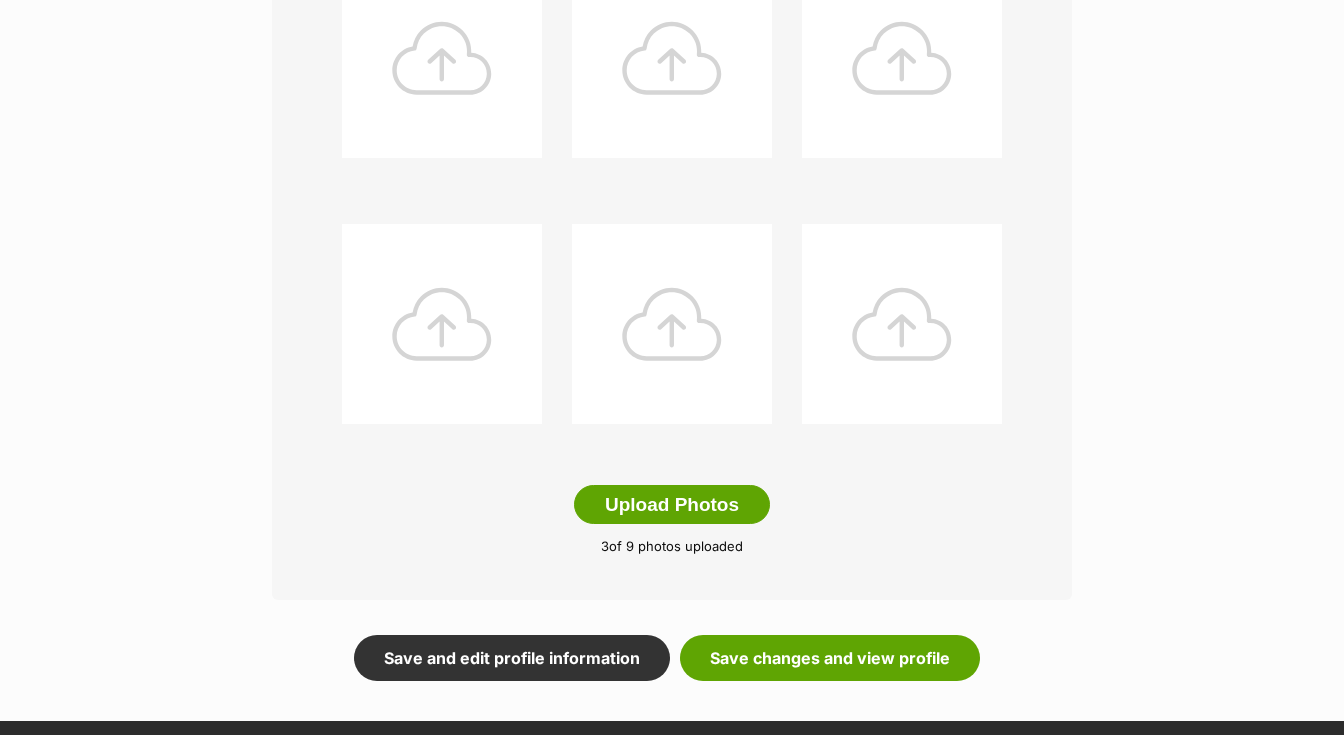 scroll, scrollTop: 882, scrollLeft: 0, axis: vertical 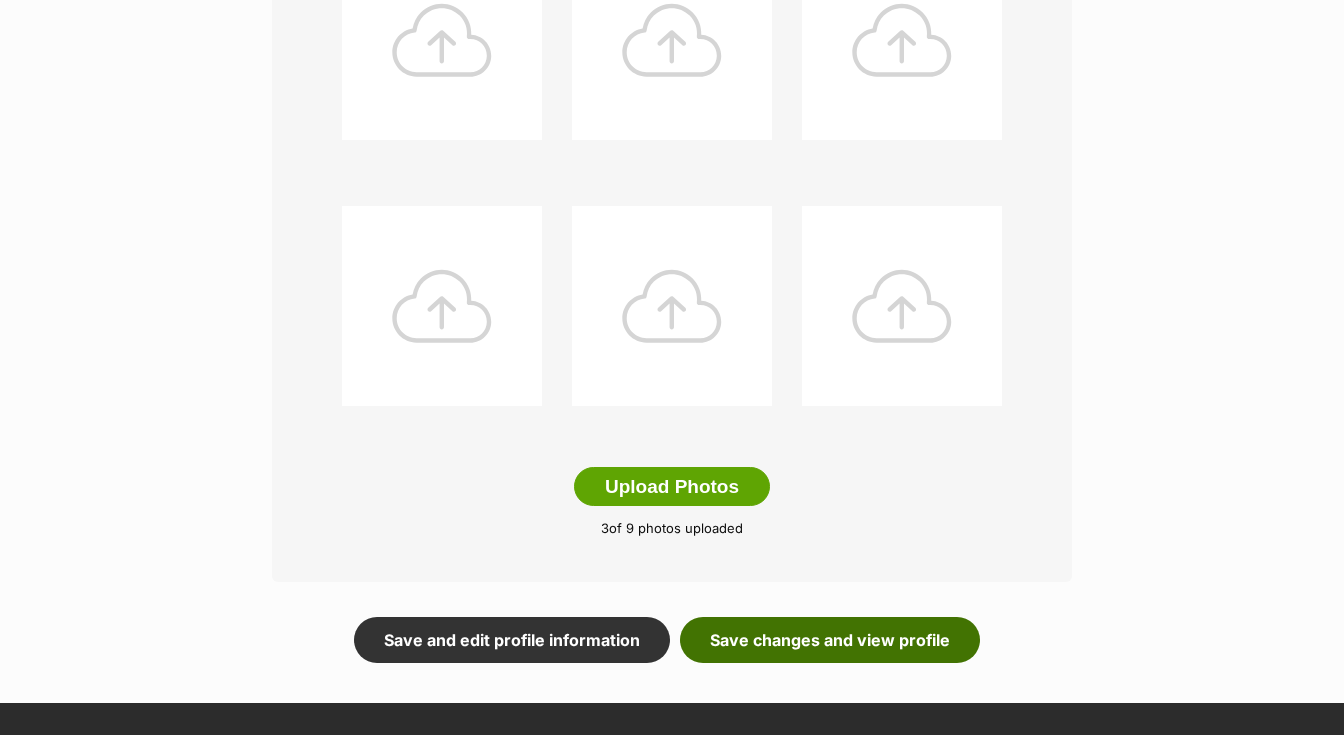 click on "Save changes and view profile" at bounding box center [830, 640] 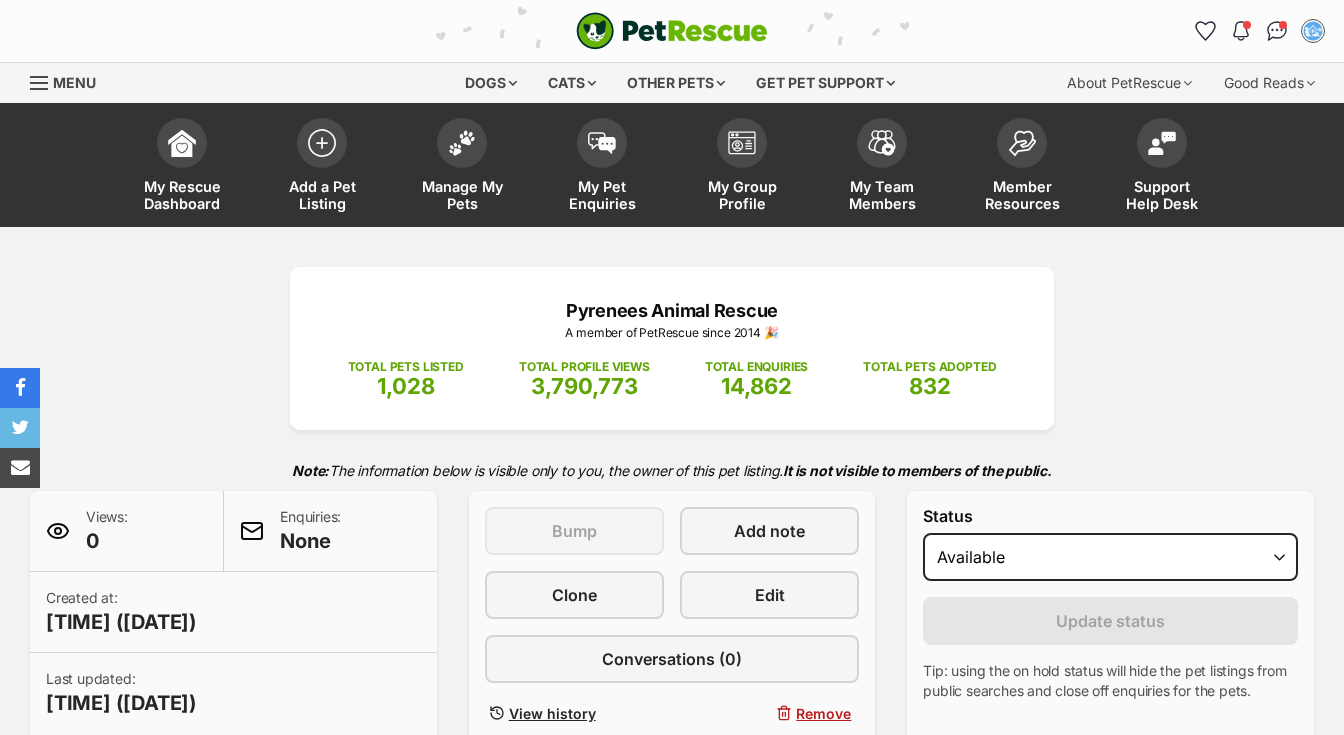 scroll, scrollTop: 945, scrollLeft: 0, axis: vertical 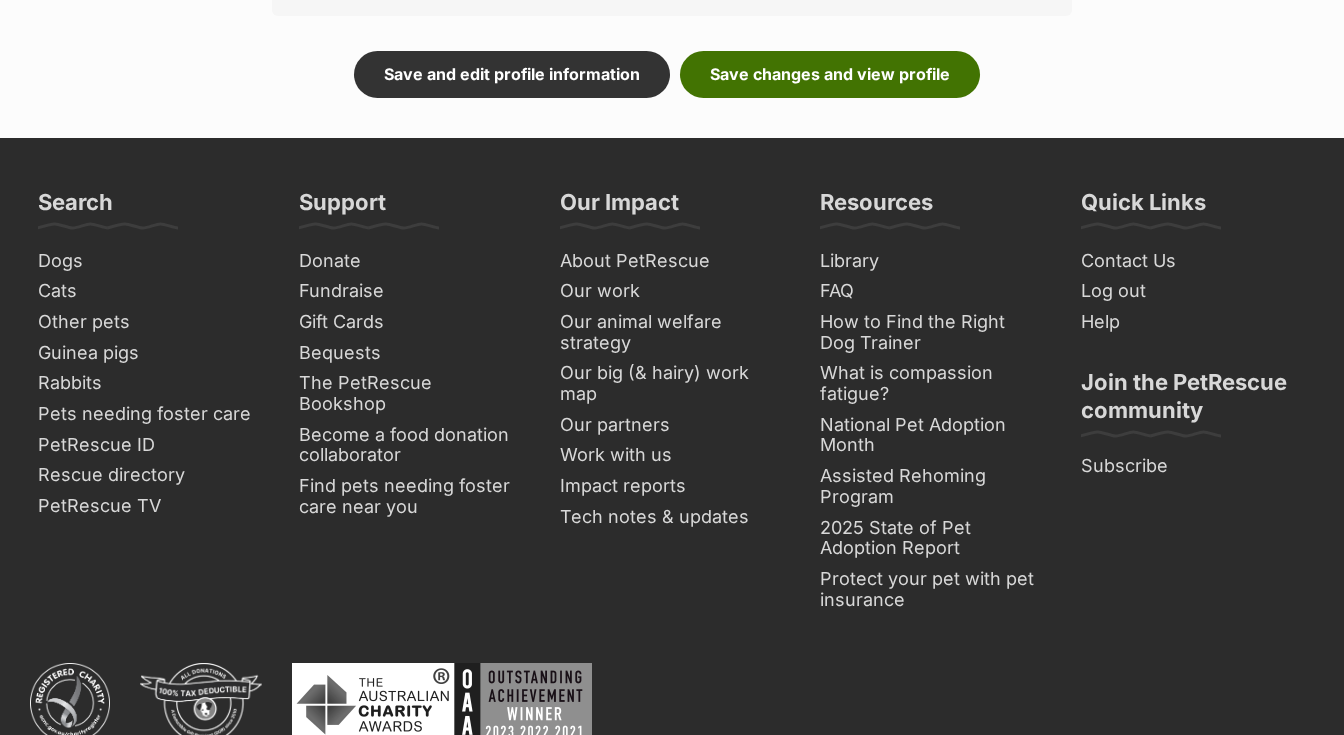 click on "Save changes and view profile" at bounding box center [830, 74] 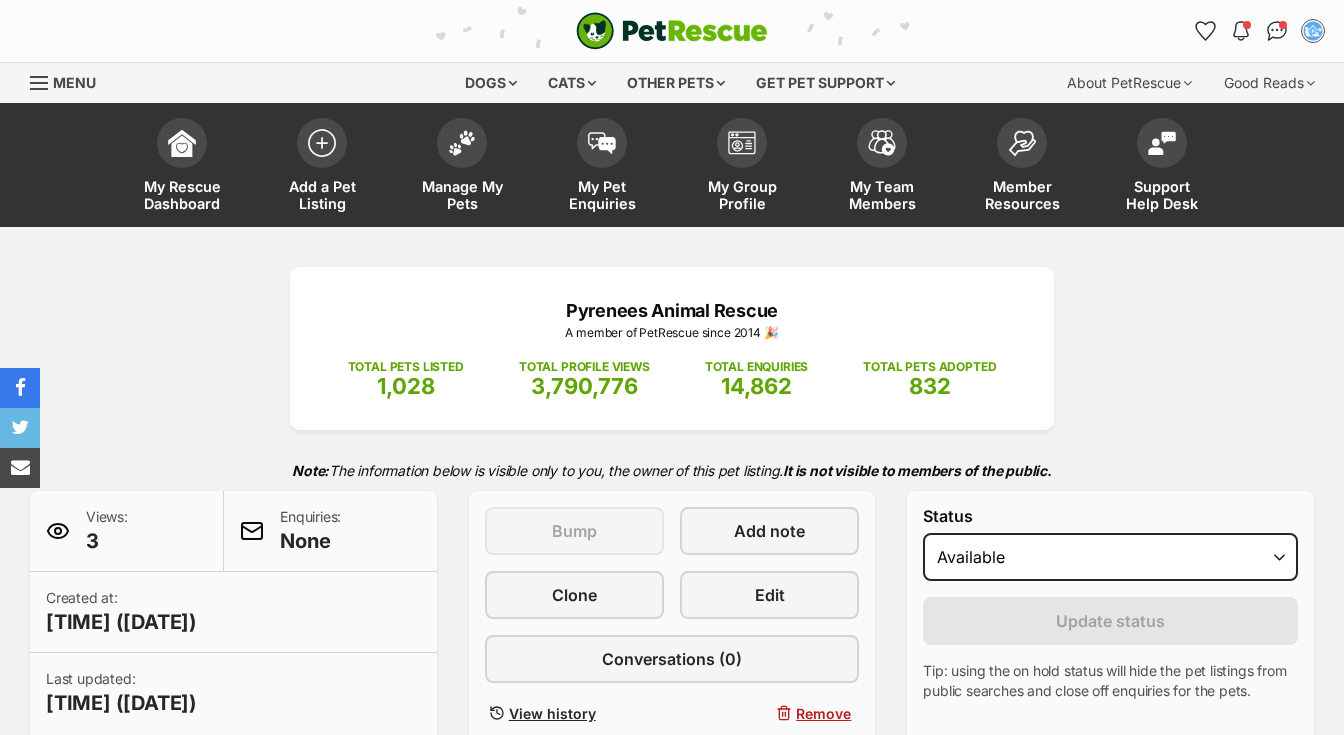 scroll, scrollTop: 17, scrollLeft: 0, axis: vertical 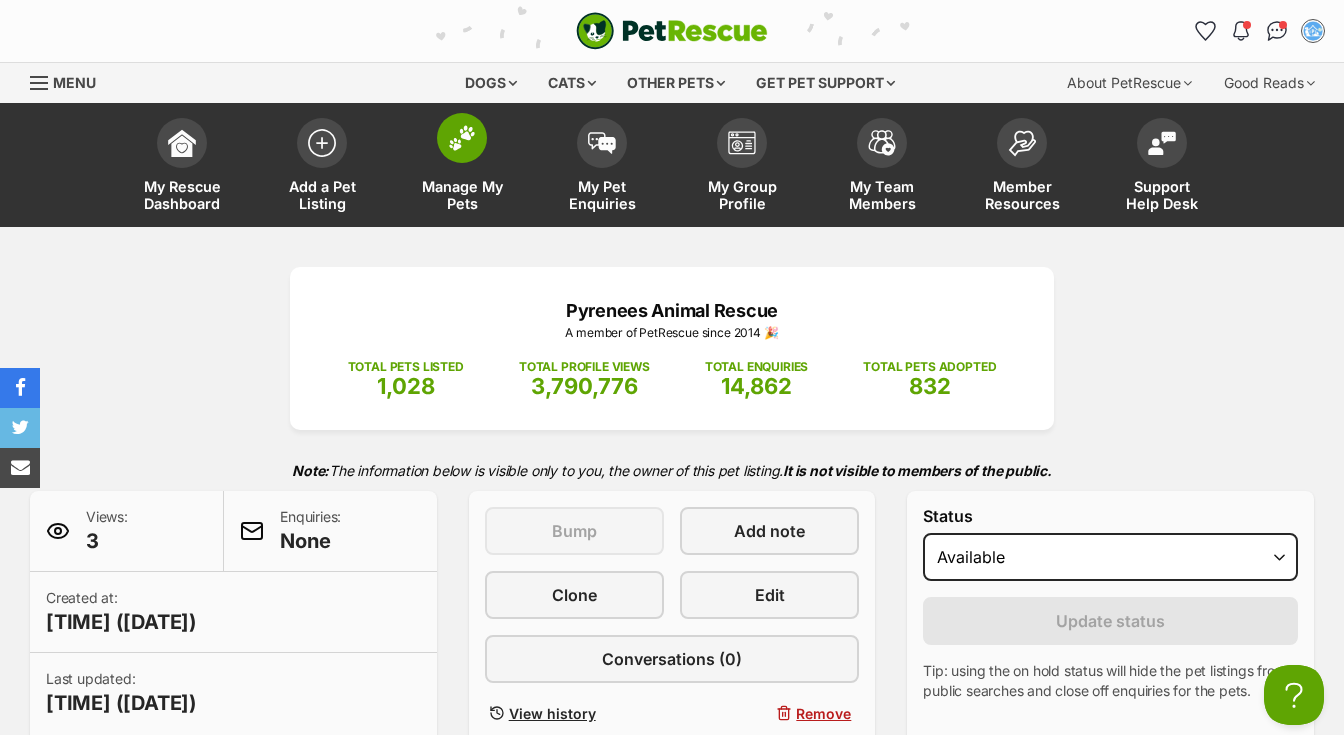 click at bounding box center (462, 138) 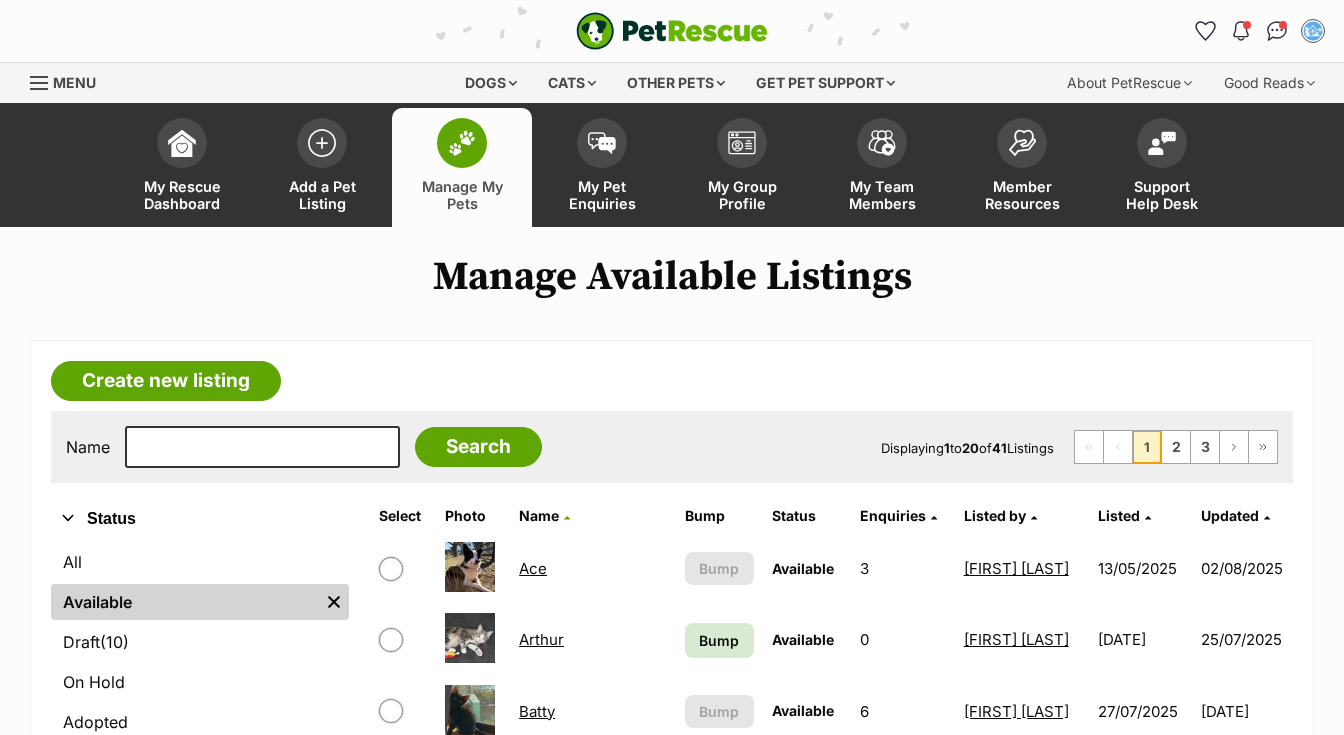scroll, scrollTop: 0, scrollLeft: 0, axis: both 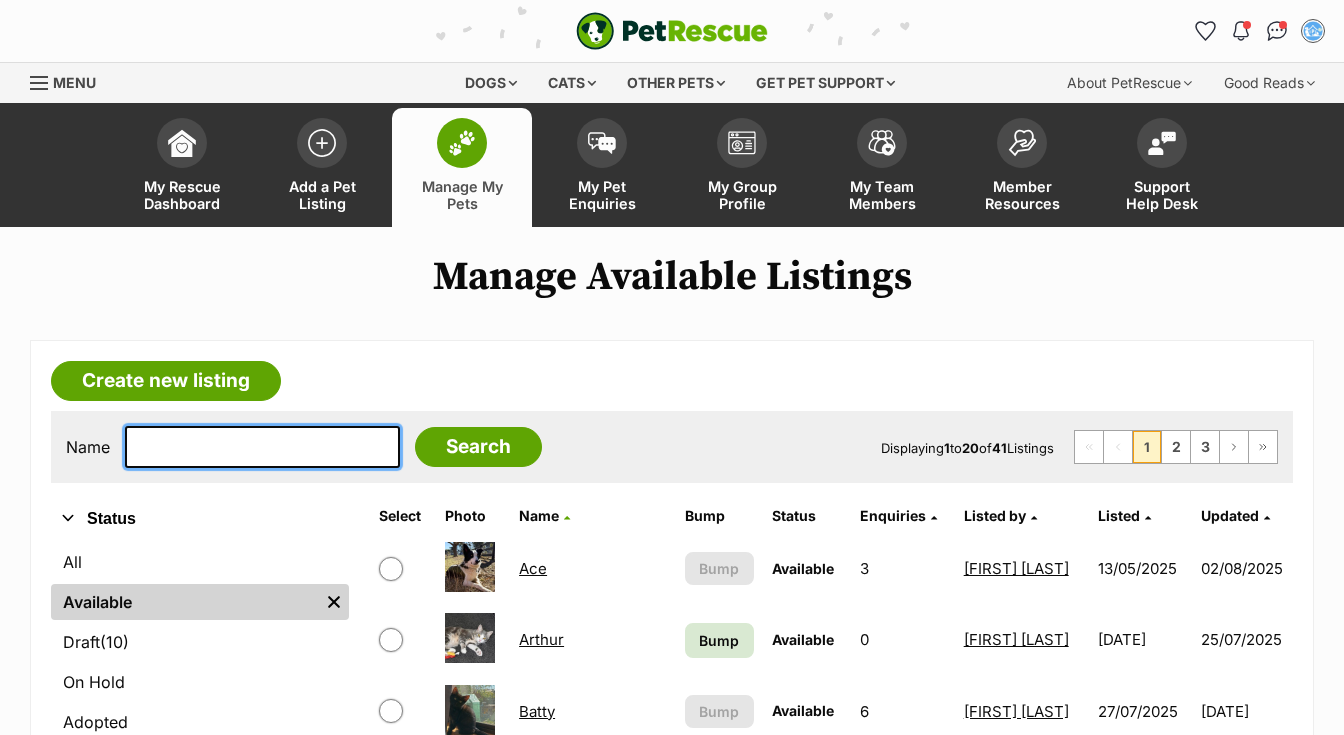 click at bounding box center (262, 447) 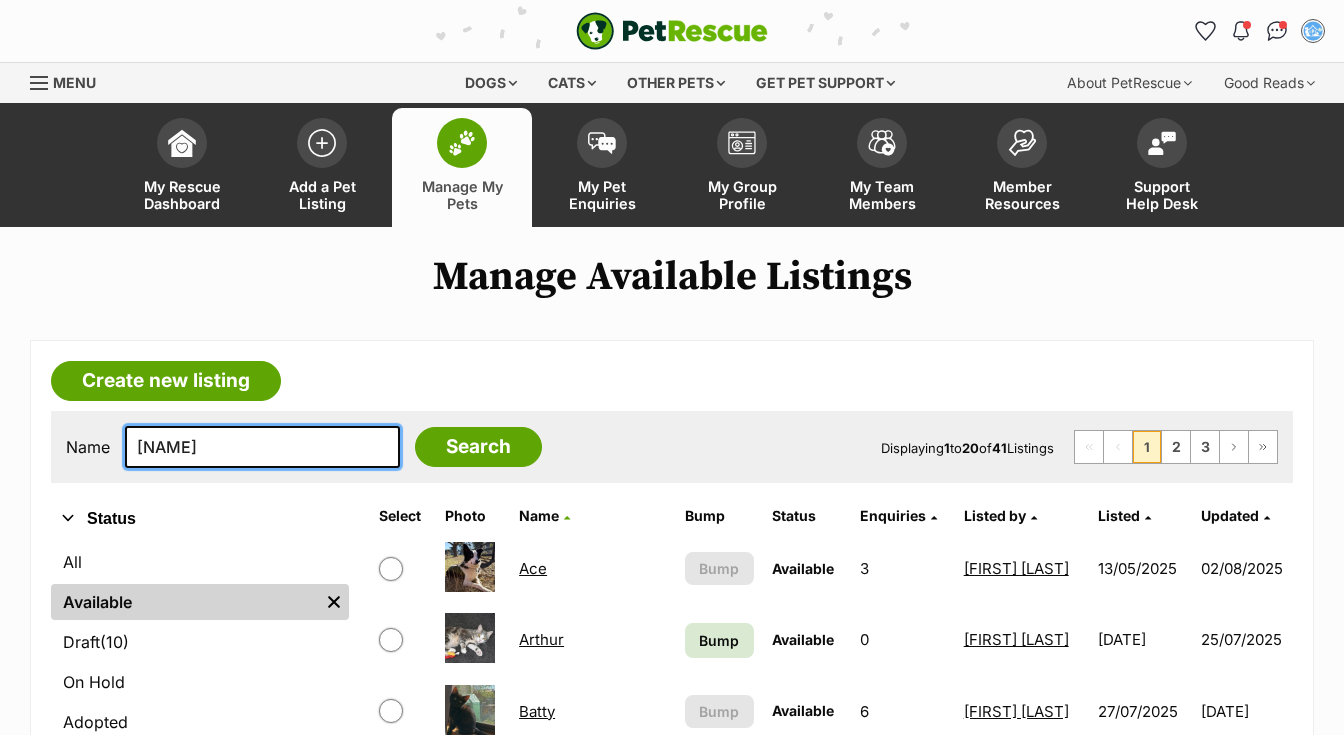 type on "x" 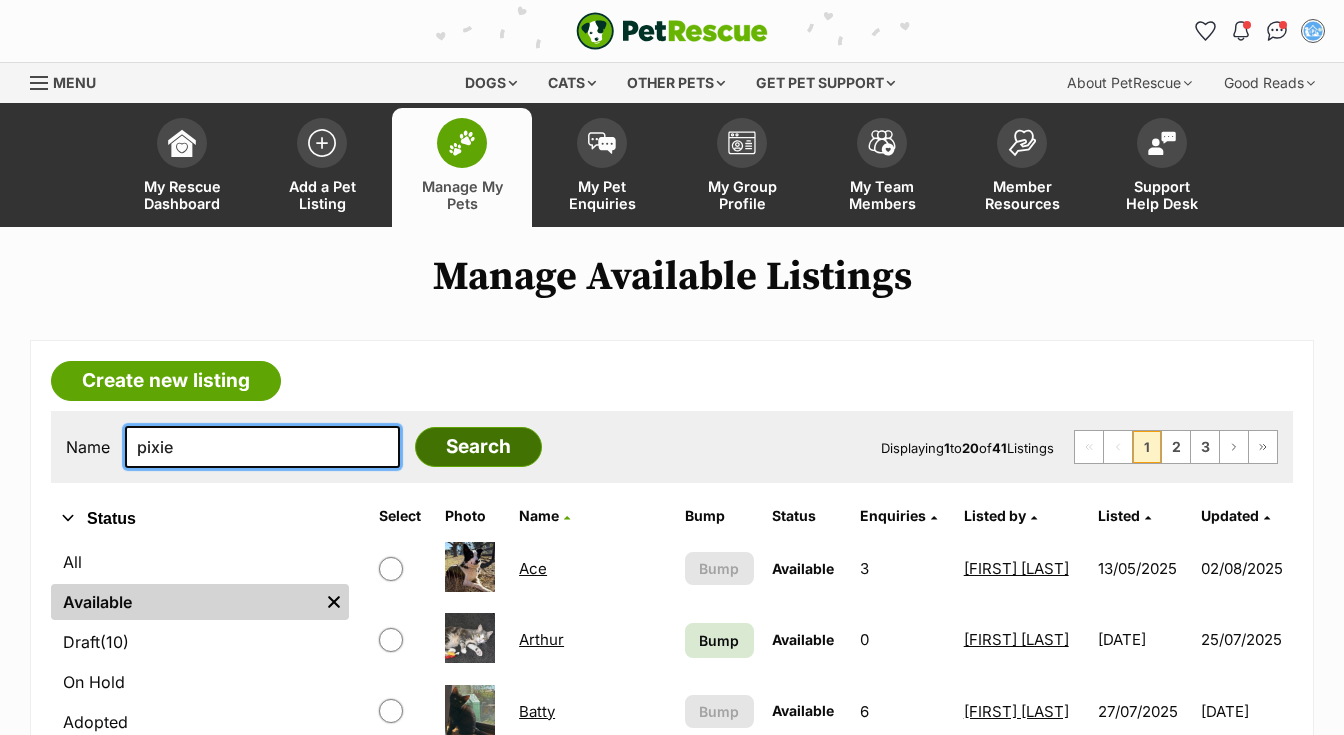 type on "pixie" 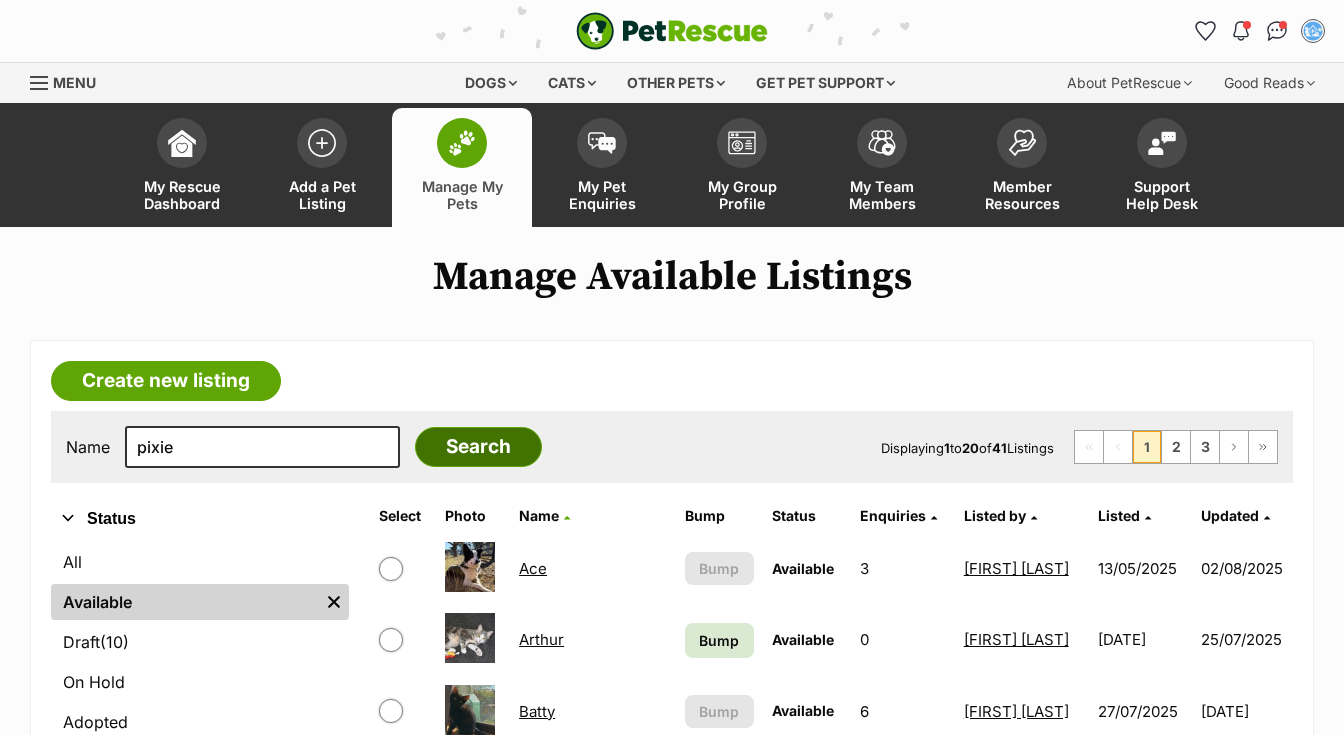 click on "Search" at bounding box center [478, 447] 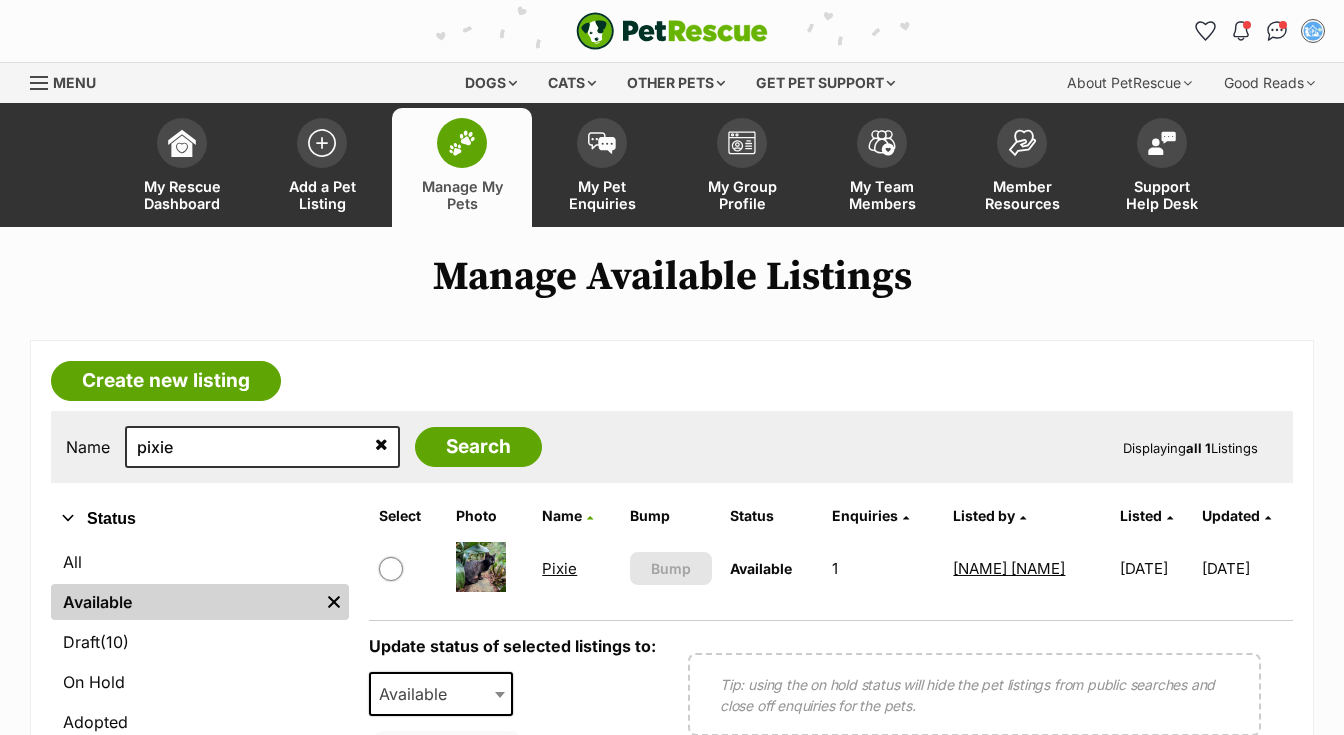 scroll, scrollTop: 0, scrollLeft: 0, axis: both 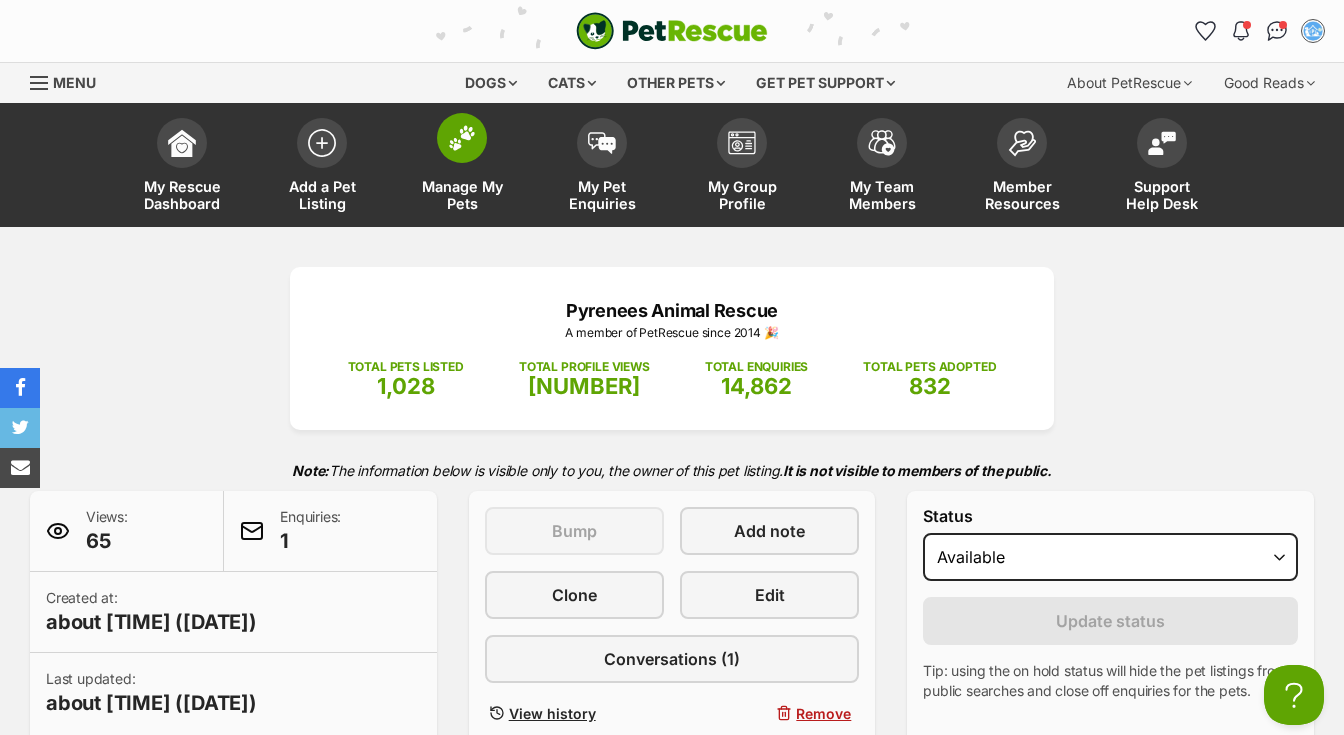 click at bounding box center [462, 138] 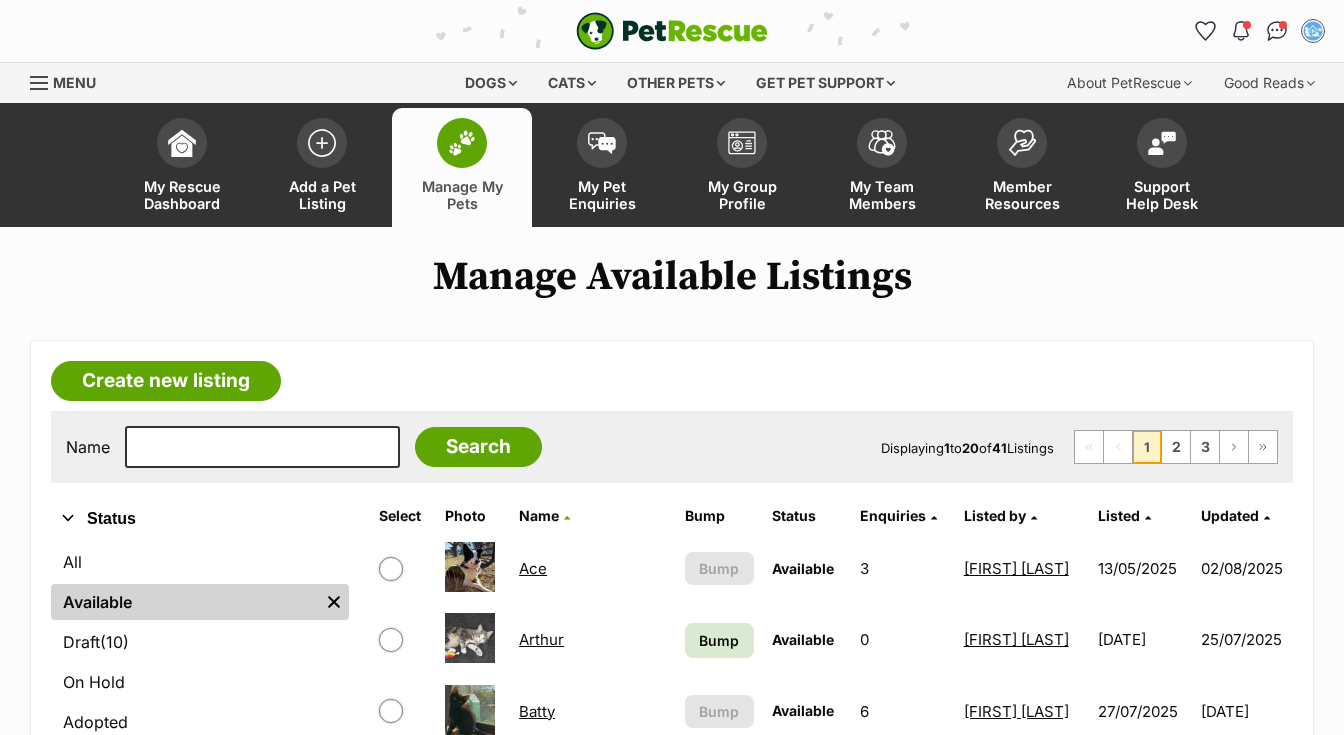 scroll, scrollTop: 0, scrollLeft: 0, axis: both 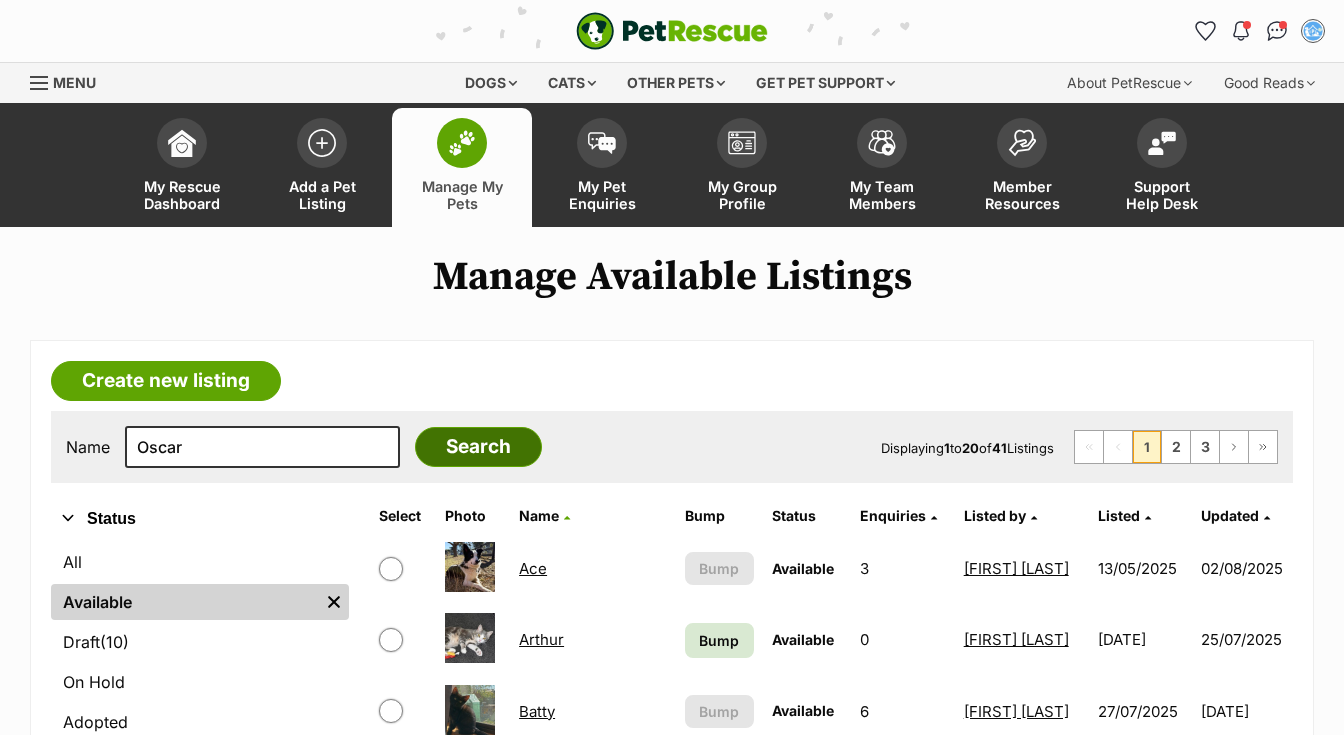 type on "Oscar" 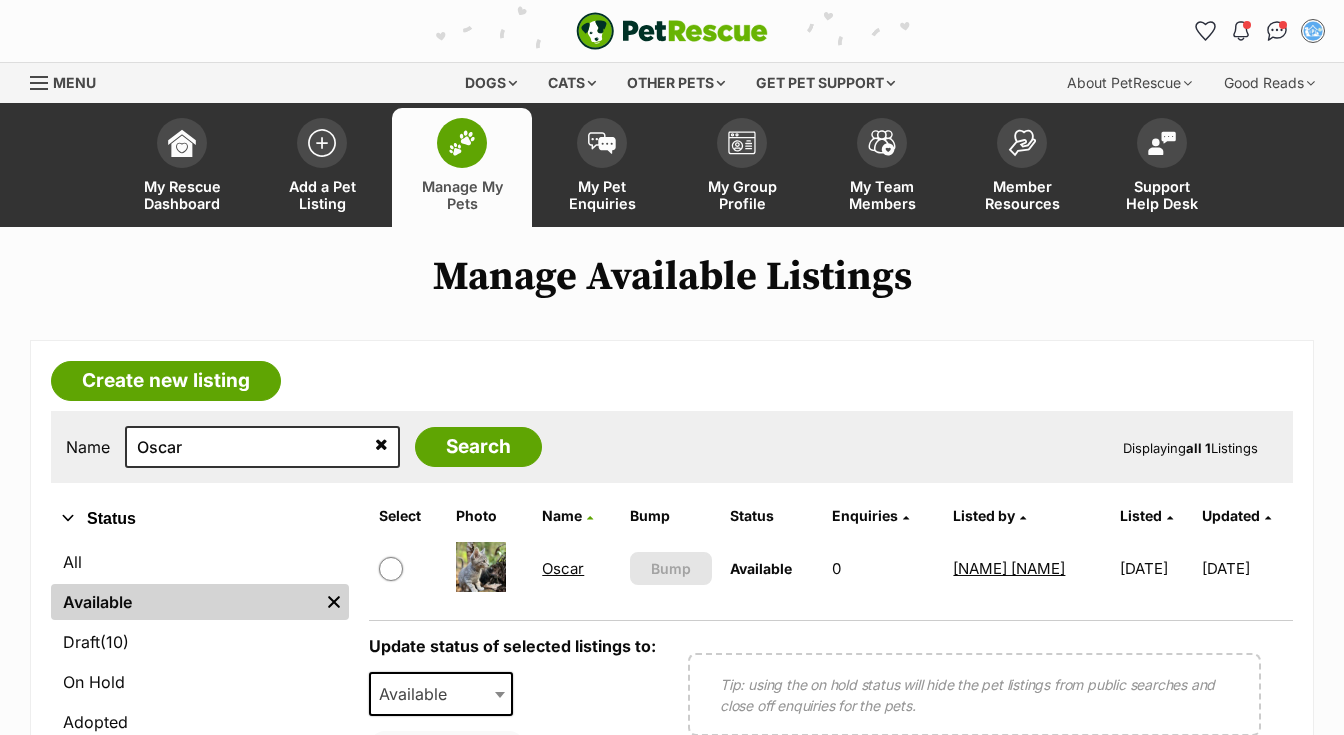 scroll, scrollTop: 0, scrollLeft: 0, axis: both 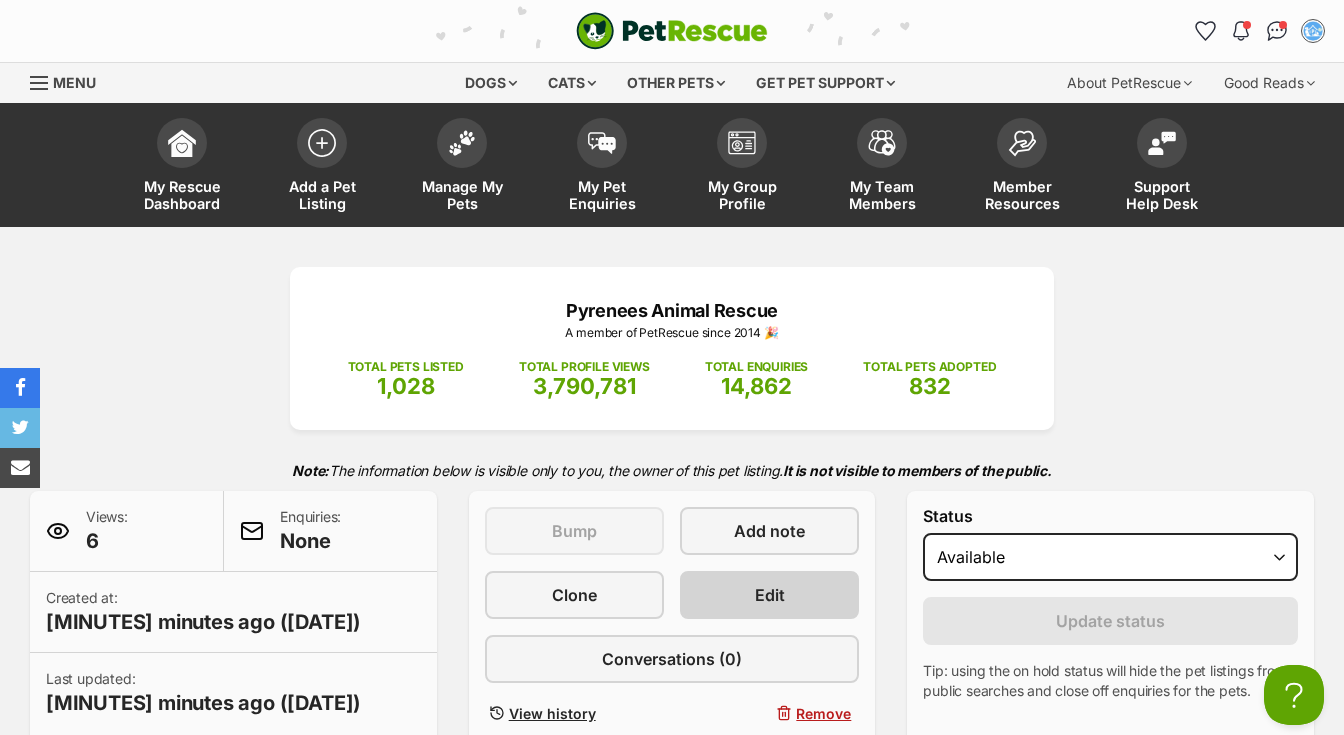click on "Edit" at bounding box center [770, 595] 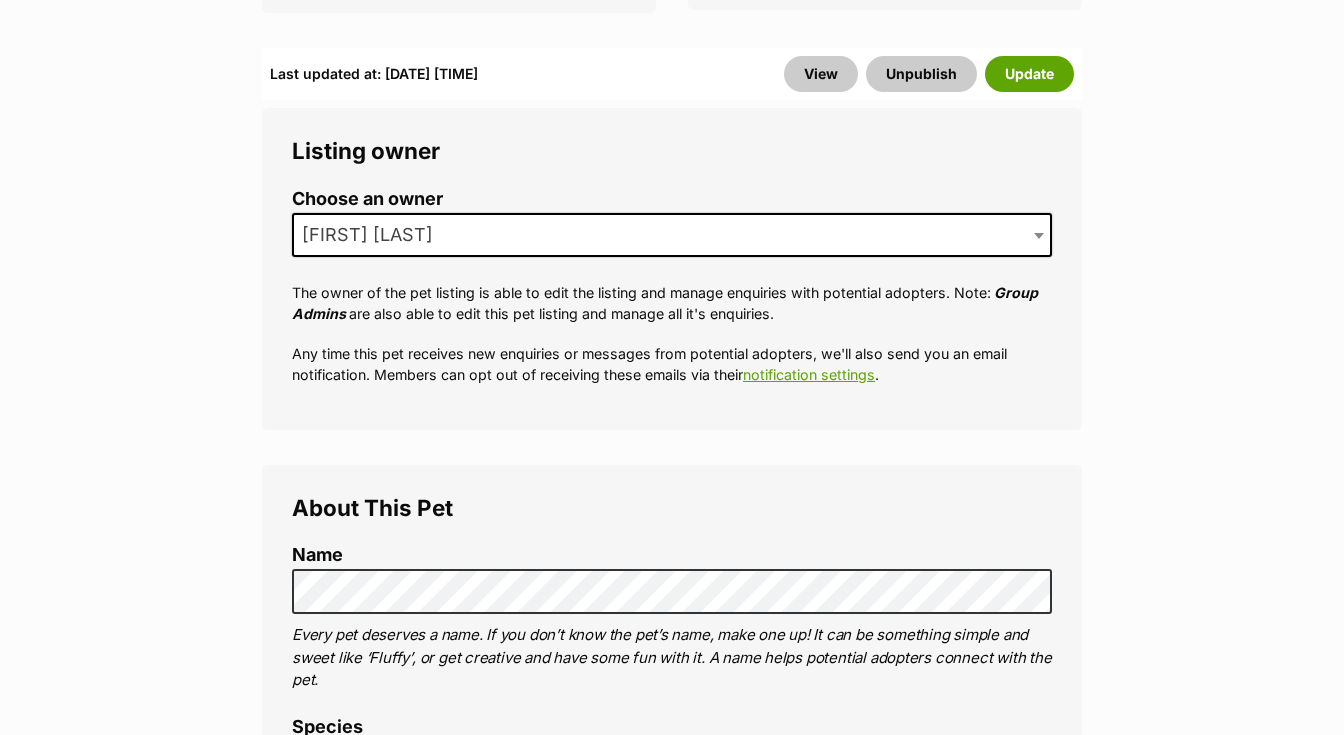 scroll, scrollTop: 839, scrollLeft: 0, axis: vertical 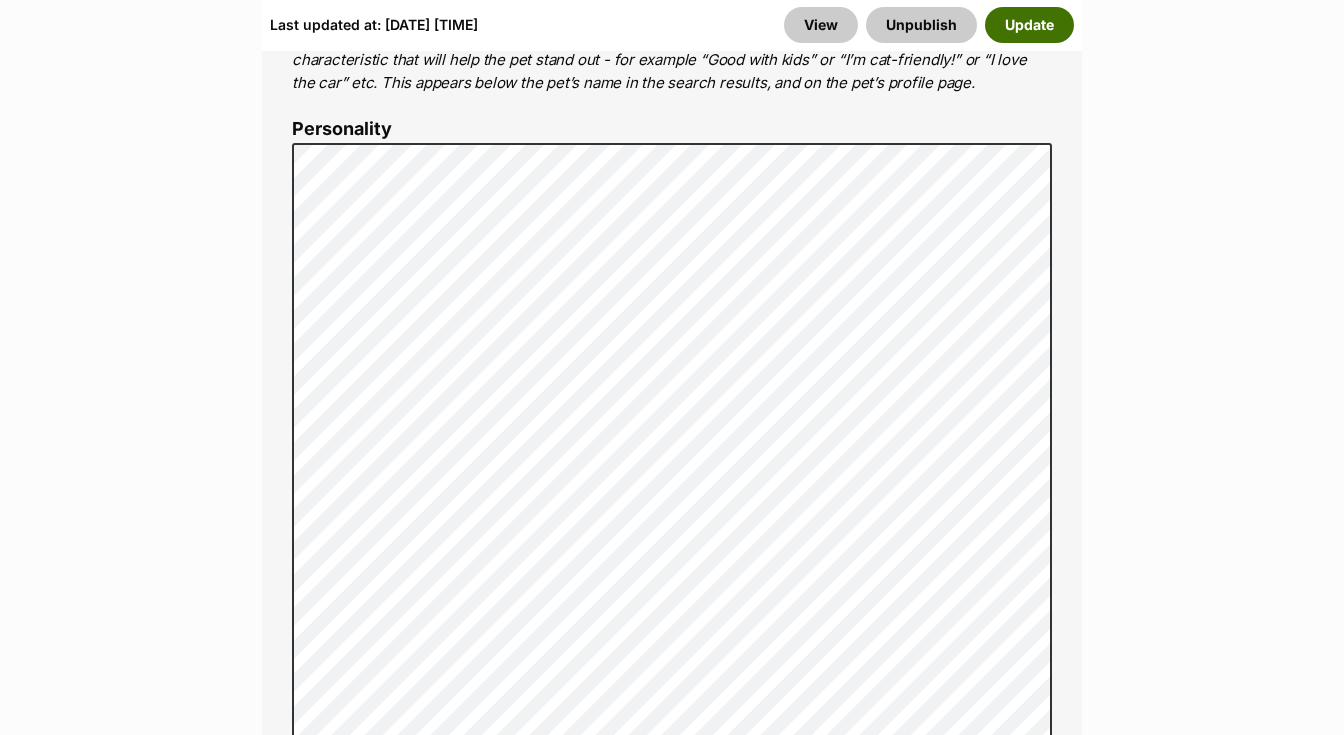 click on "Update" at bounding box center [1029, 25] 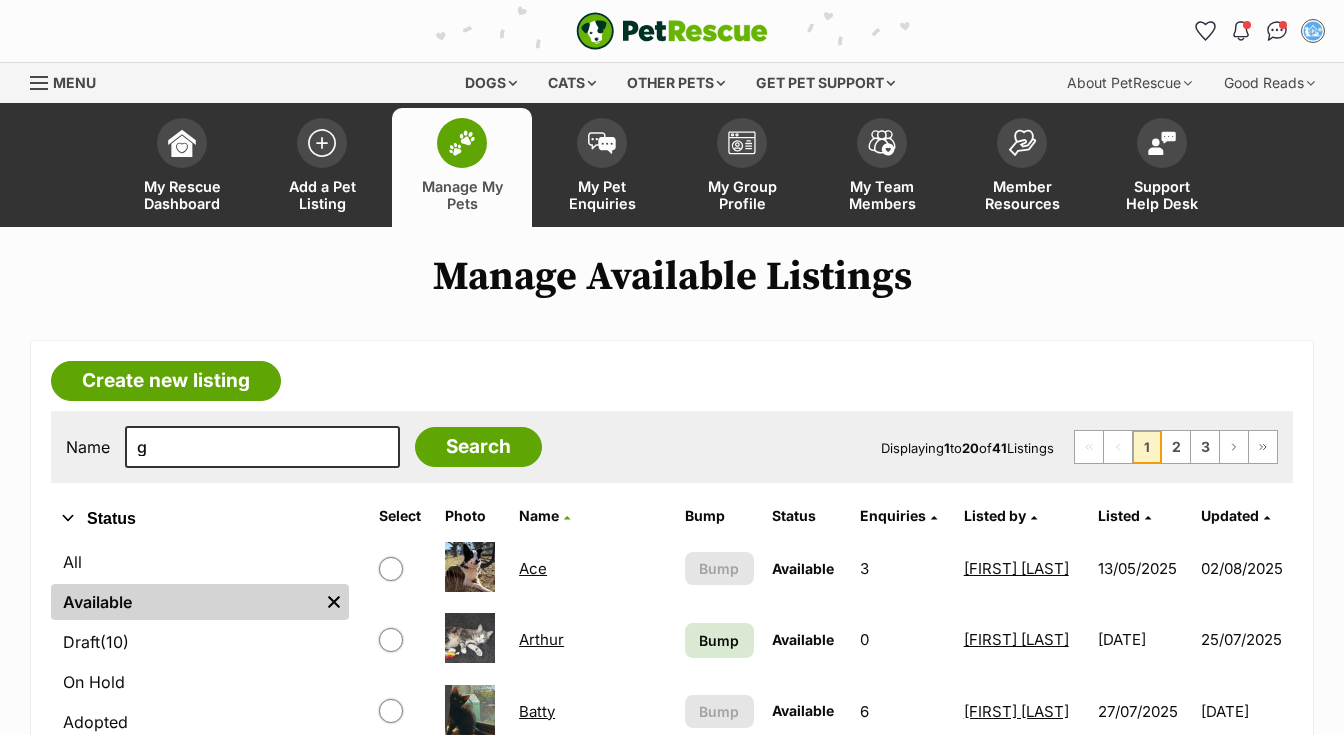 click on "g" at bounding box center (262, 447) 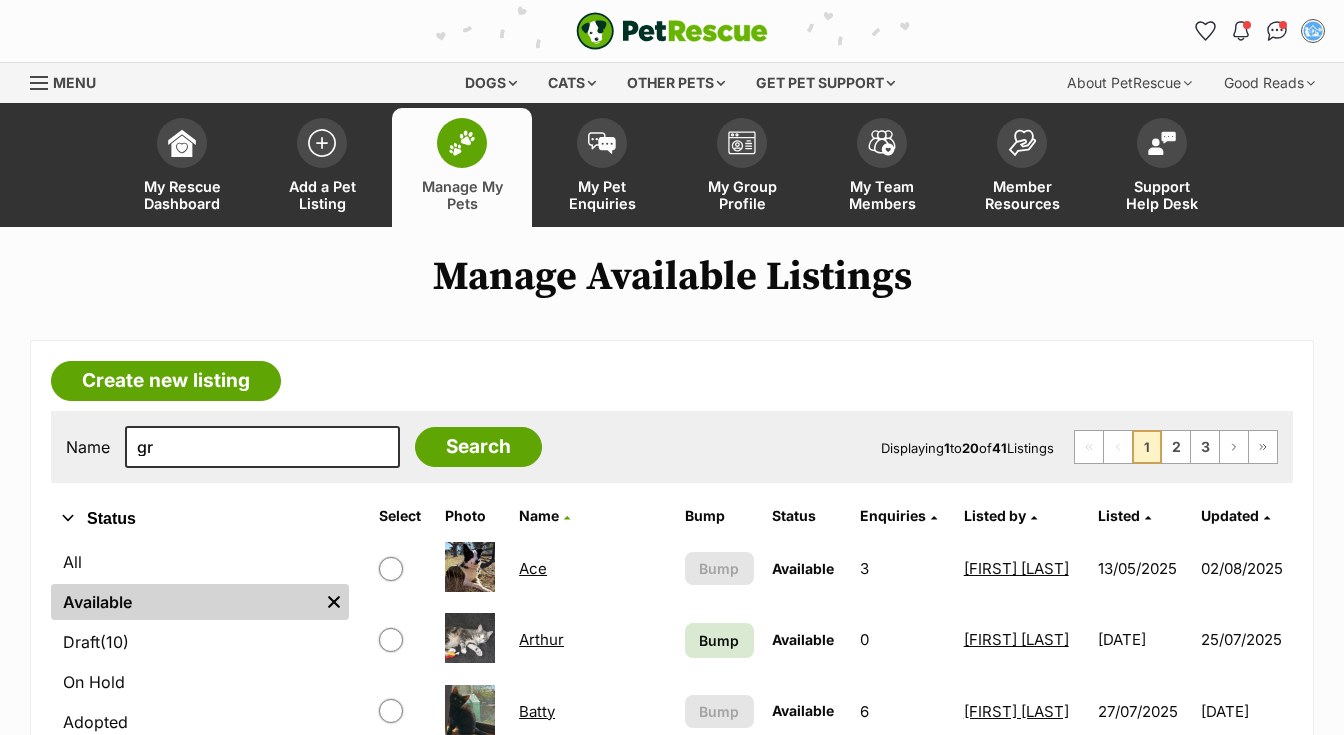 scroll, scrollTop: 0, scrollLeft: 0, axis: both 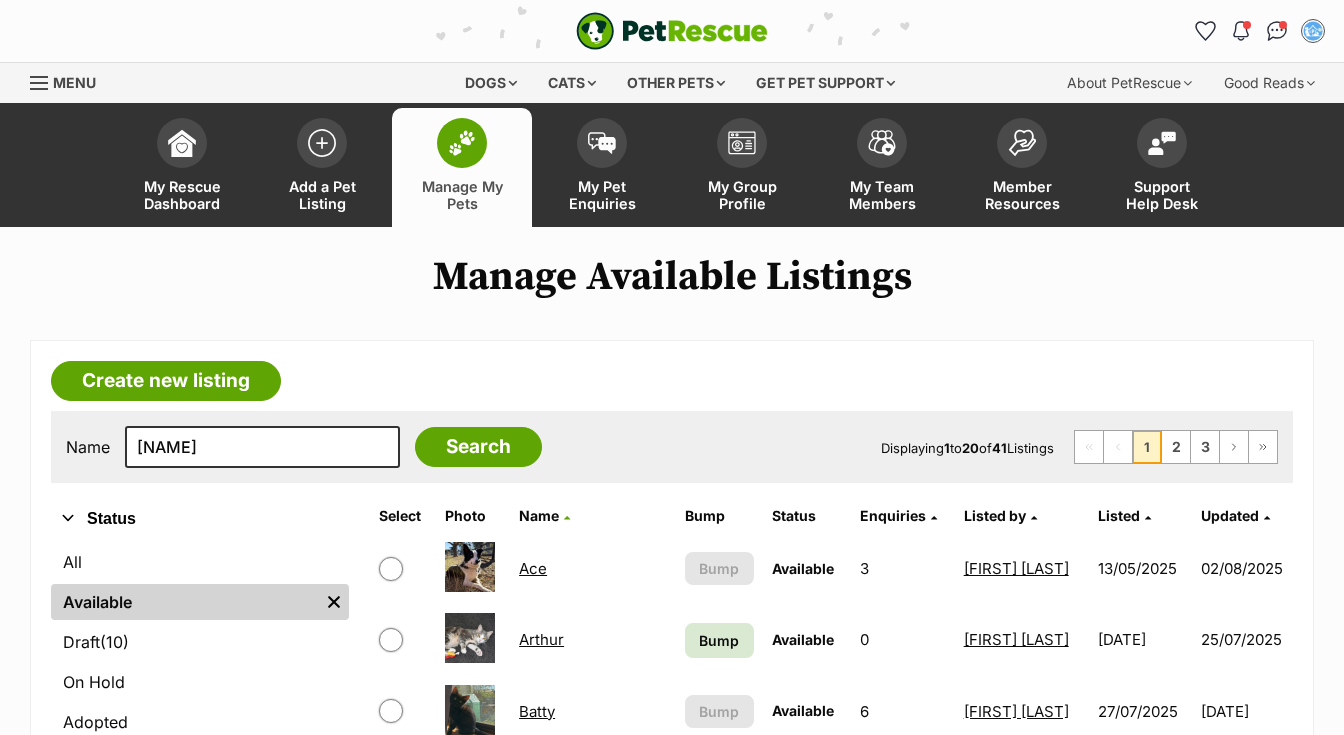 type on "gracie" 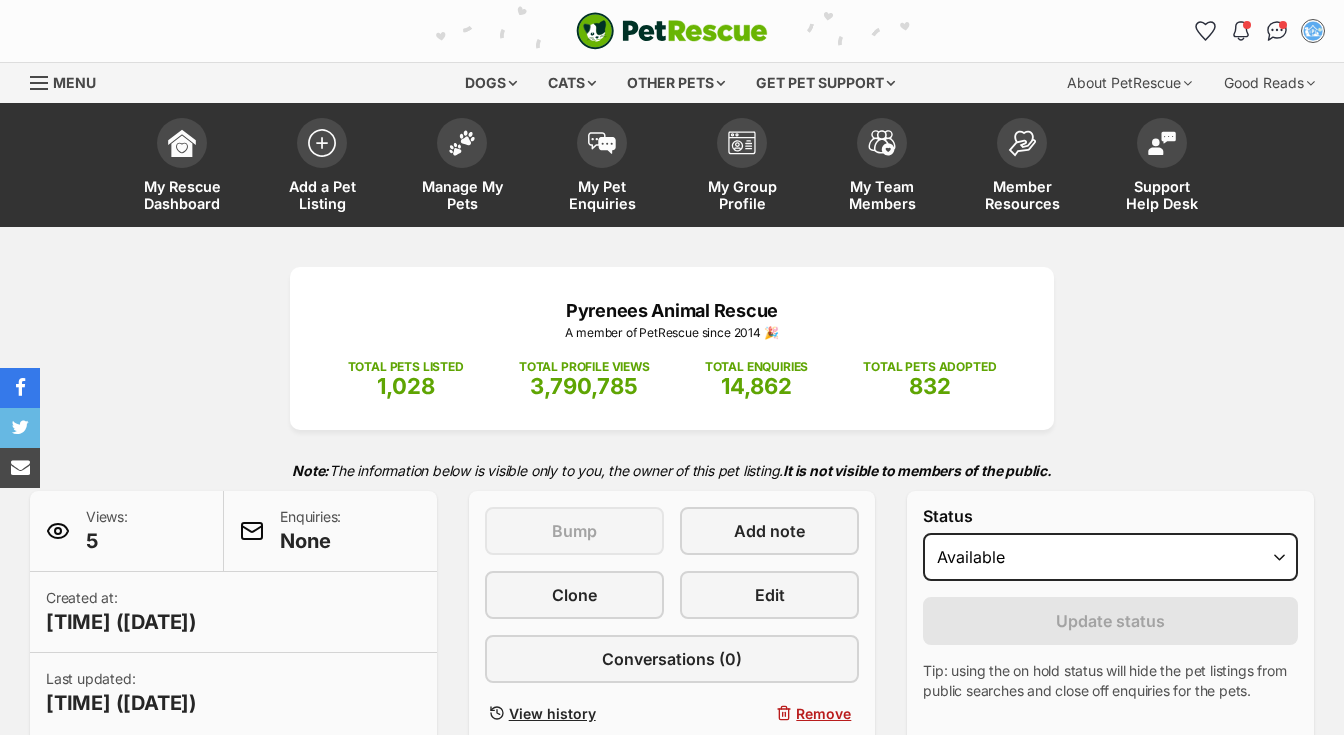 scroll, scrollTop: 0, scrollLeft: 0, axis: both 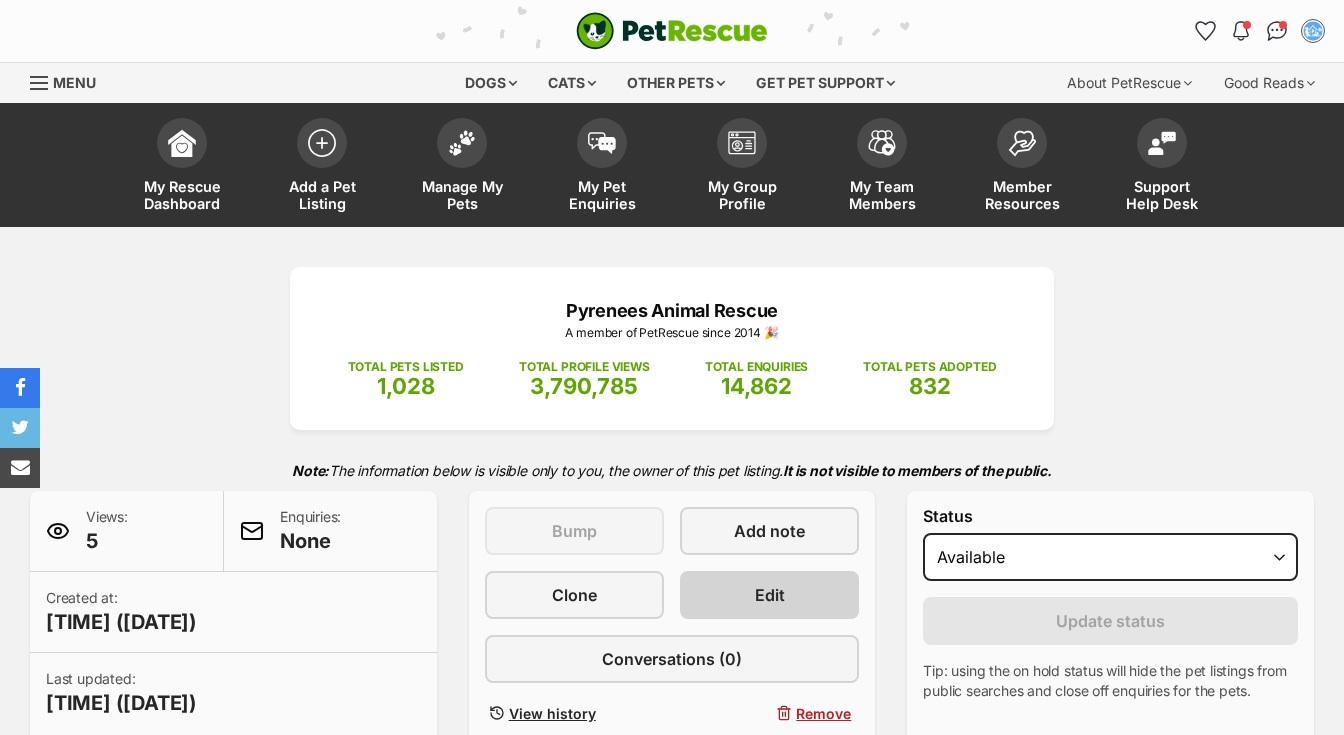 click on "Edit" at bounding box center (770, 595) 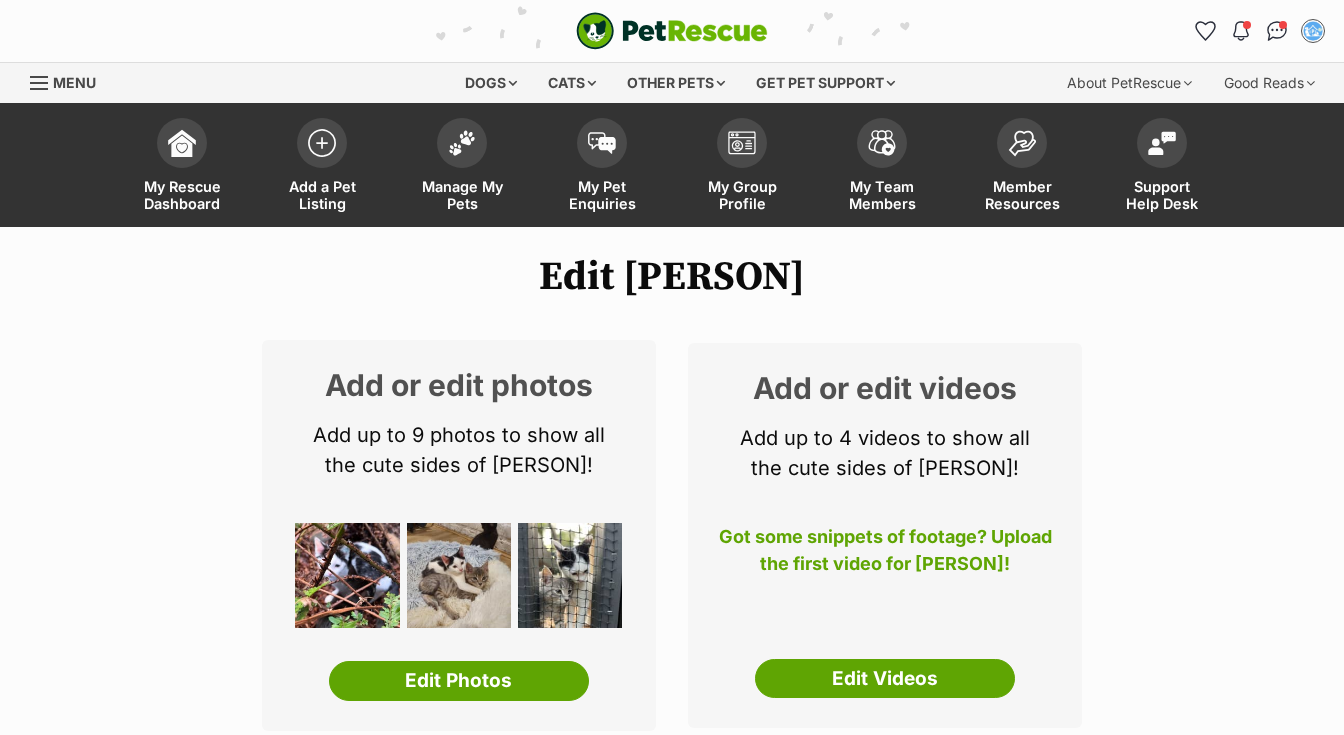scroll, scrollTop: 218, scrollLeft: 0, axis: vertical 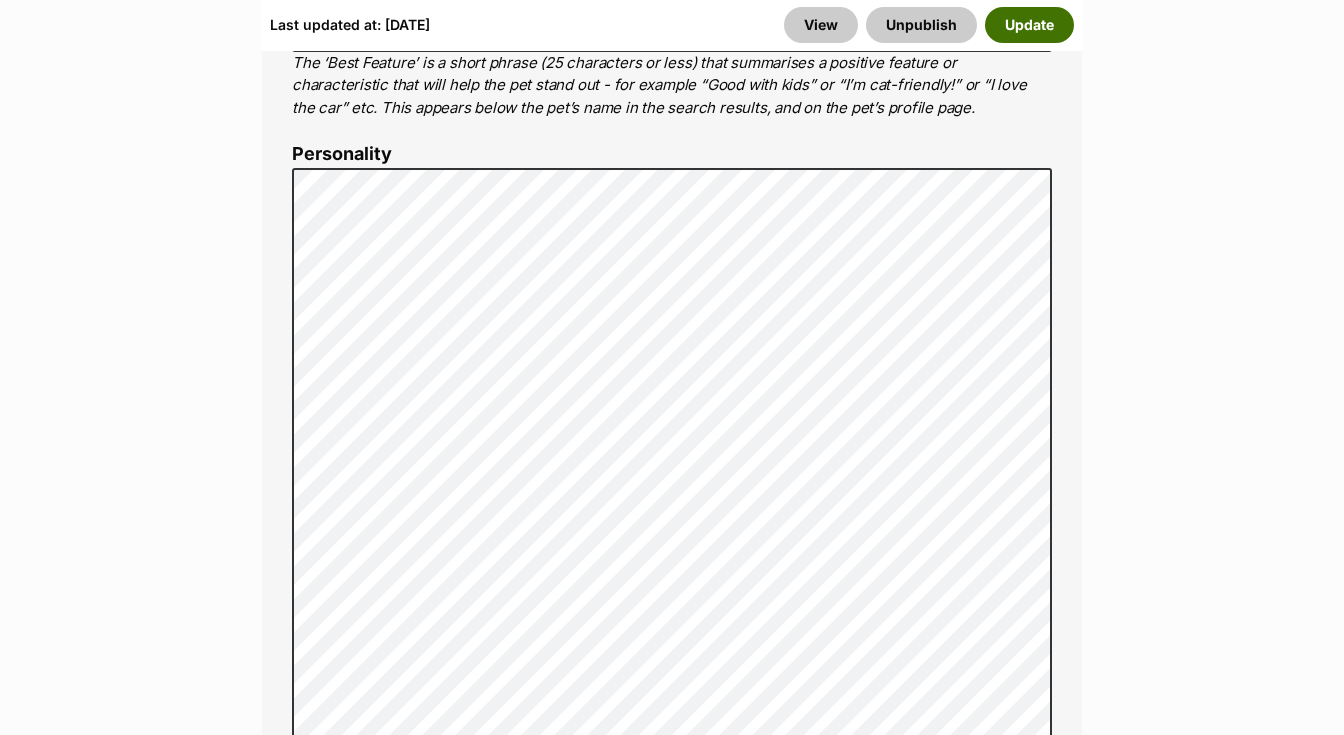 click on "Update" at bounding box center [1029, 25] 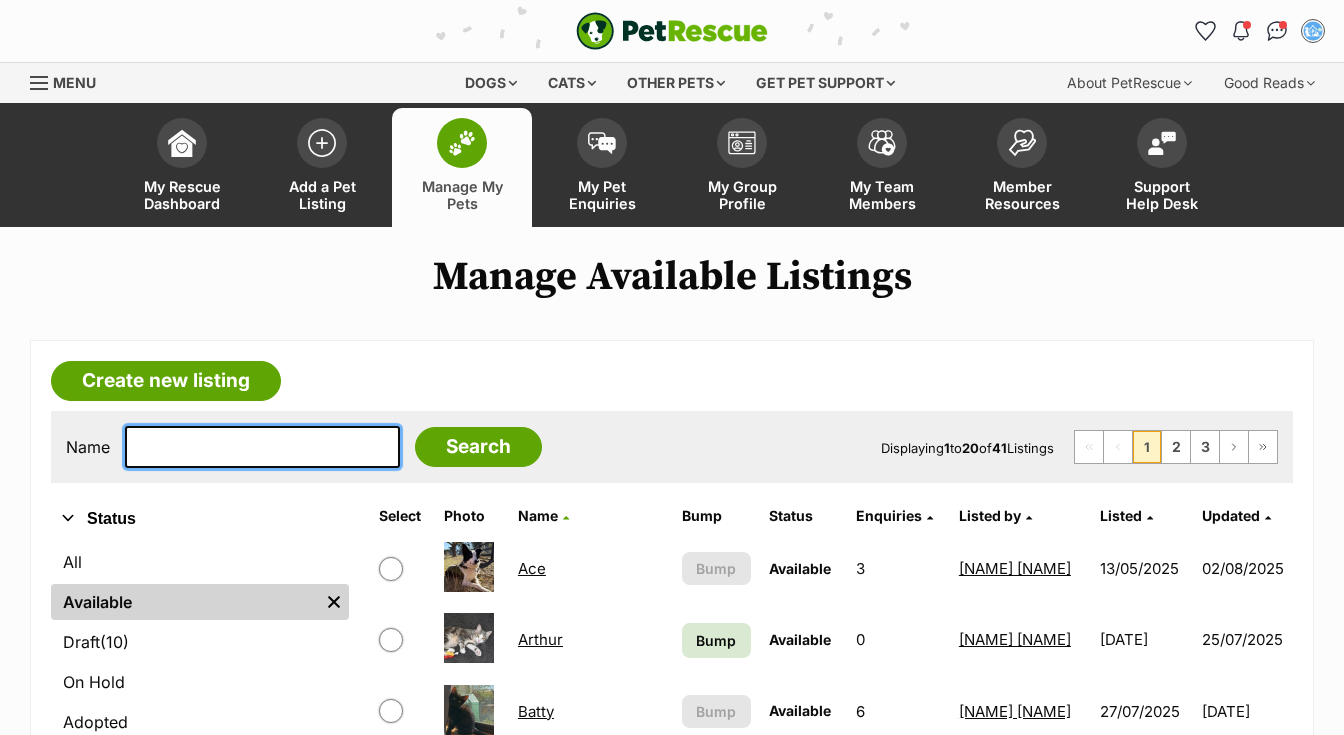 click at bounding box center [262, 447] 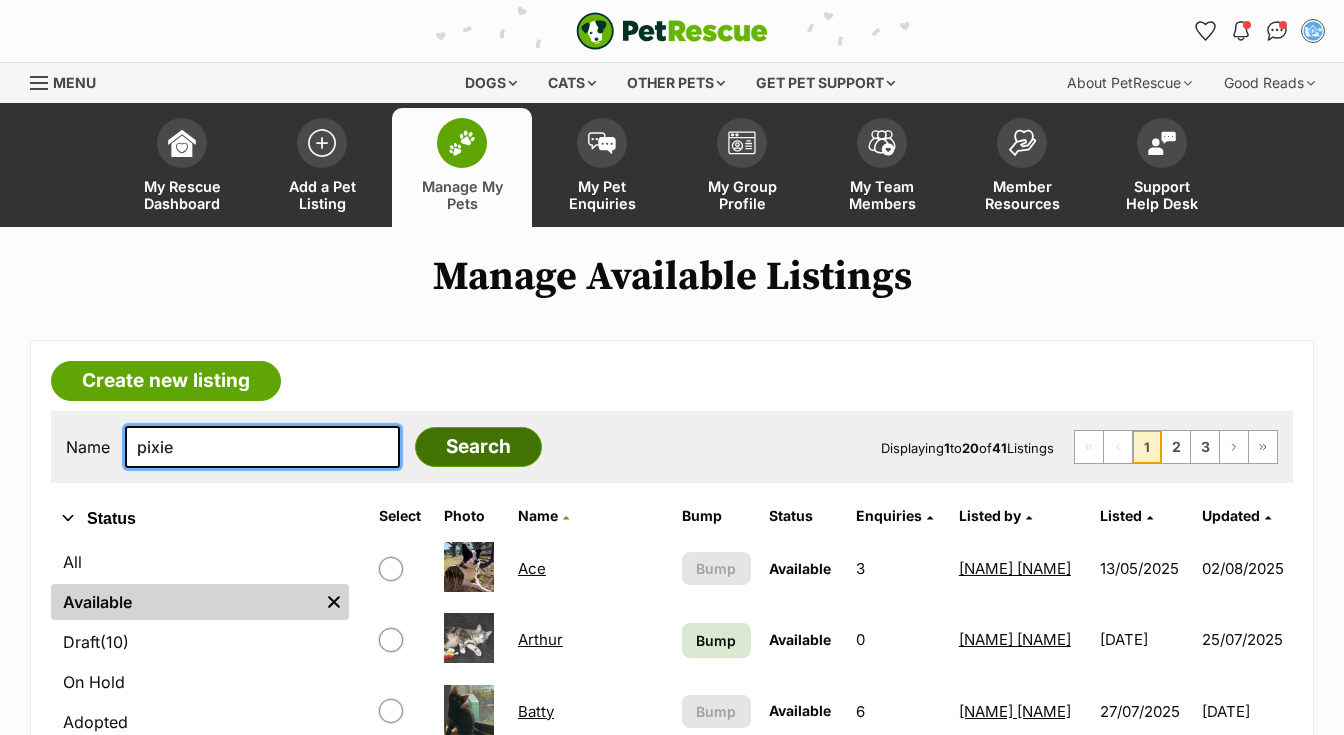 type on "pixie" 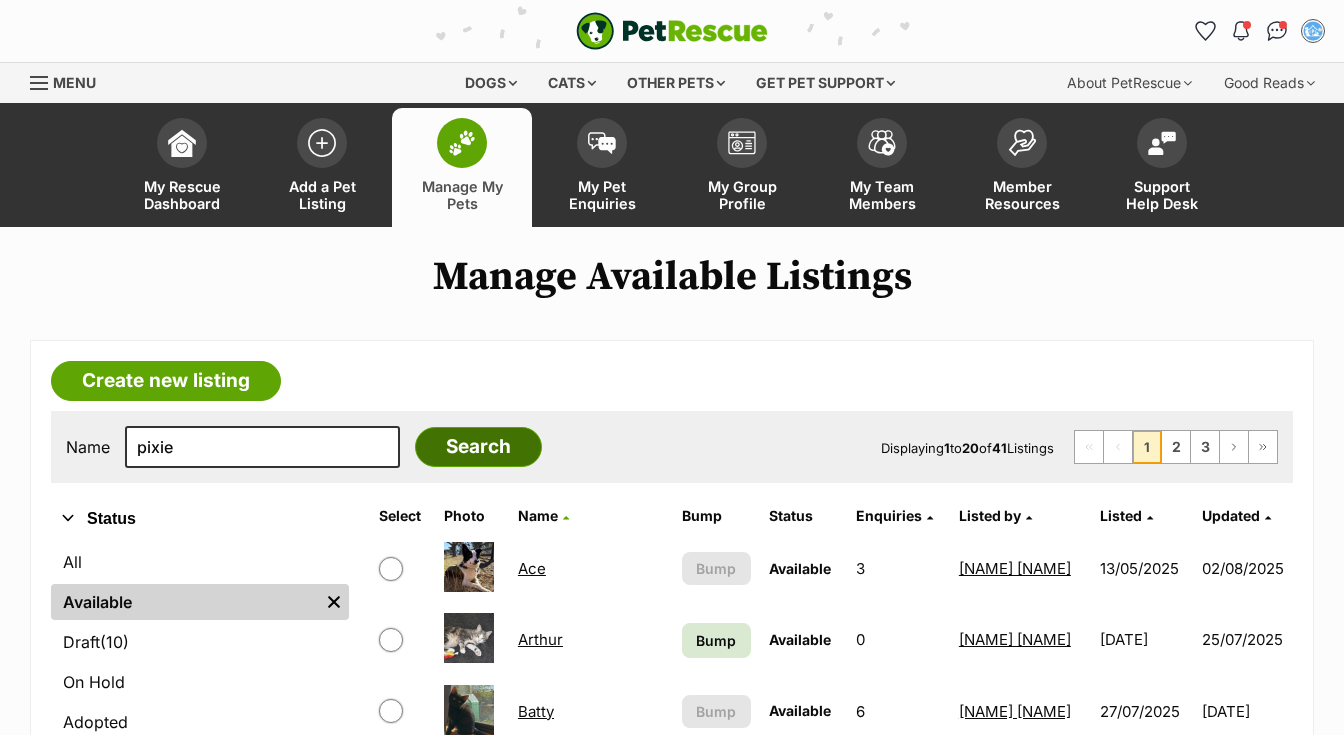 click on "Search" at bounding box center (478, 447) 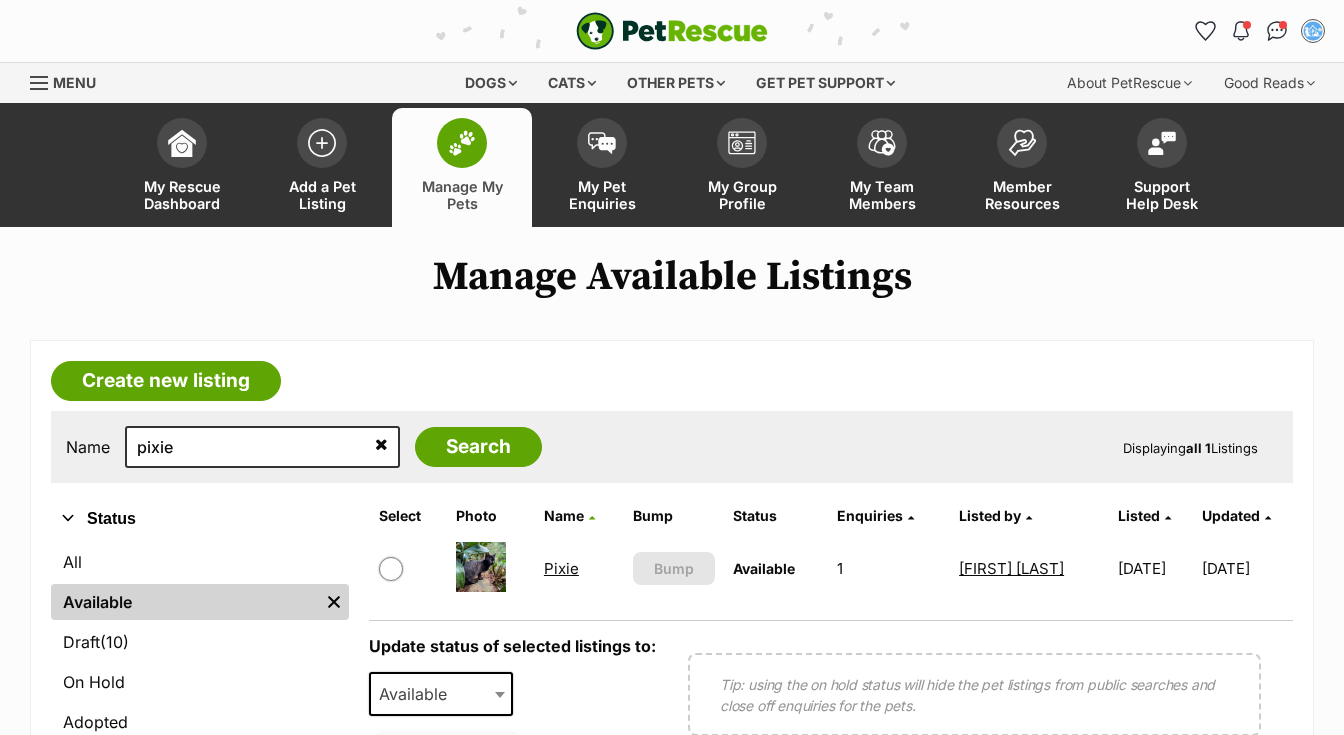 click on "Pixie" at bounding box center (561, 568) 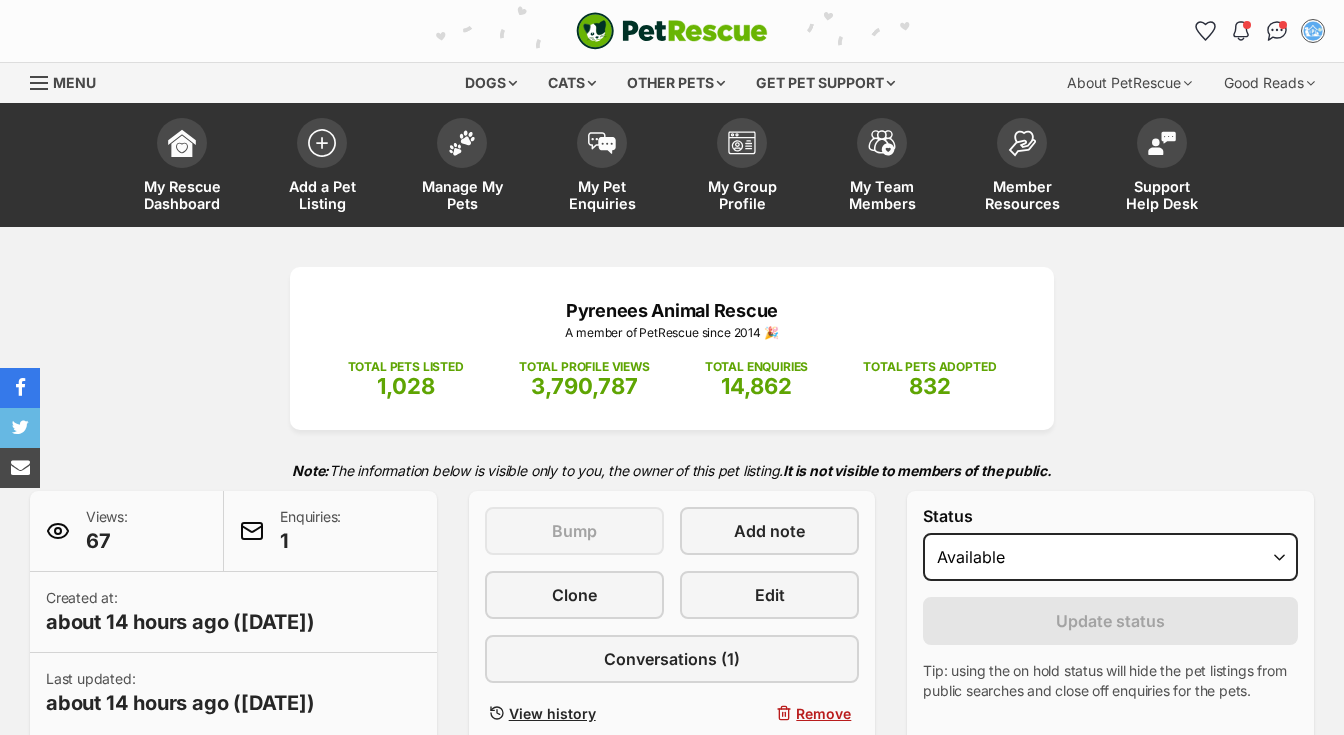 click on "Edit" at bounding box center (770, 595) 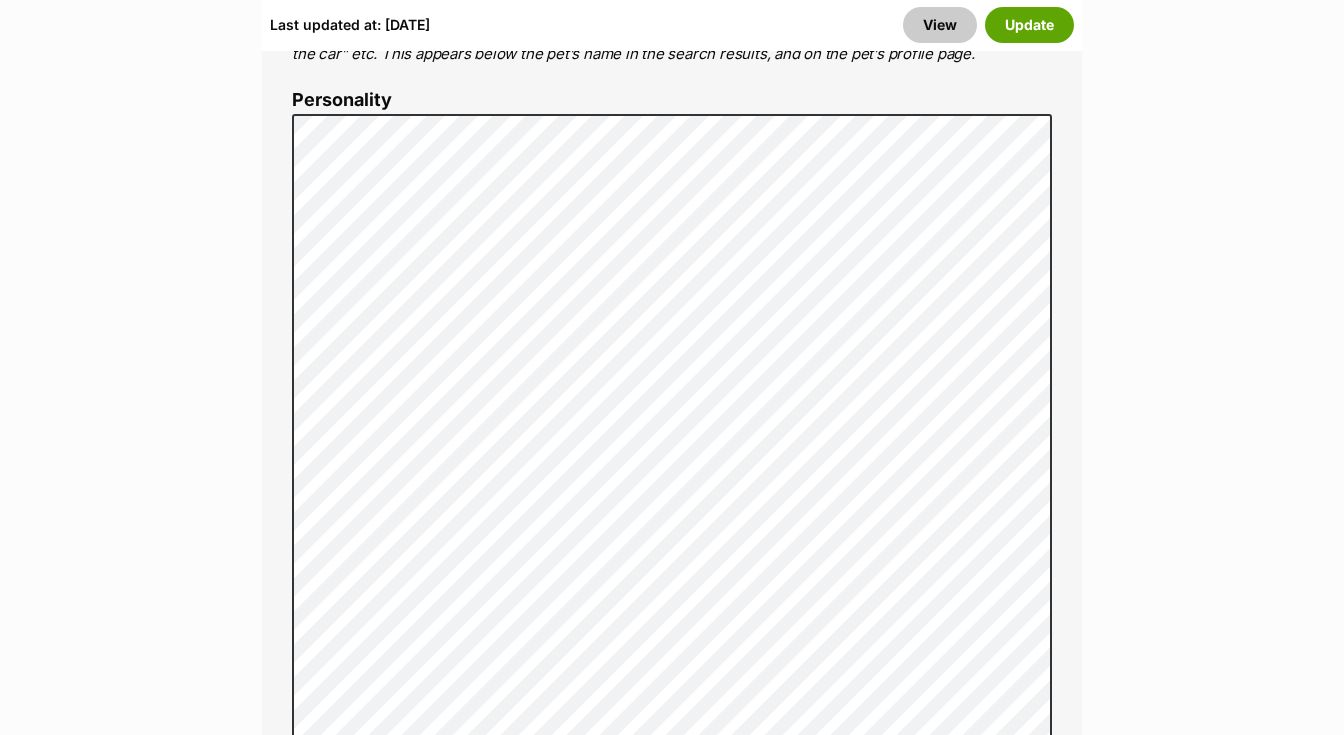 scroll, scrollTop: 0, scrollLeft: 0, axis: both 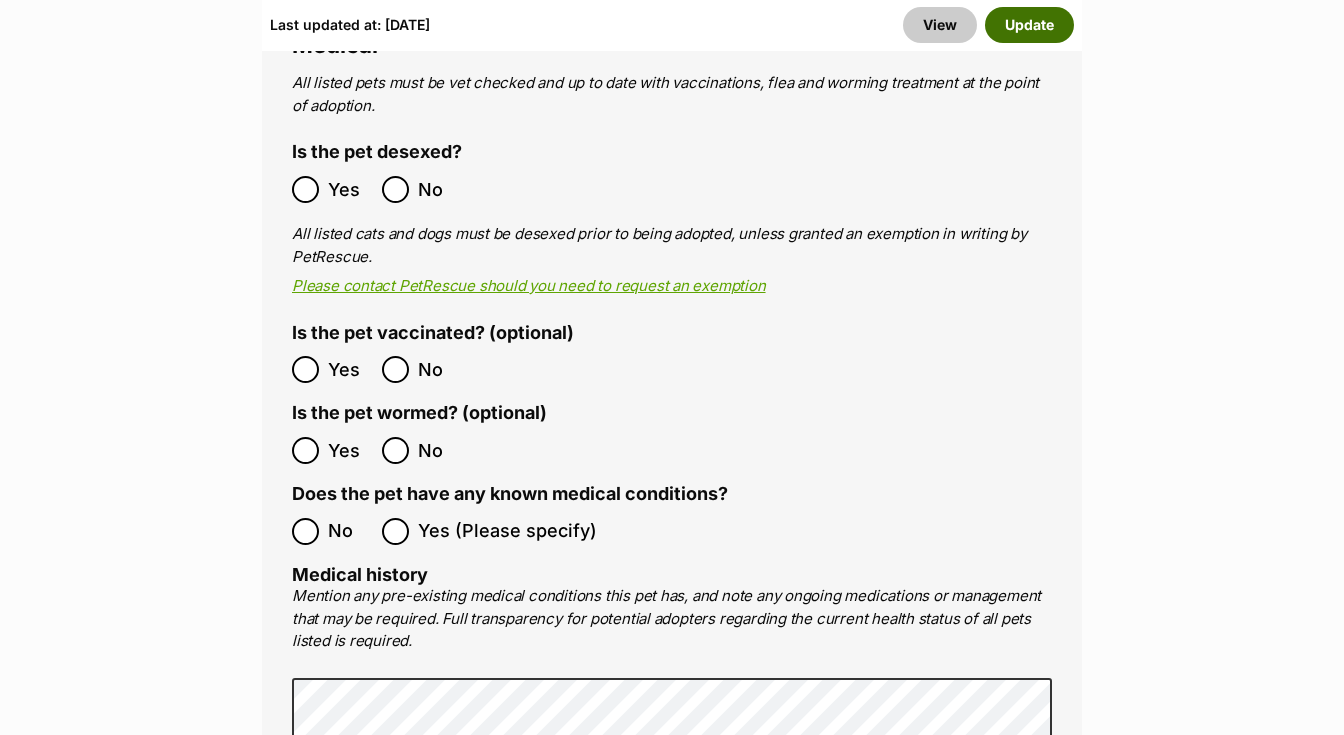 click on "Update" at bounding box center (1029, 25) 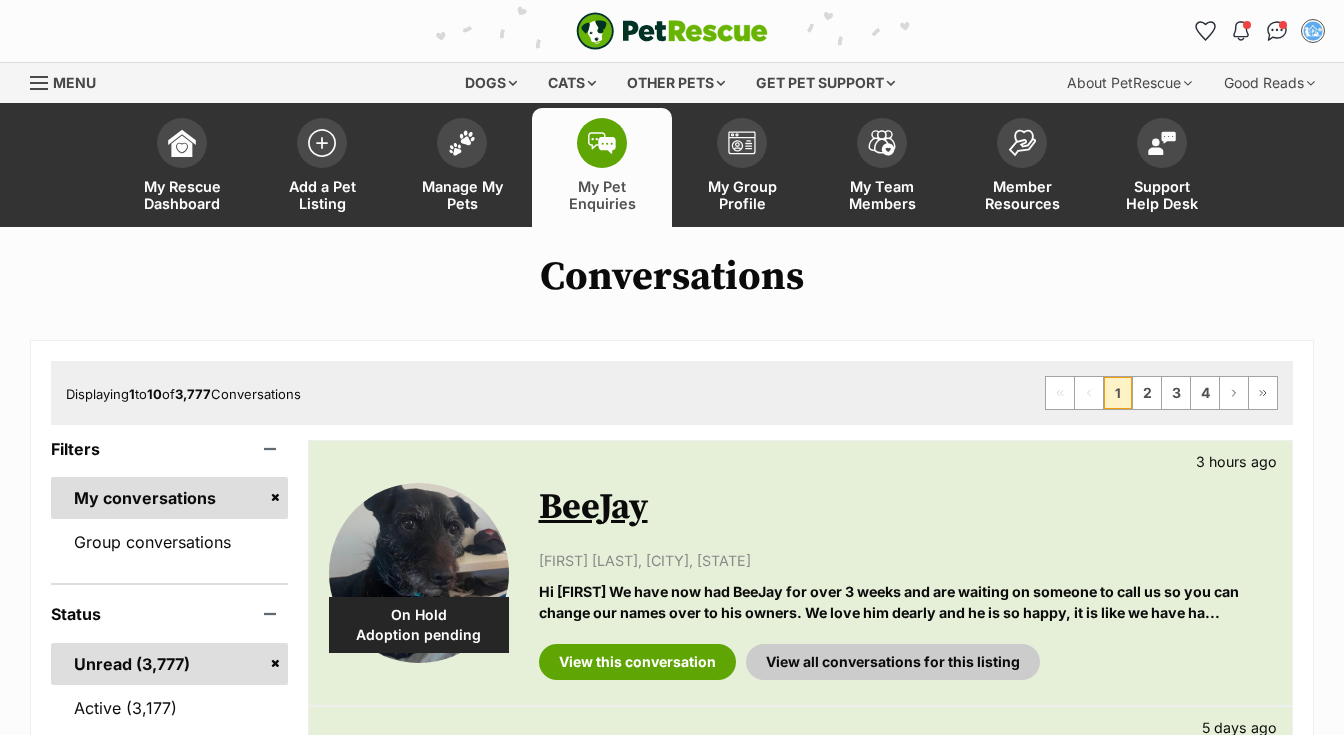 scroll, scrollTop: 0, scrollLeft: 0, axis: both 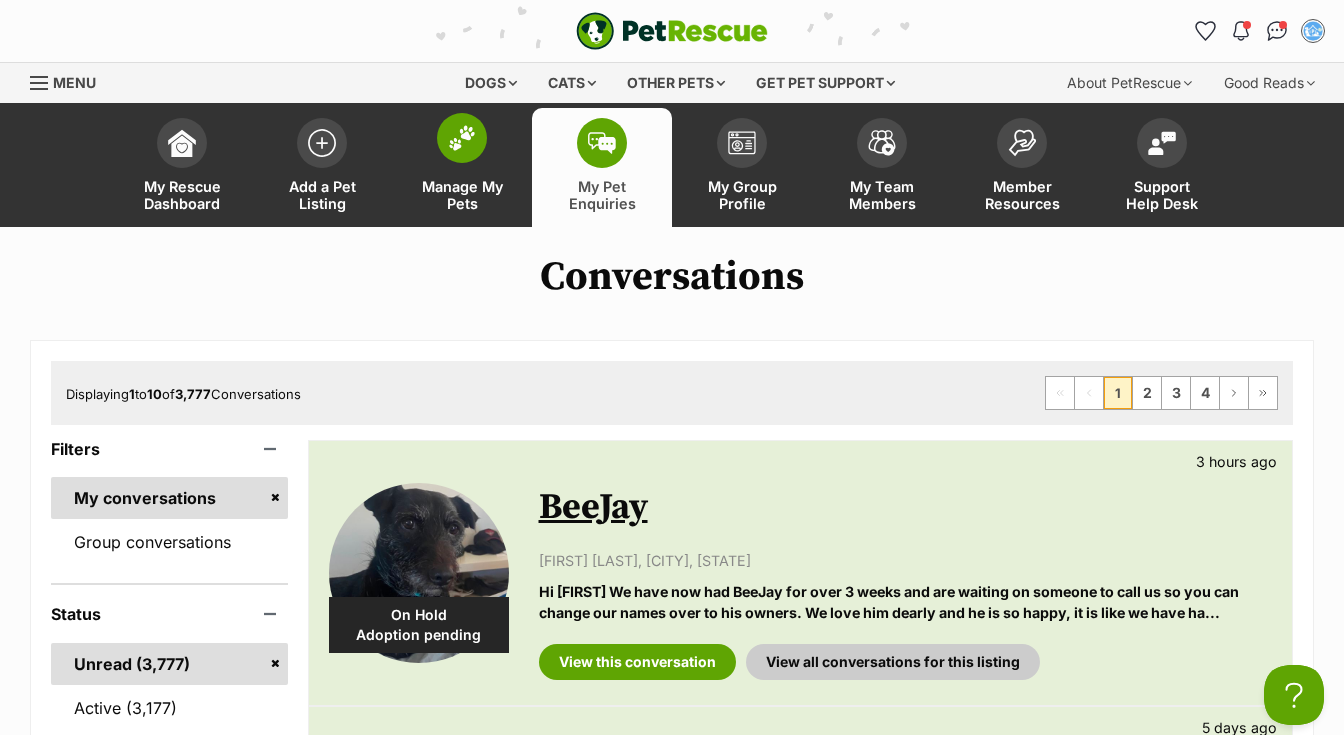 click at bounding box center [462, 138] 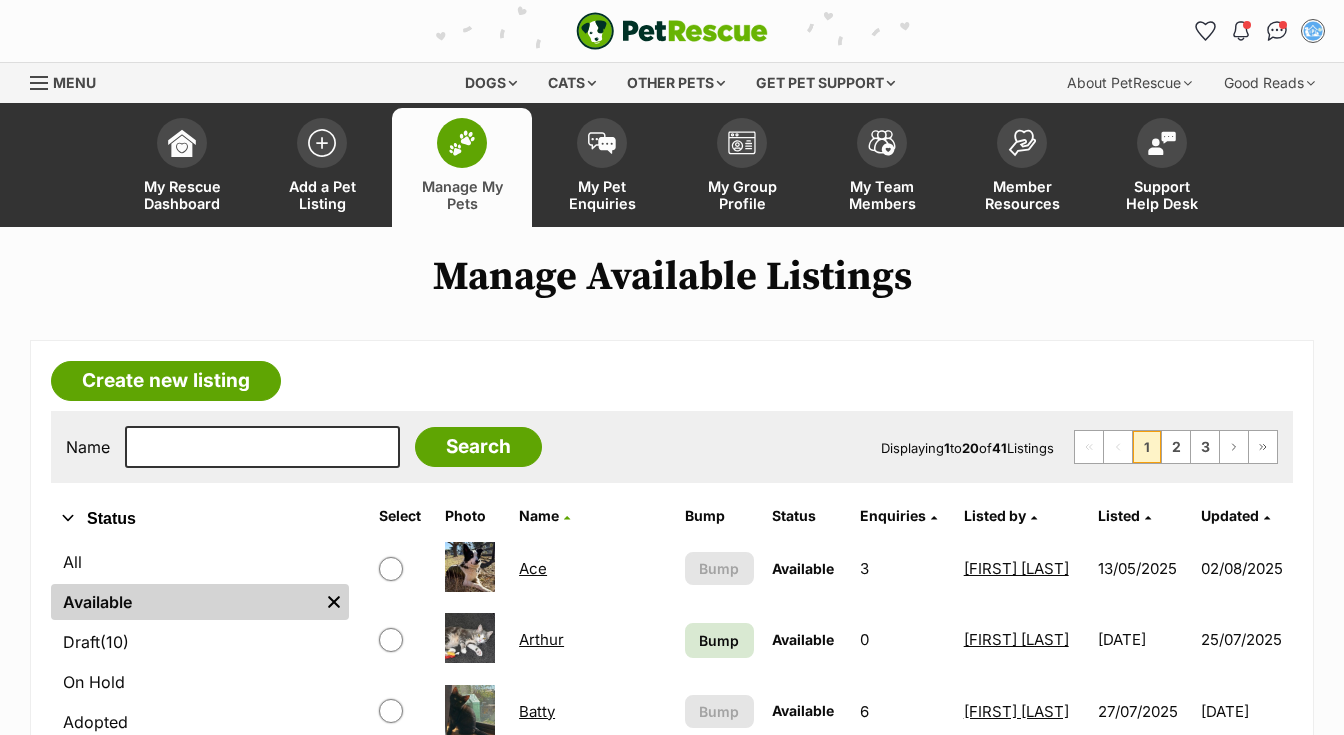 scroll, scrollTop: 0, scrollLeft: 0, axis: both 